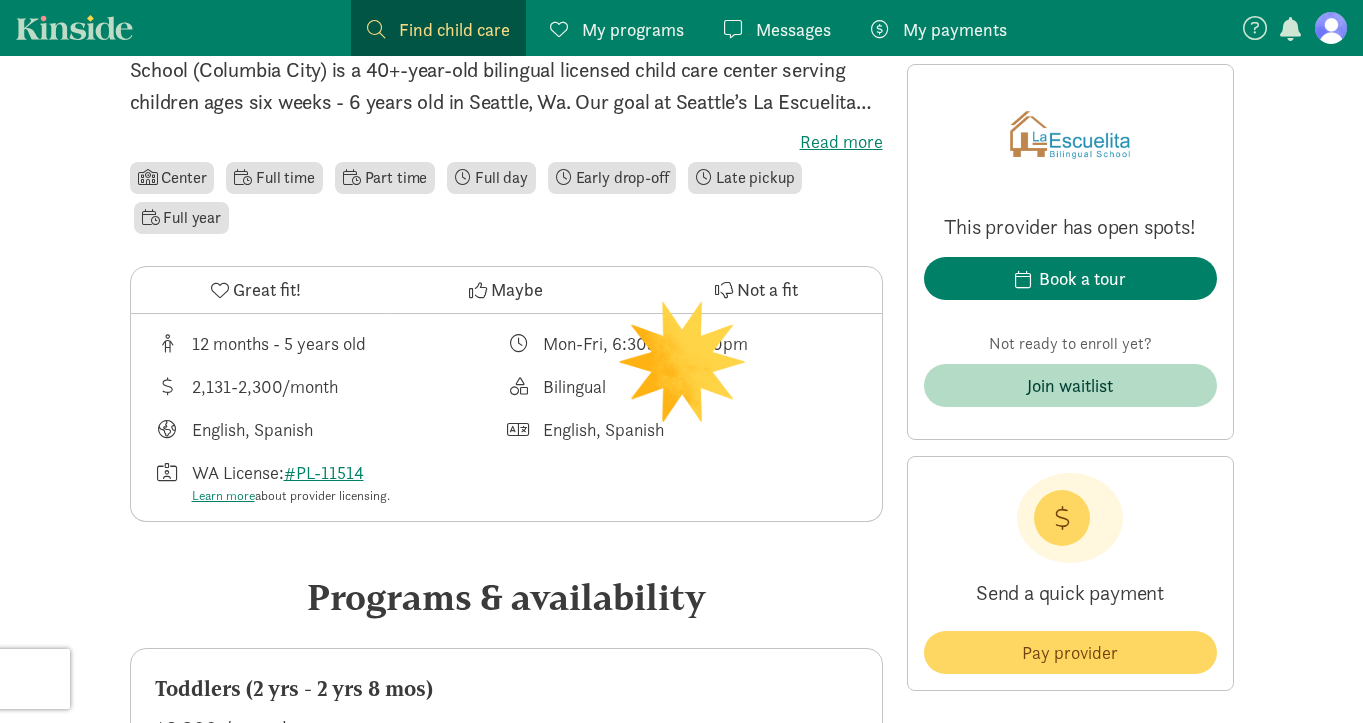 scroll, scrollTop: 548, scrollLeft: 0, axis: vertical 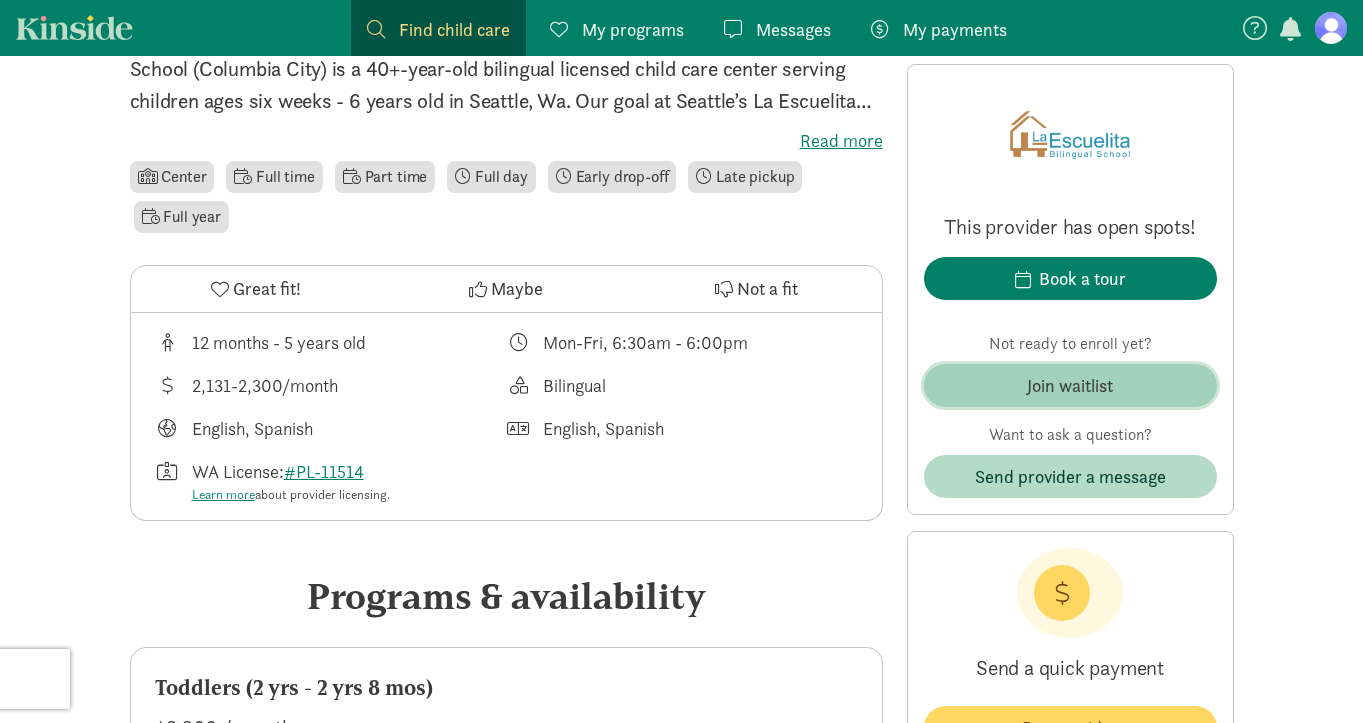 click on "Join waitlist" 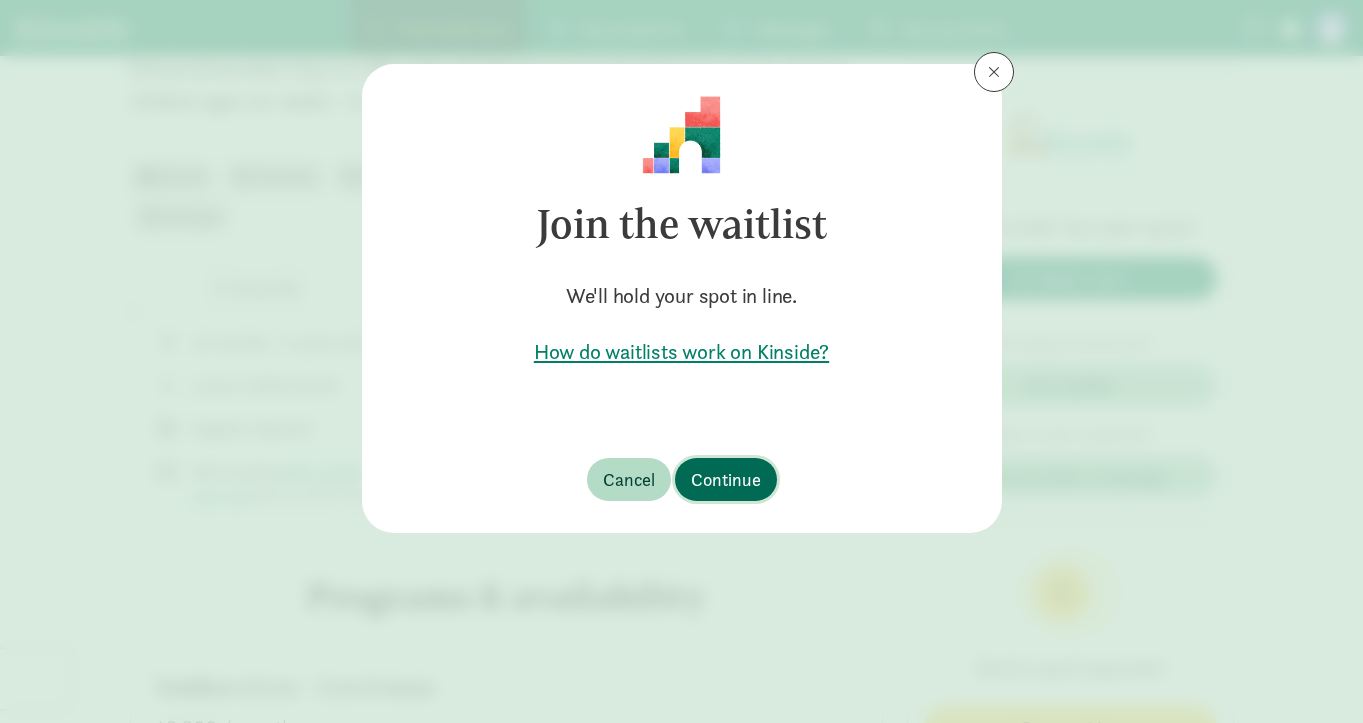 click on "Continue" at bounding box center (726, 479) 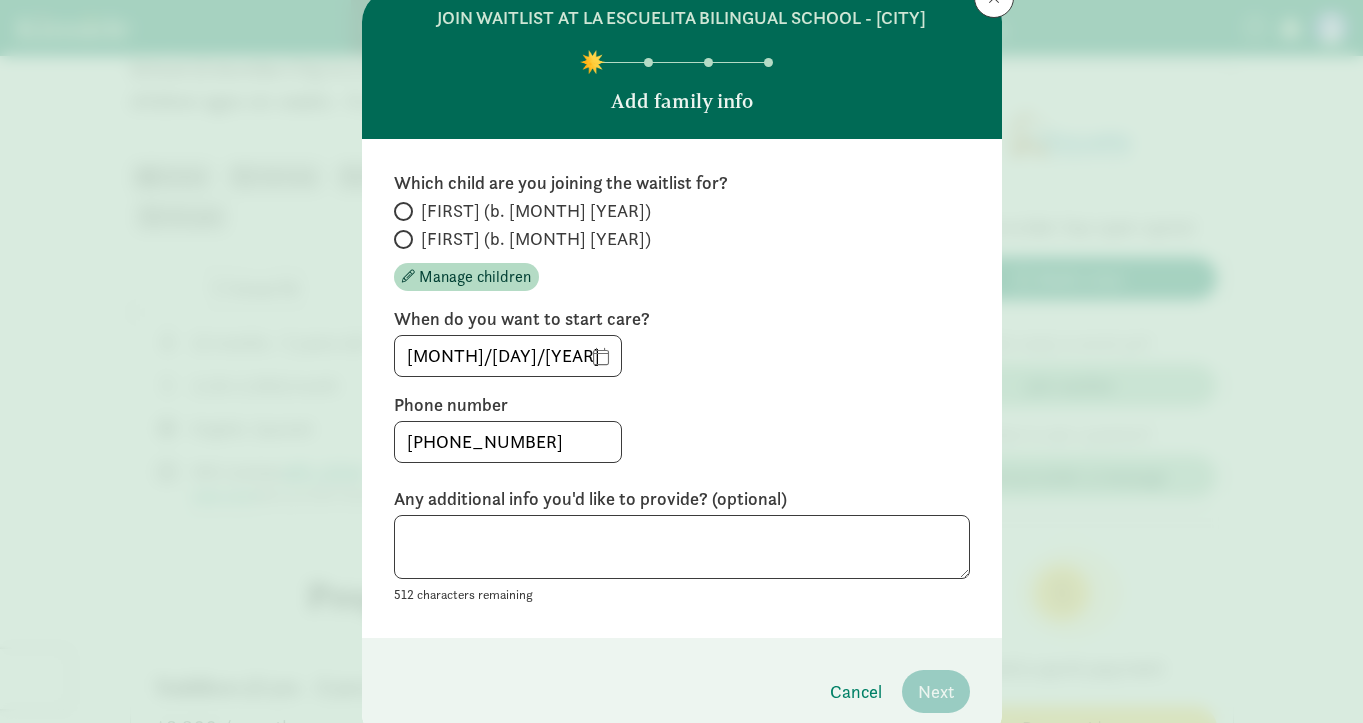 scroll, scrollTop: 80, scrollLeft: 0, axis: vertical 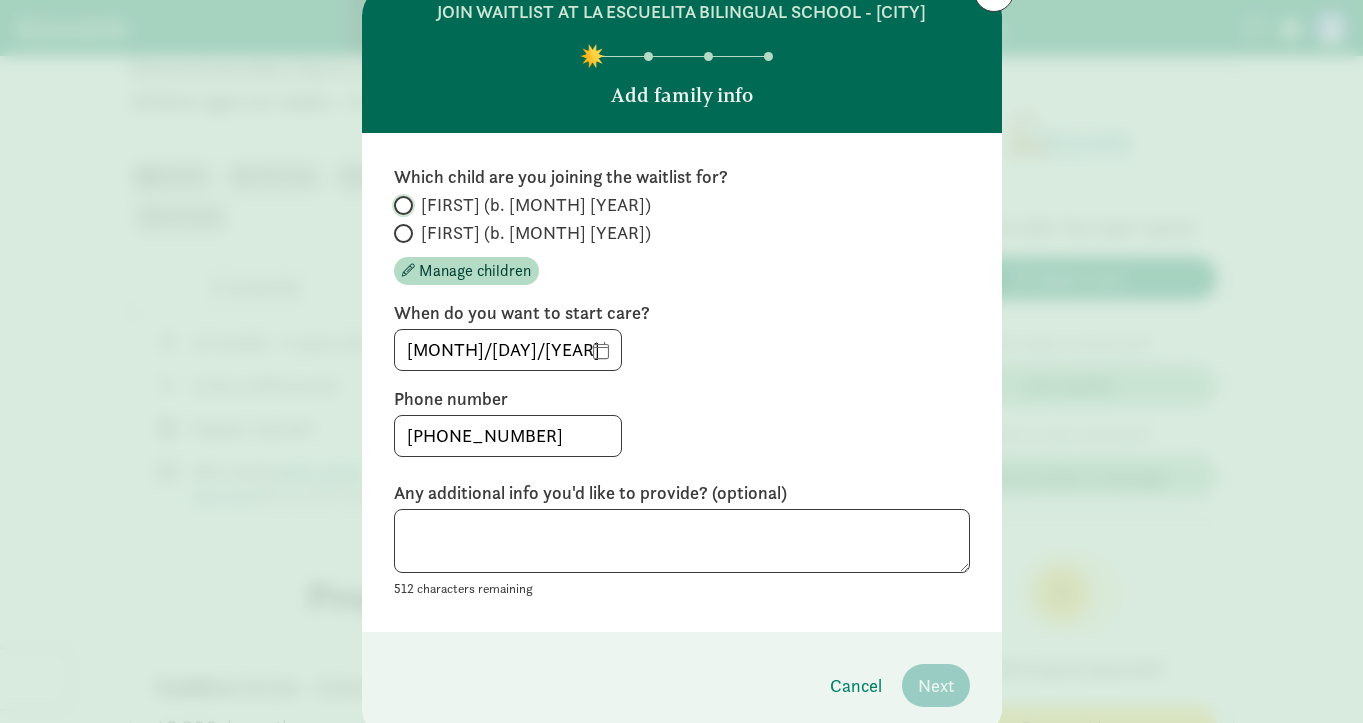 click on "[FIRST] (b. [MONTH] [YEAR])" at bounding box center [400, 205] 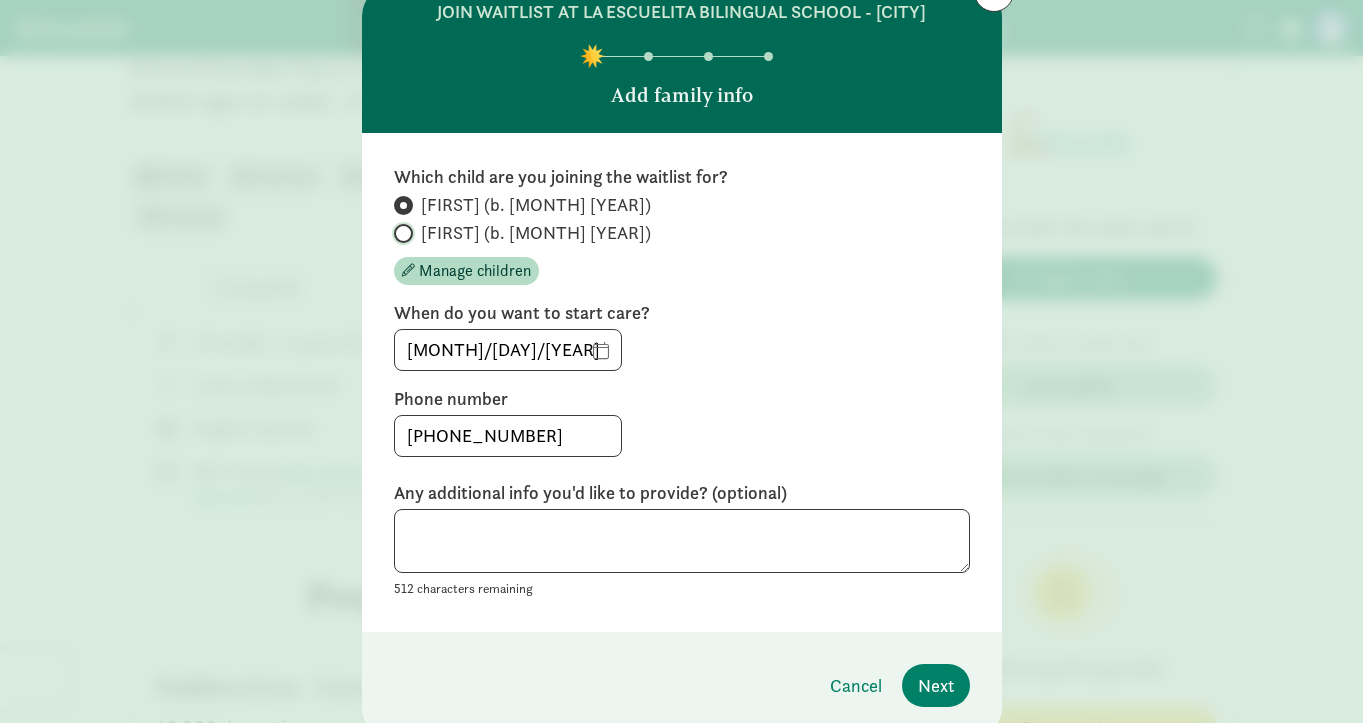 click on "[FIRST] (b. [MONTH] [YEAR])" at bounding box center (400, 233) 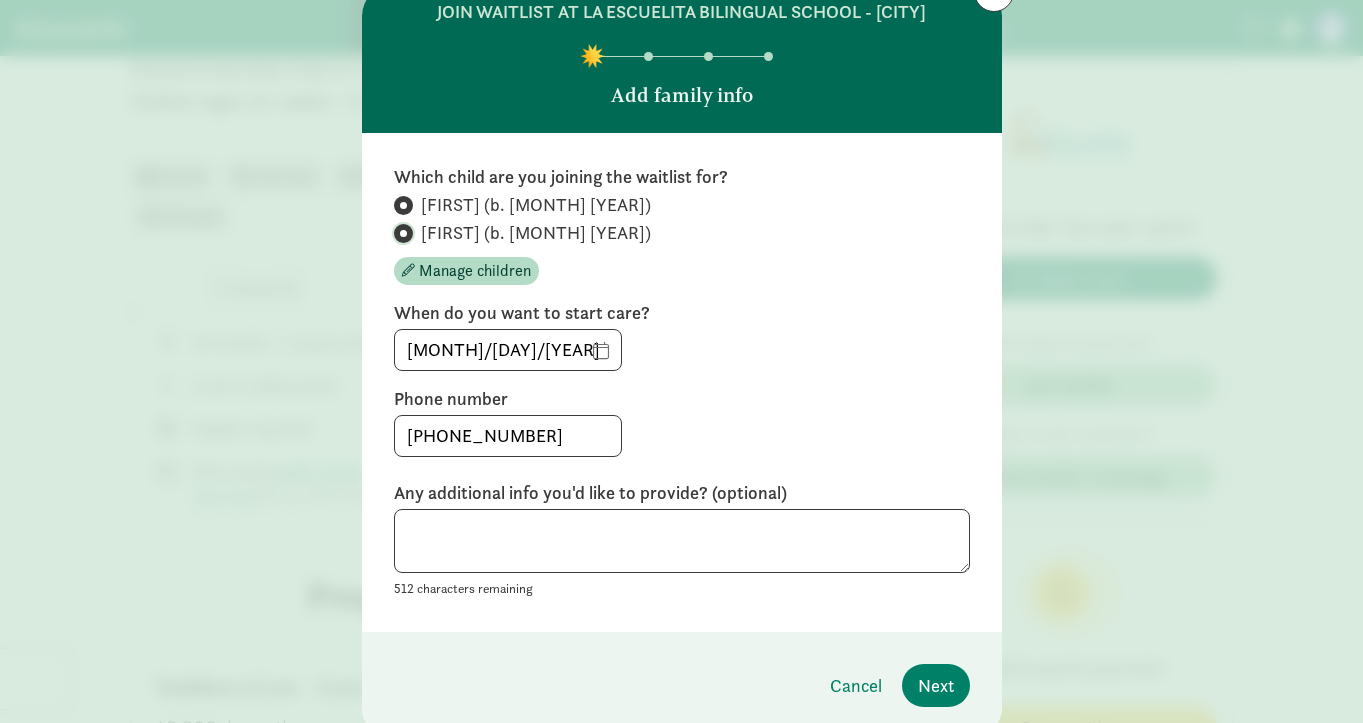 radio on "false" 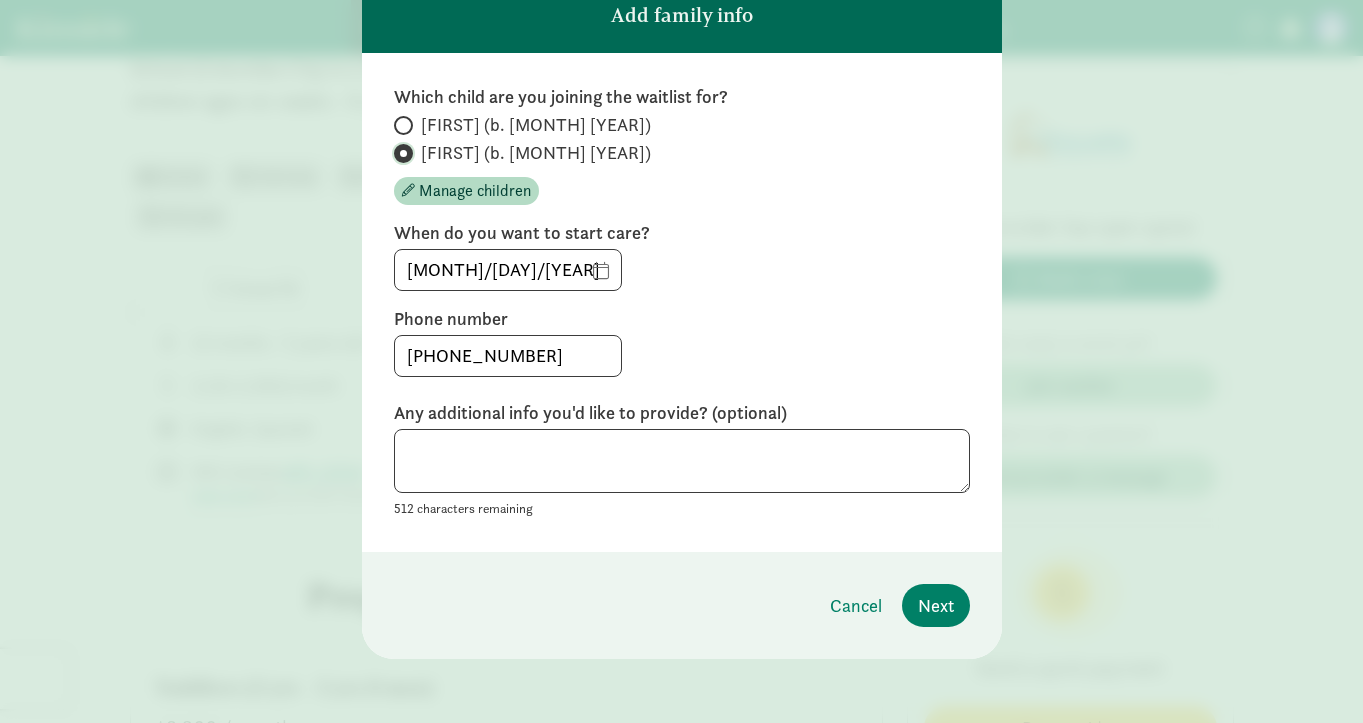 scroll, scrollTop: 185, scrollLeft: 0, axis: vertical 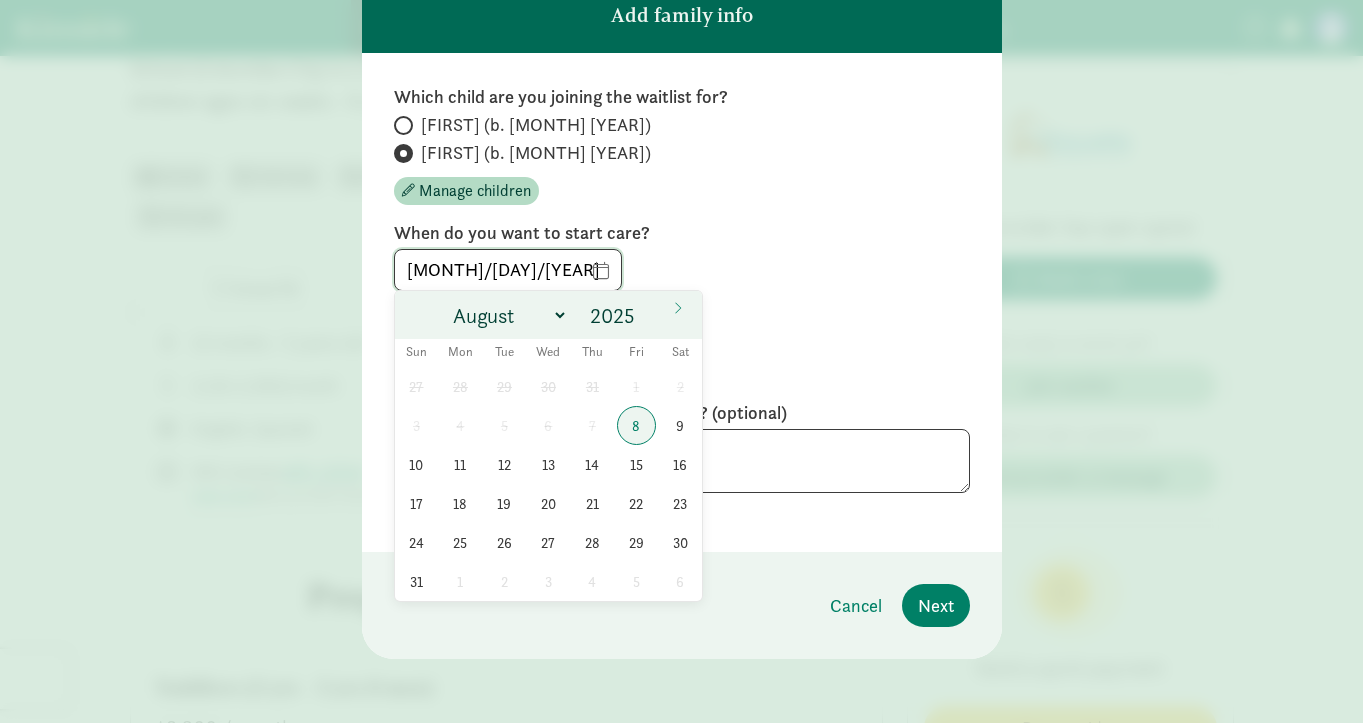 click on "[MONTH]/[DAY]/[YEAR]" 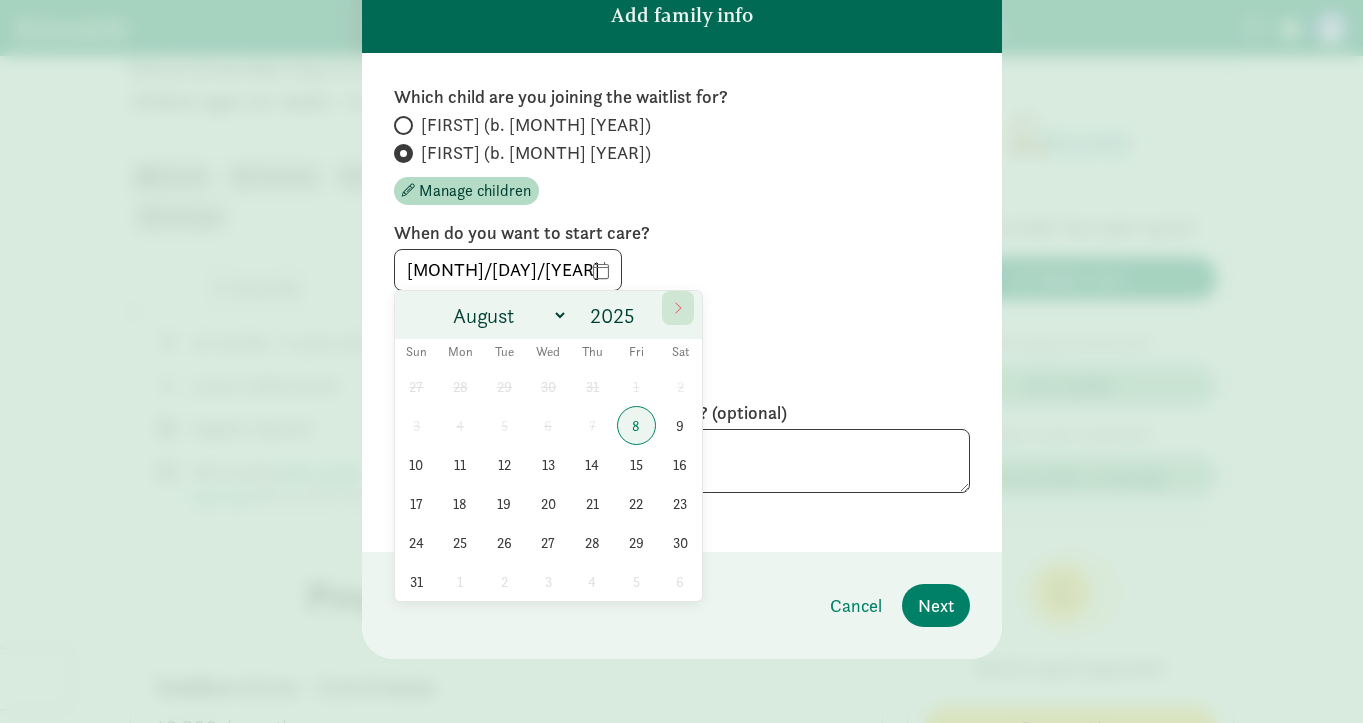 click 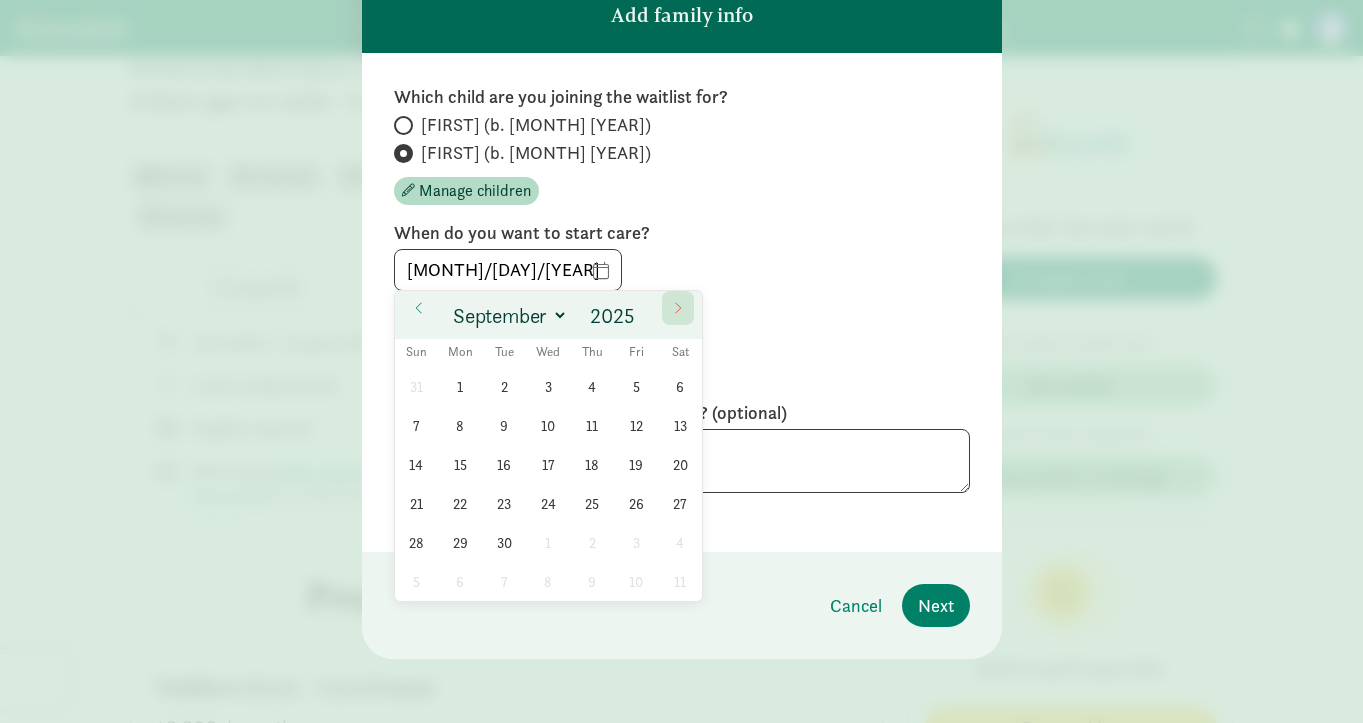 click 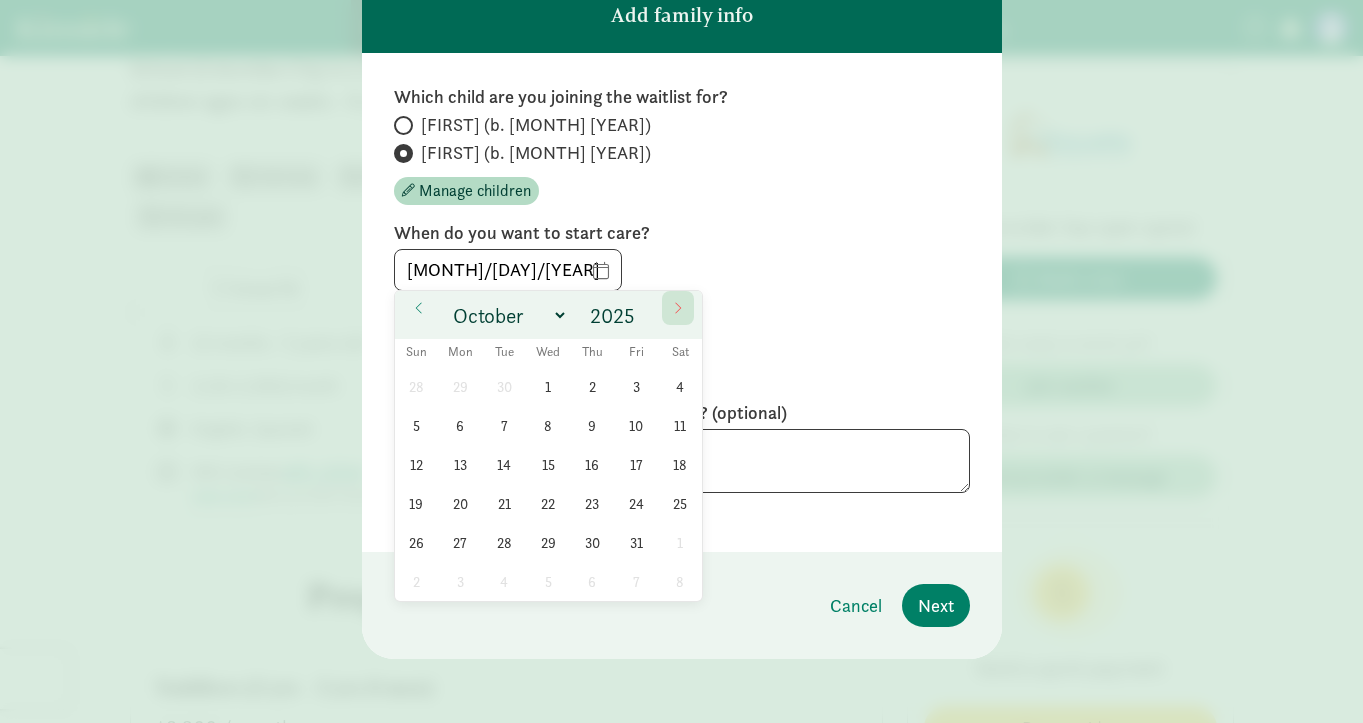 click 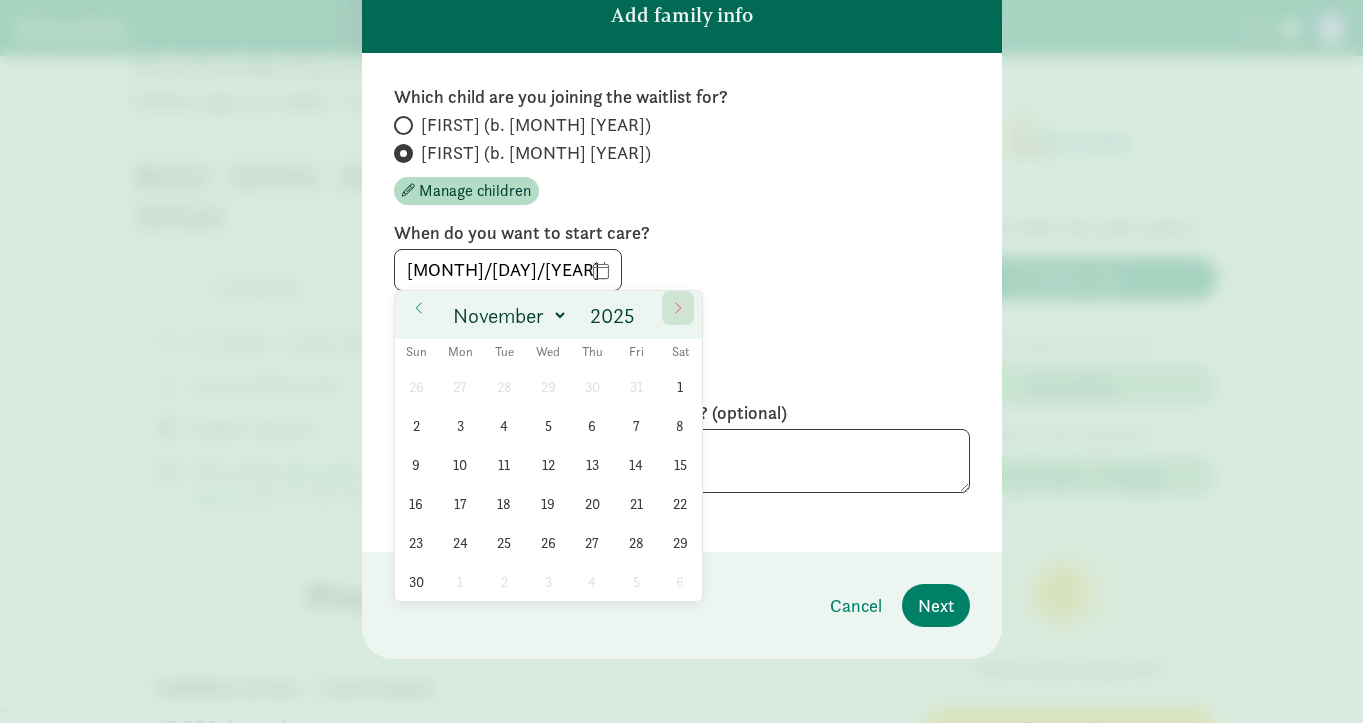click 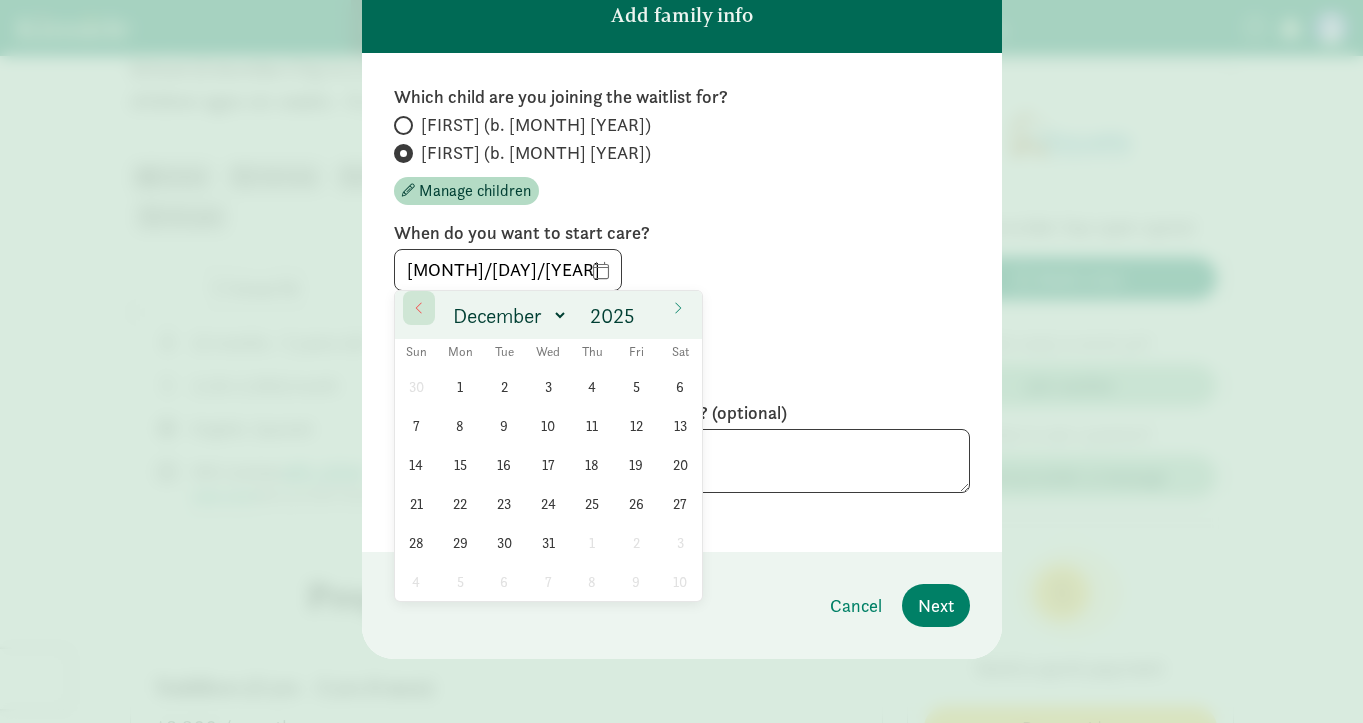 click 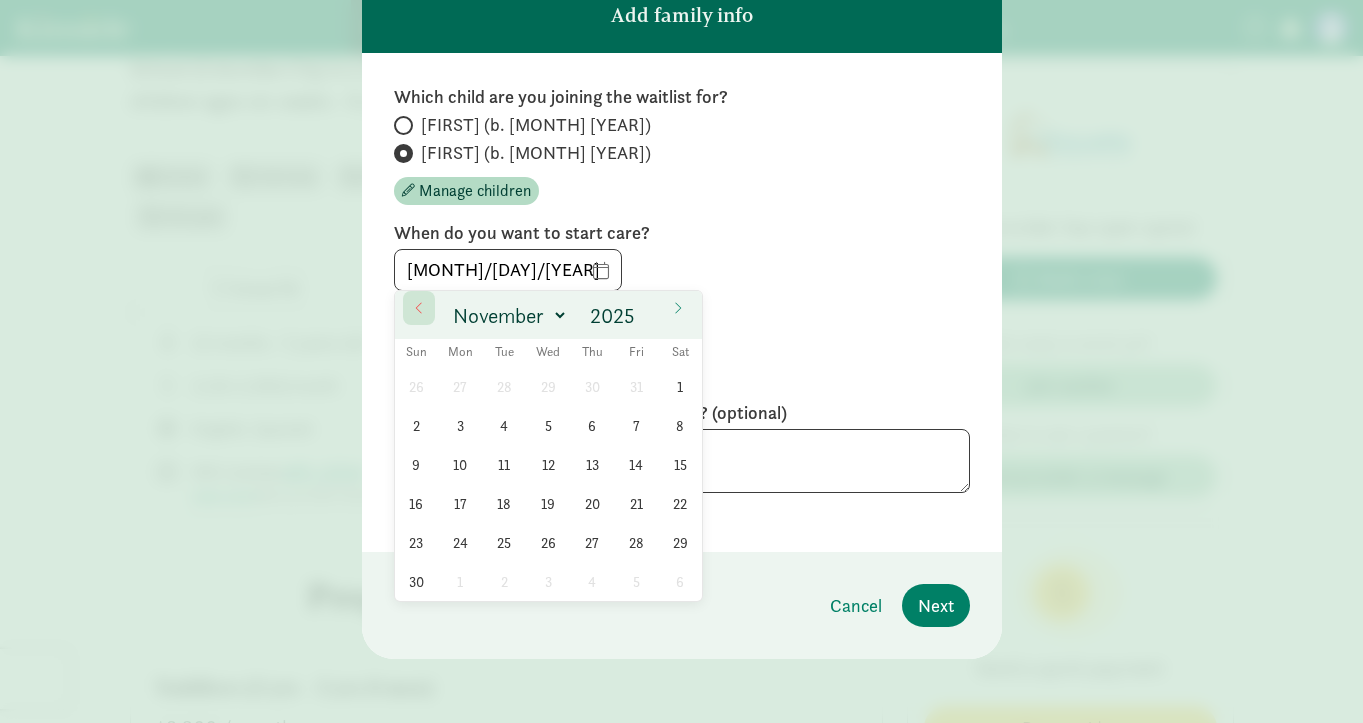 click 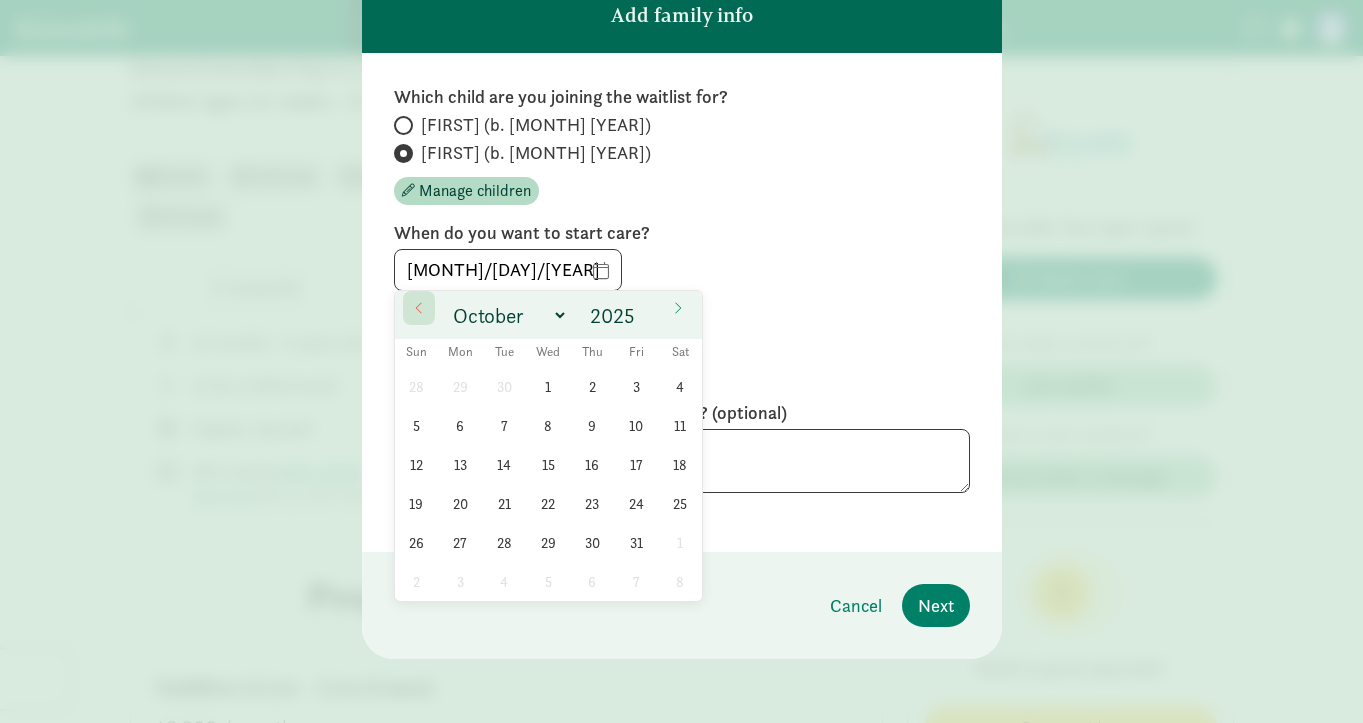 click 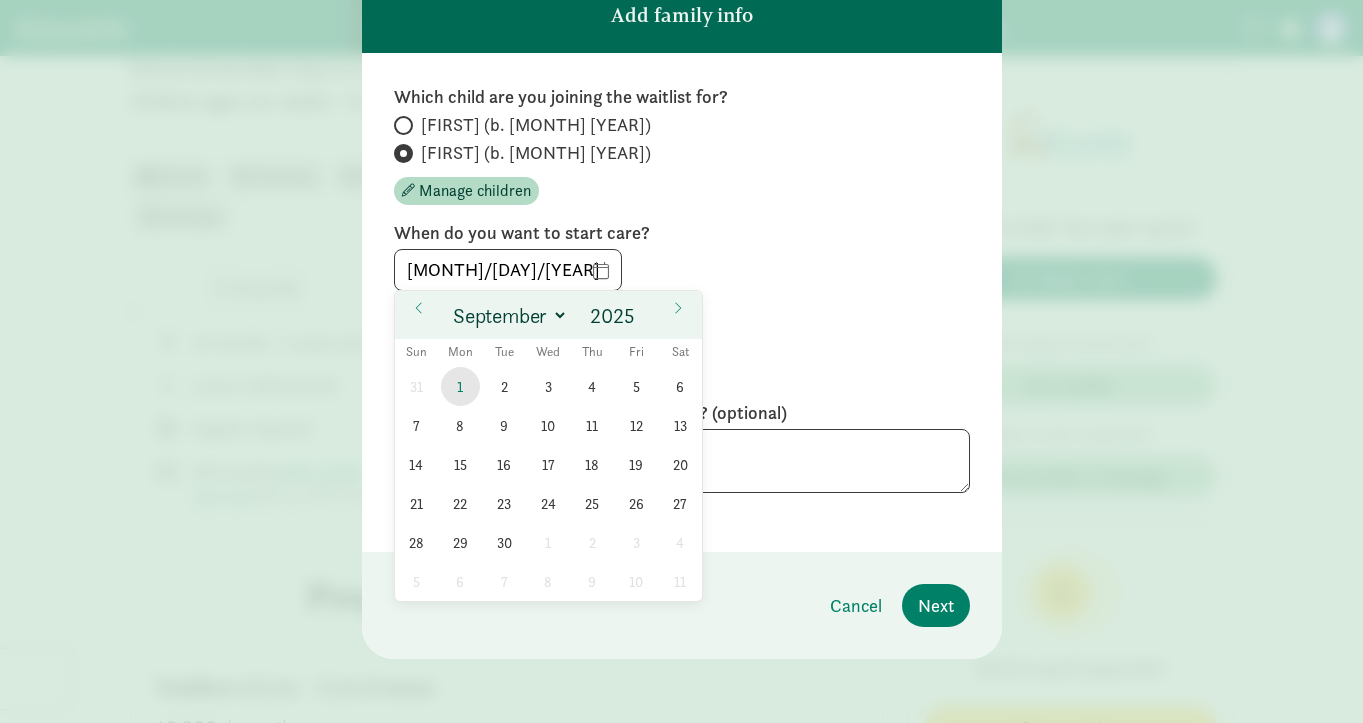 click on "1" at bounding box center (460, 386) 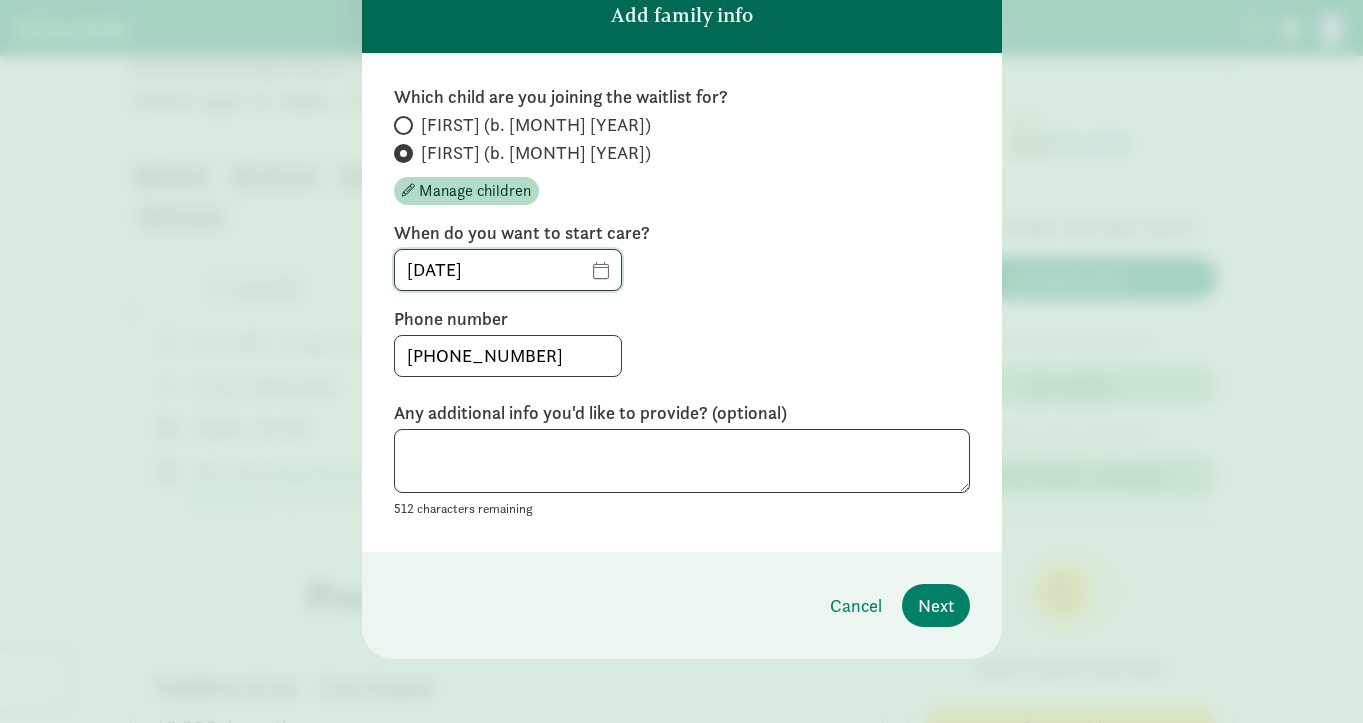 type on "[DATE]" 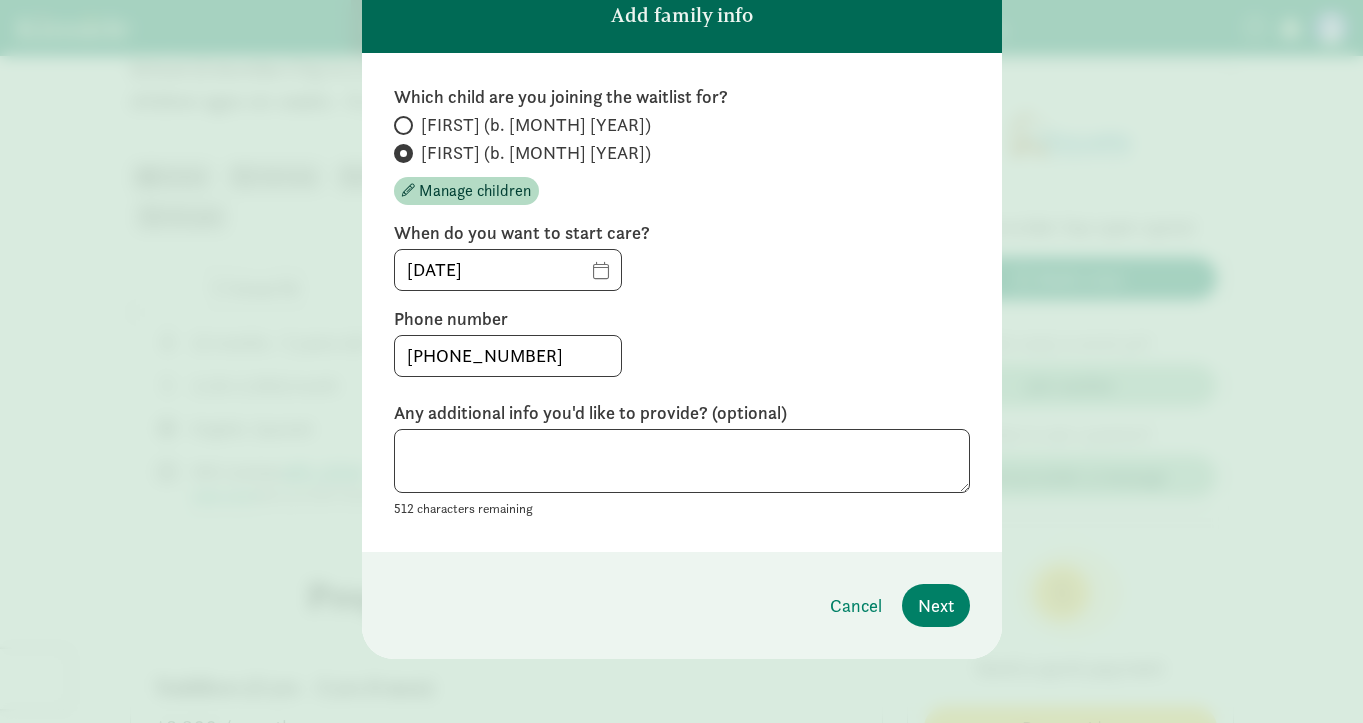 click on "Phone number" at bounding box center (682, 319) 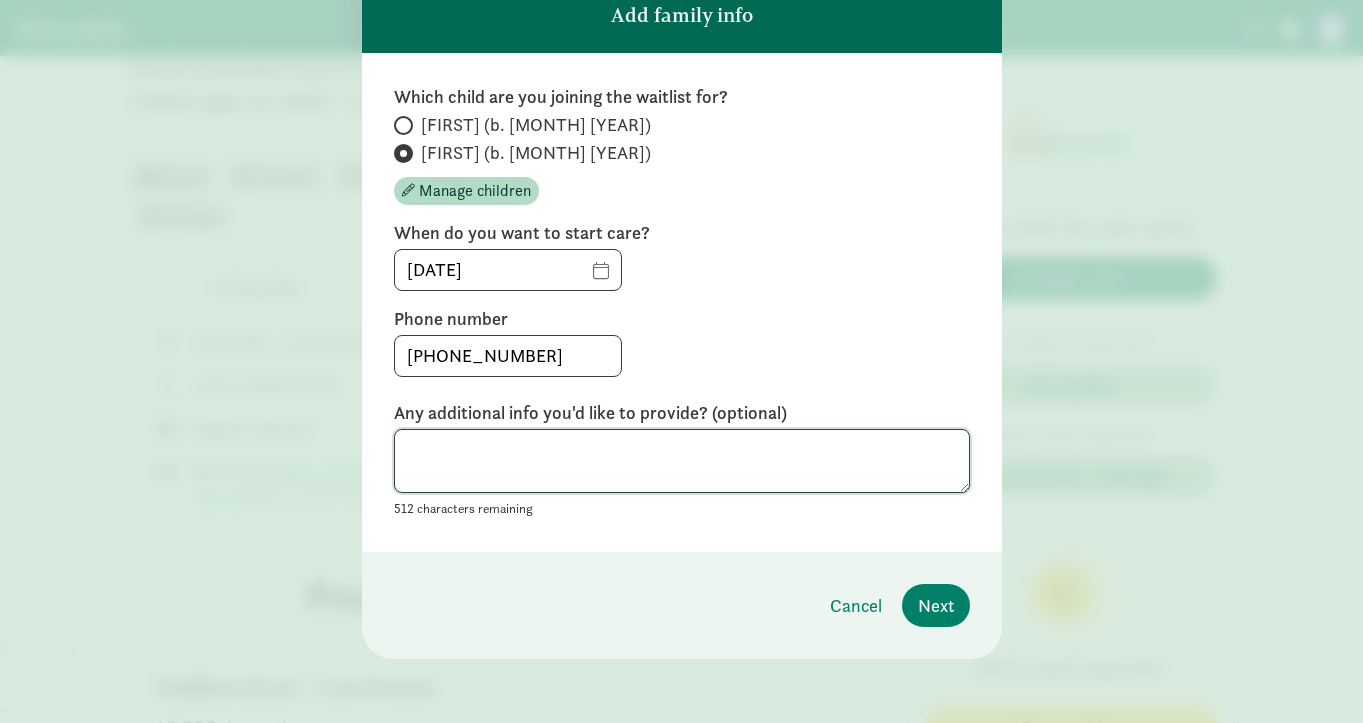 click at bounding box center (682, 461) 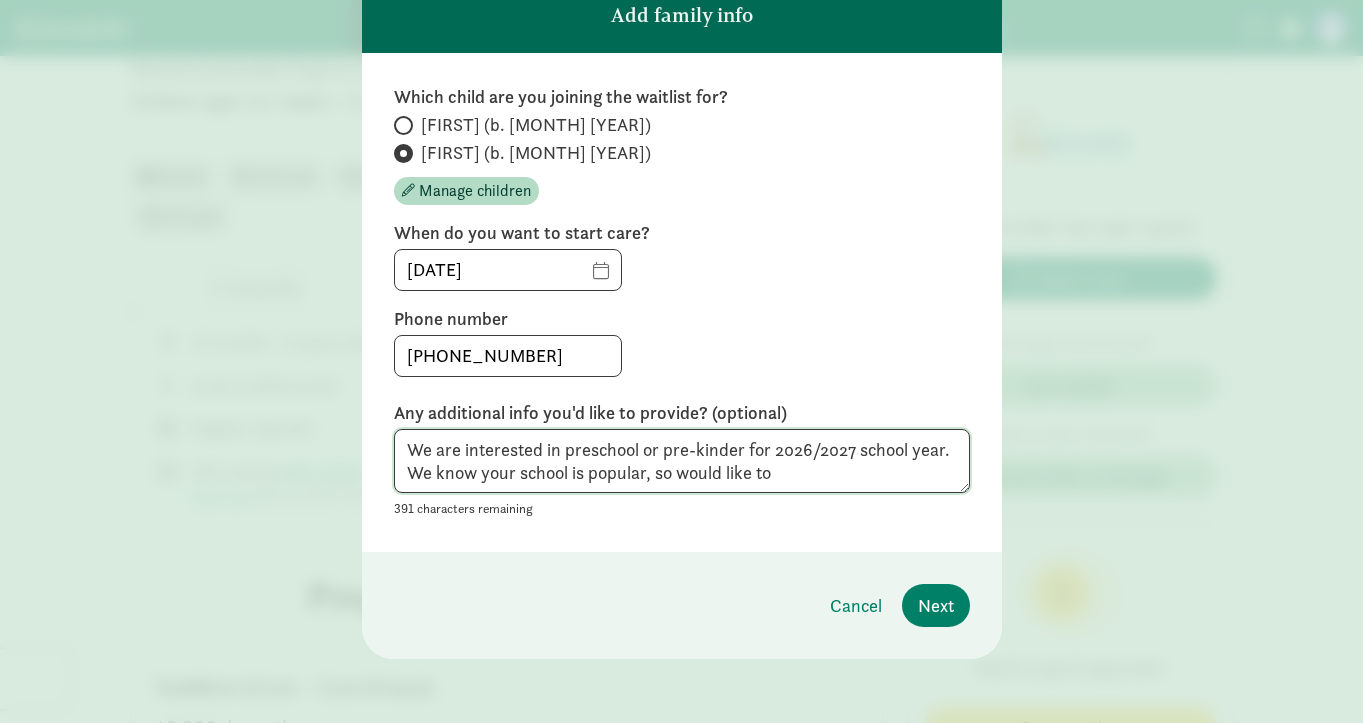 type on "We are interested in preschool or pre-kinder for 2026/2027 school year. We know your school is popular, so would like to" 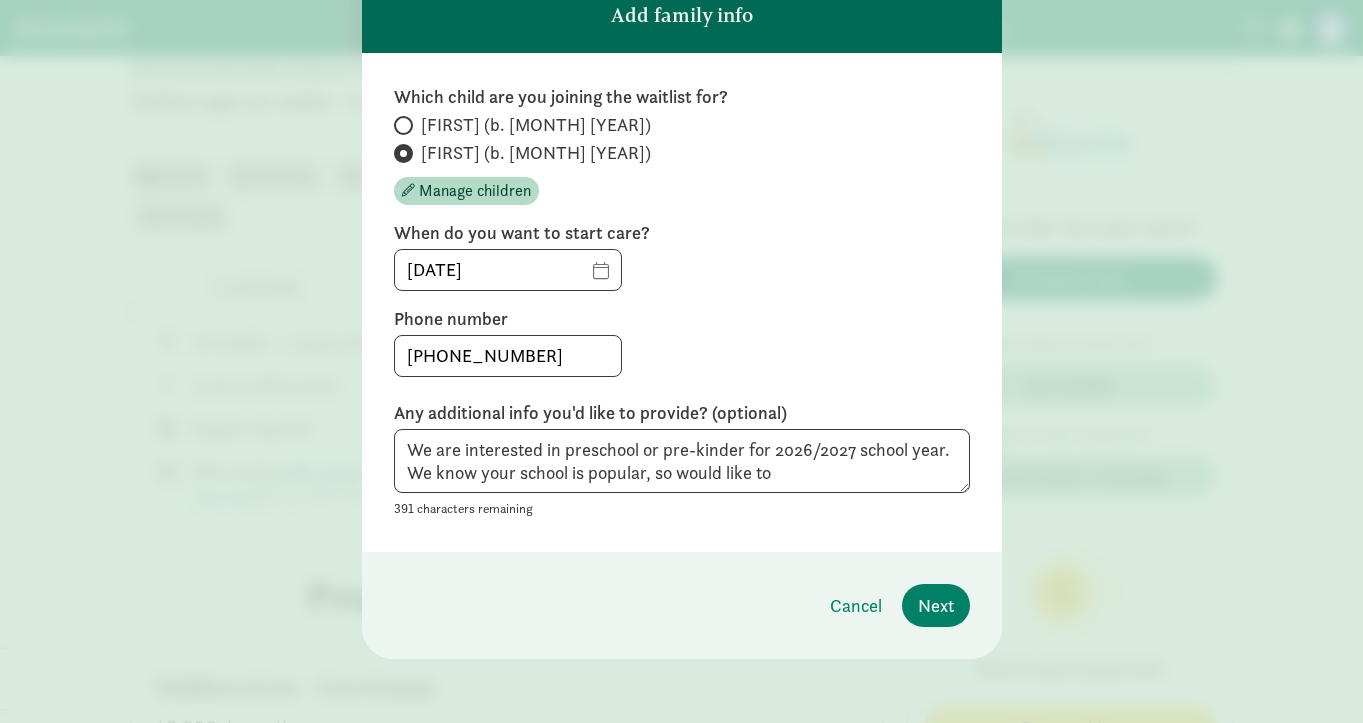 click at bounding box center [403, 125] 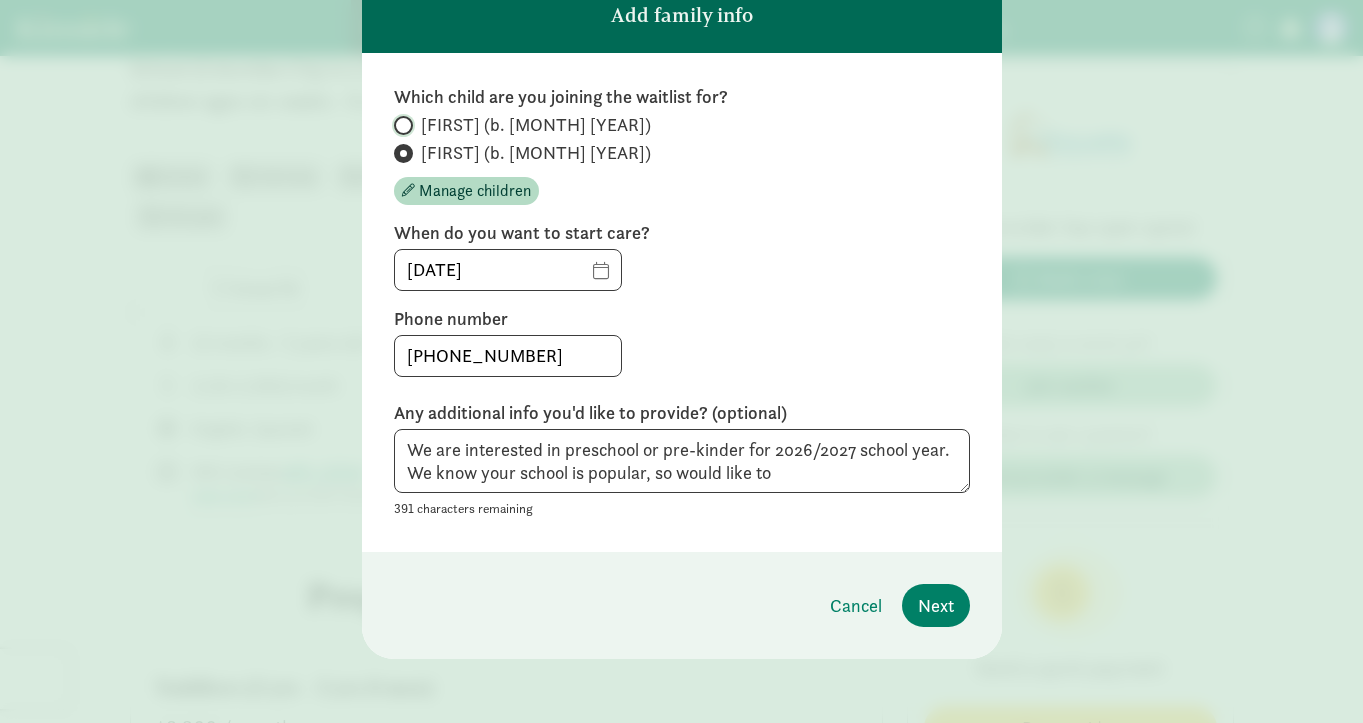 click on "[FIRST] (b. [MONTH] [YEAR])" at bounding box center [400, 125] 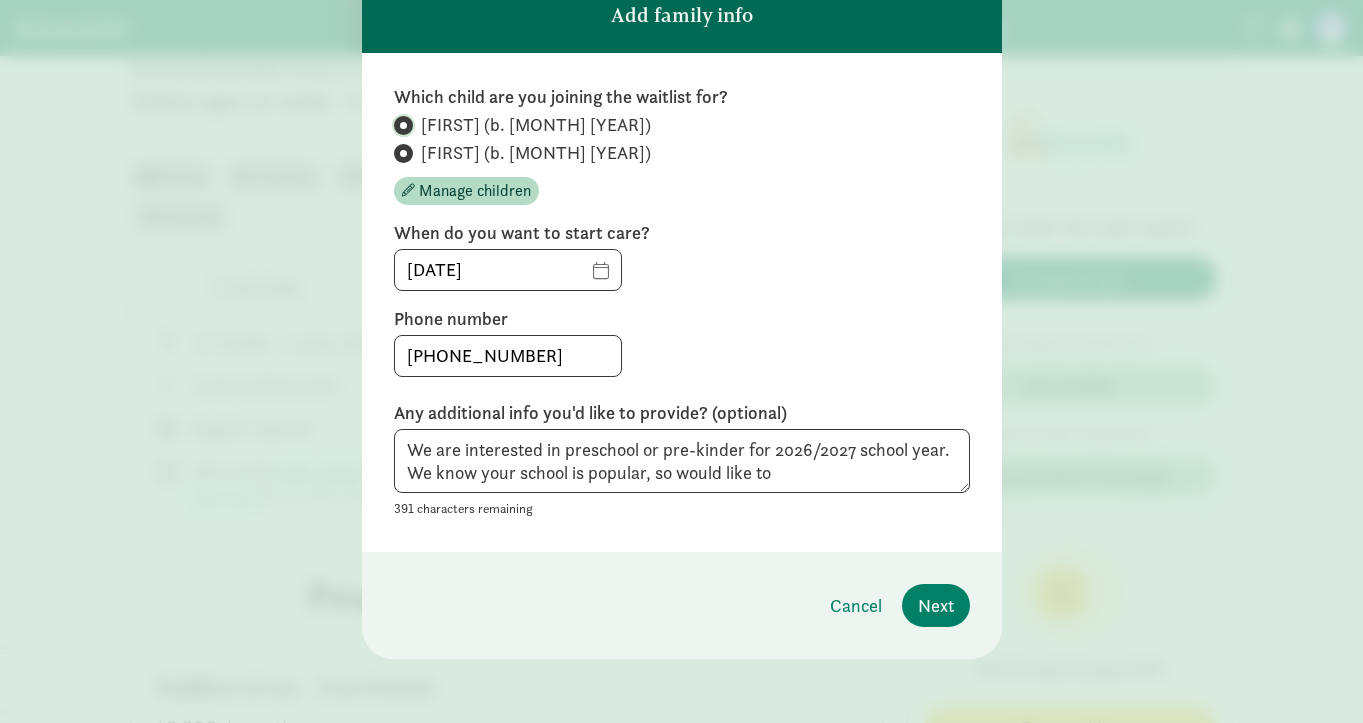 radio on "false" 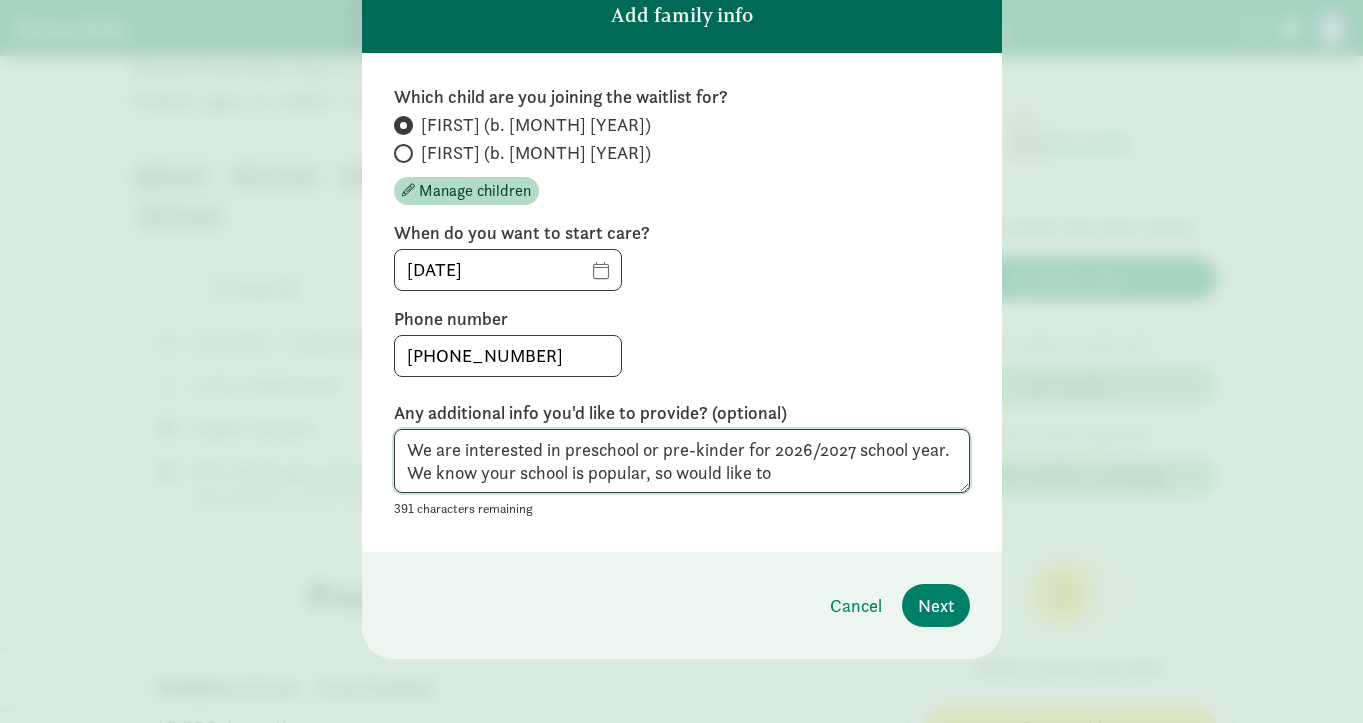 drag, startPoint x: 800, startPoint y: 470, endPoint x: 426, endPoint y: 419, distance: 377.46124 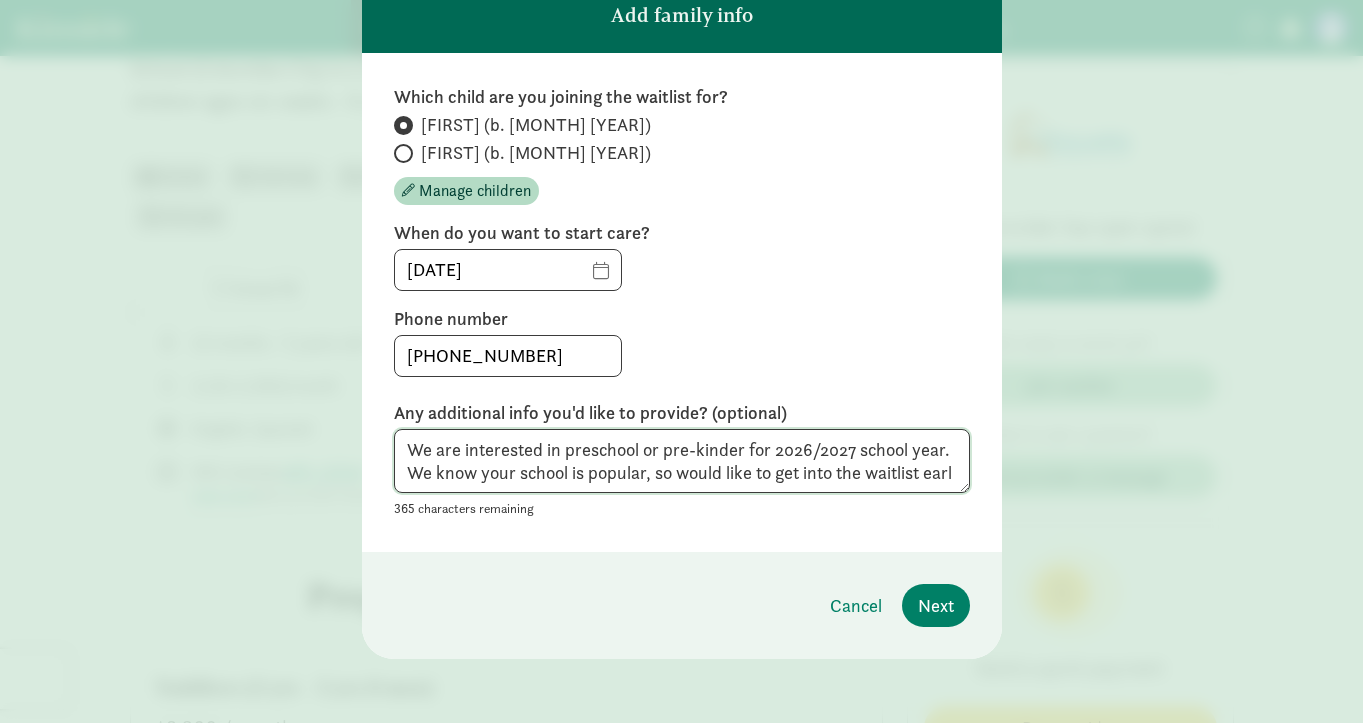 scroll, scrollTop: 15, scrollLeft: 0, axis: vertical 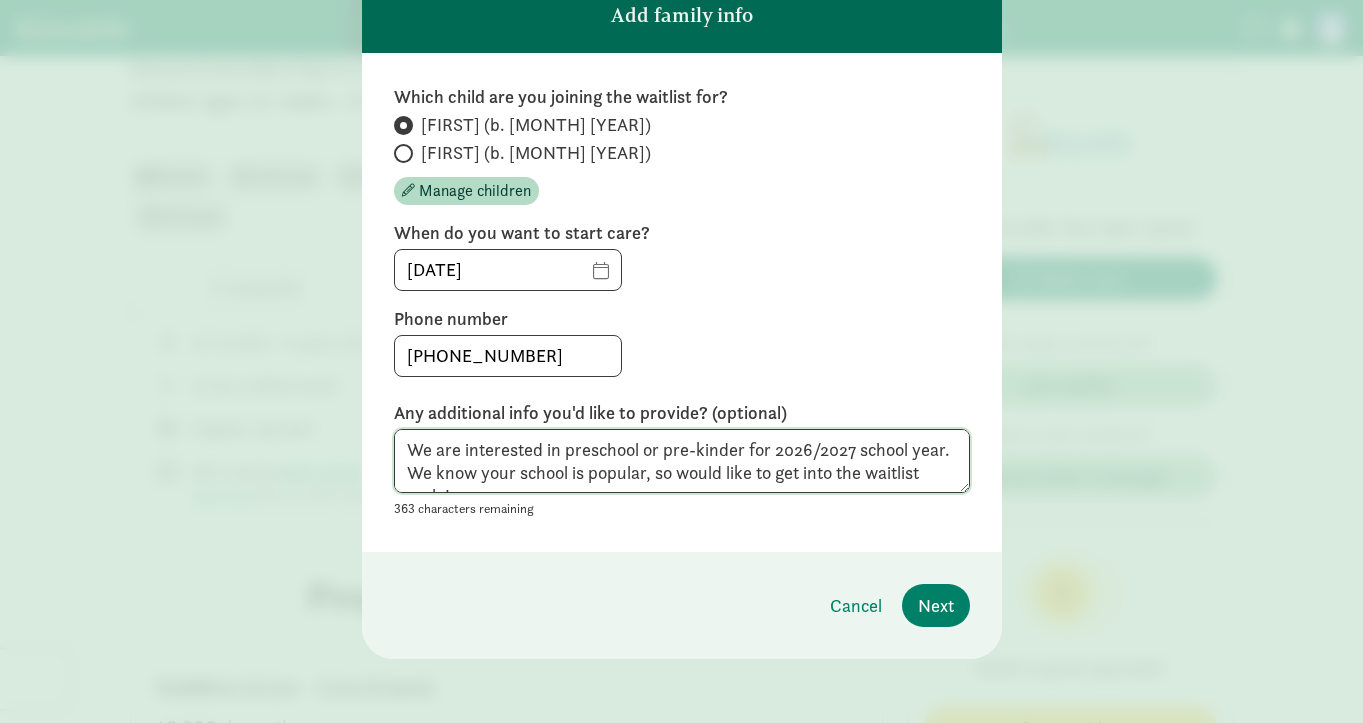 drag, startPoint x: 467, startPoint y: 481, endPoint x: 386, endPoint y: 406, distance: 110.39022 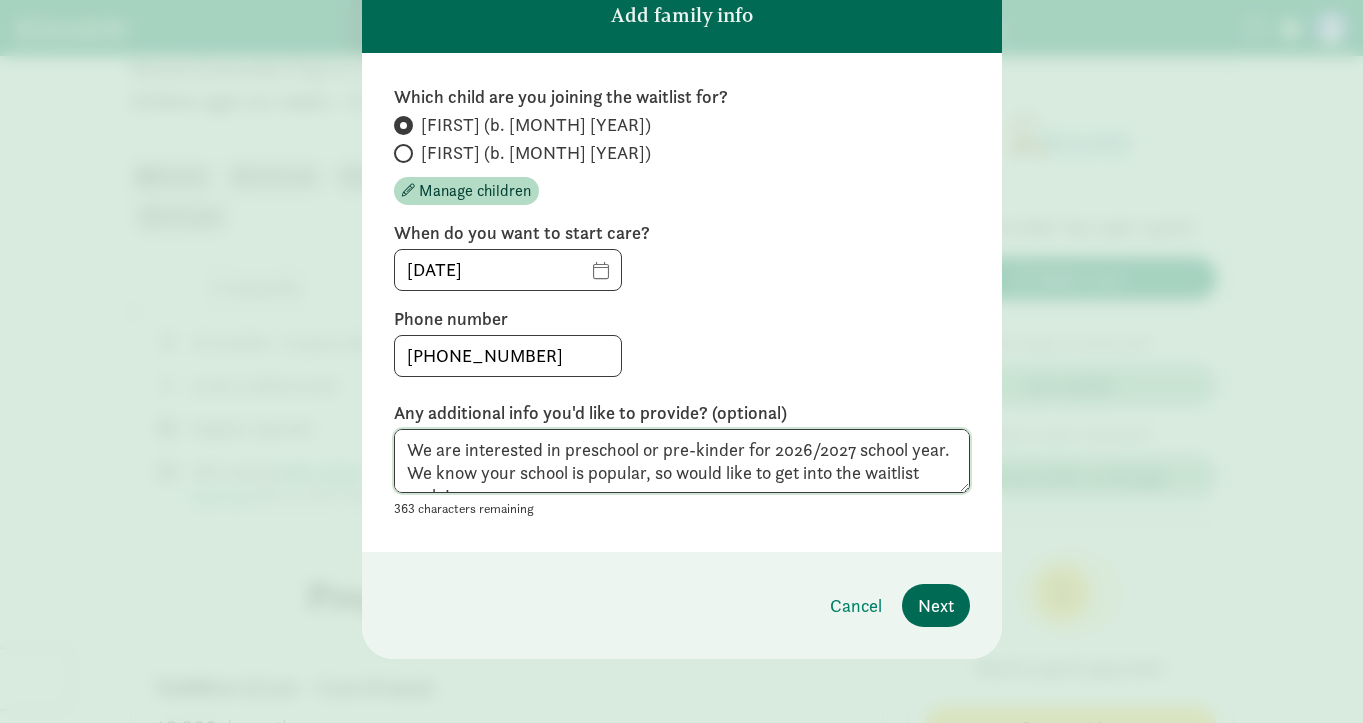 type on "We are interested in preschool or pre-kinder for 2026/2027 school year. We know your school is popular, so would like to get into the waitlist early!" 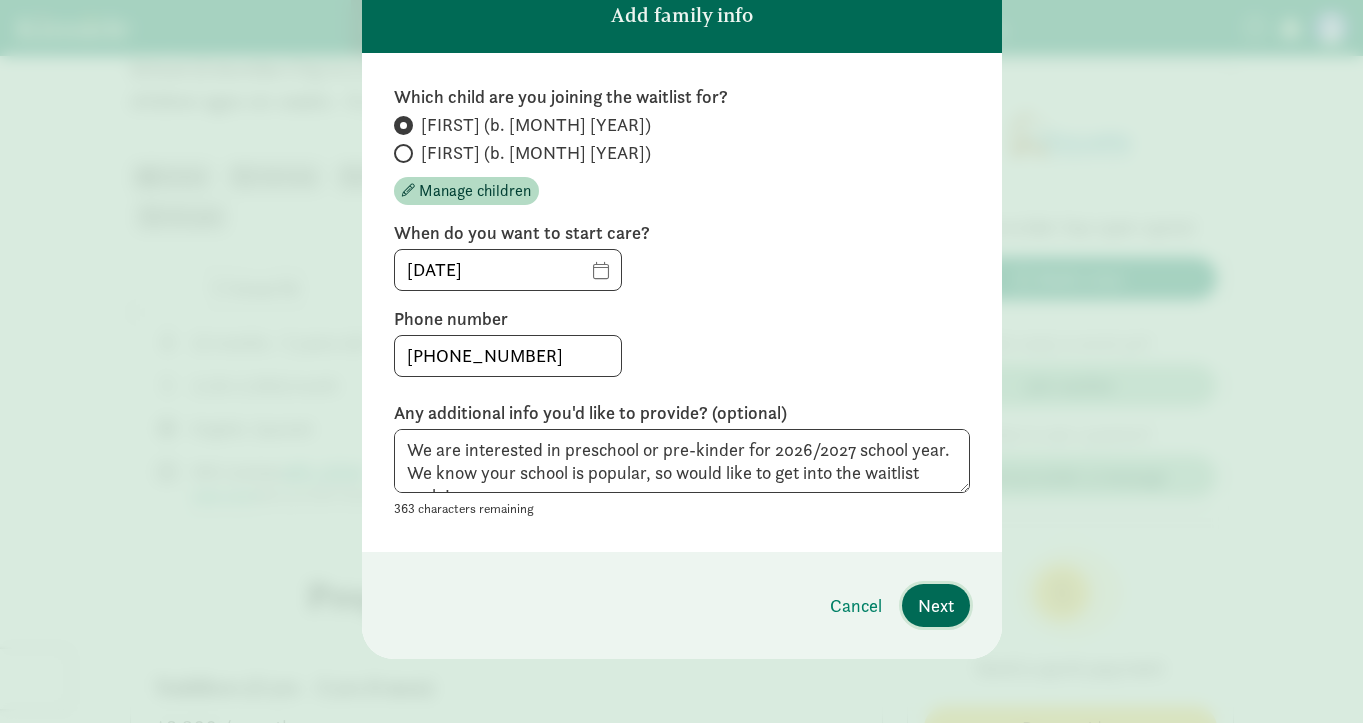 click on "Next" at bounding box center (936, 605) 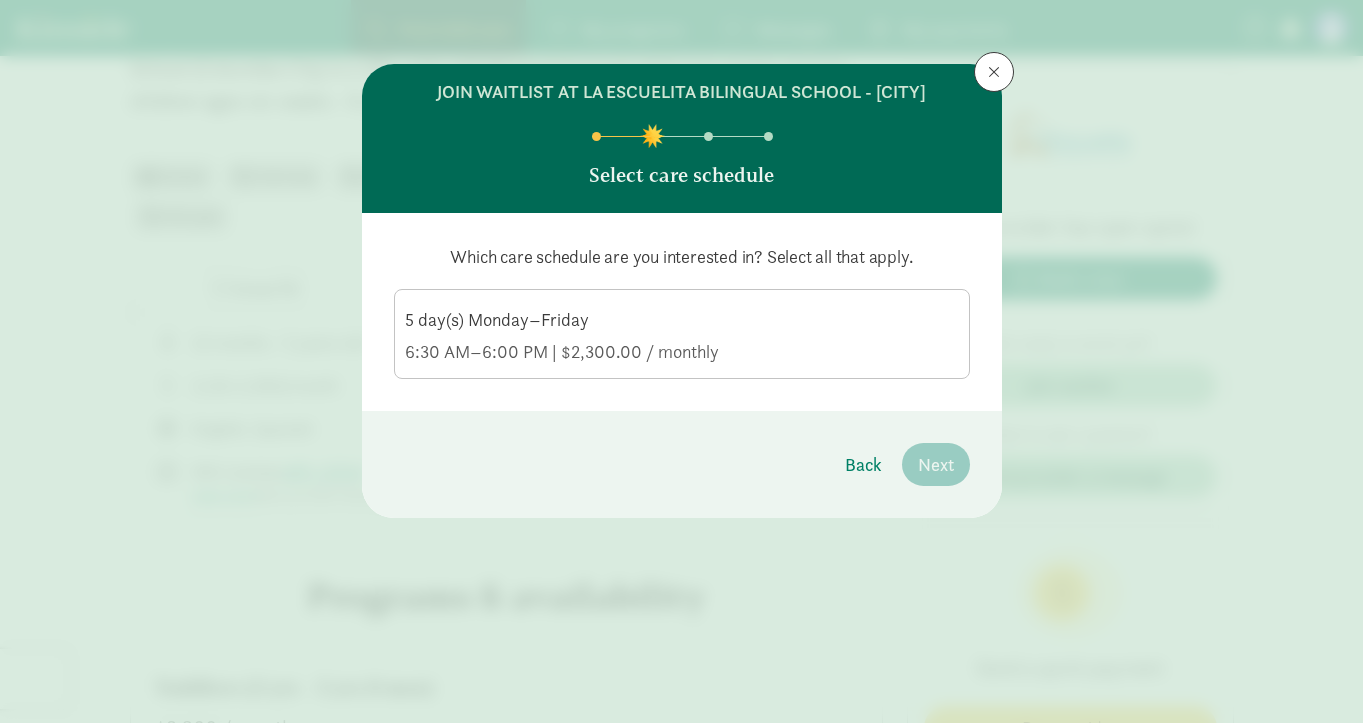 scroll, scrollTop: 0, scrollLeft: 0, axis: both 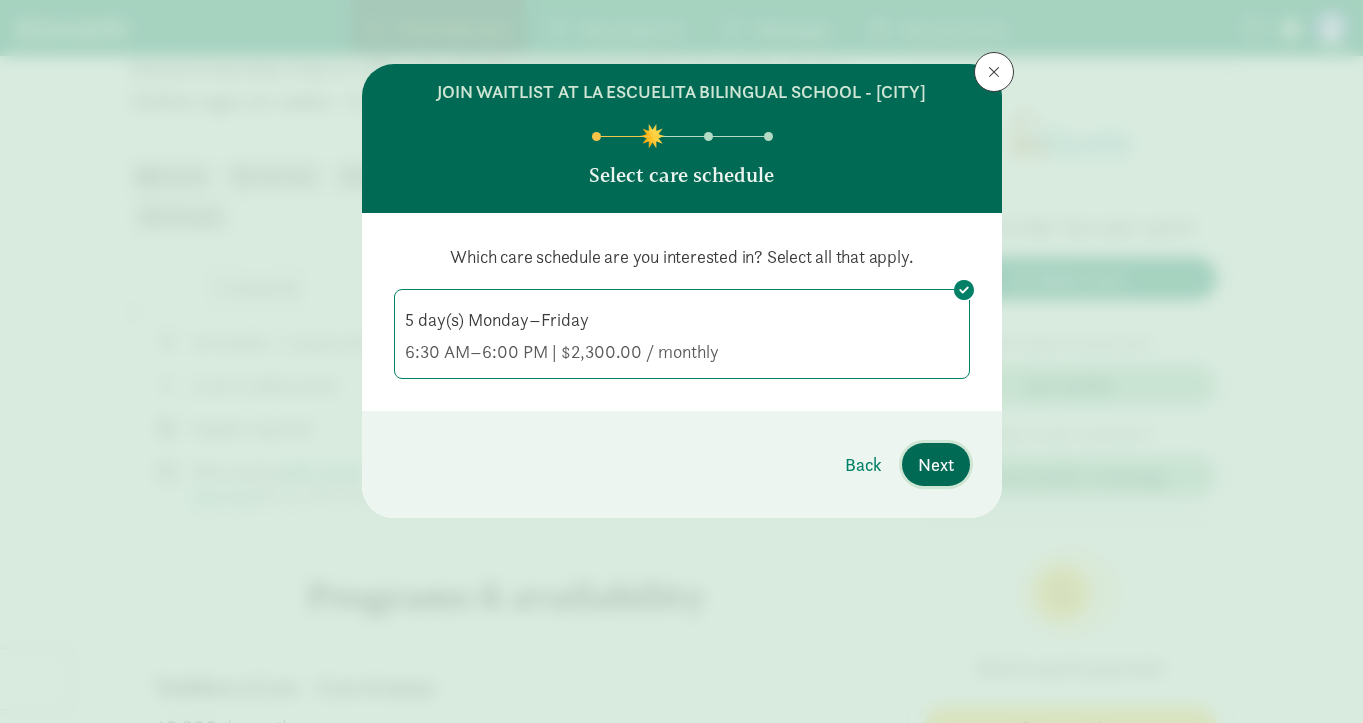 click on "Next" at bounding box center (936, 464) 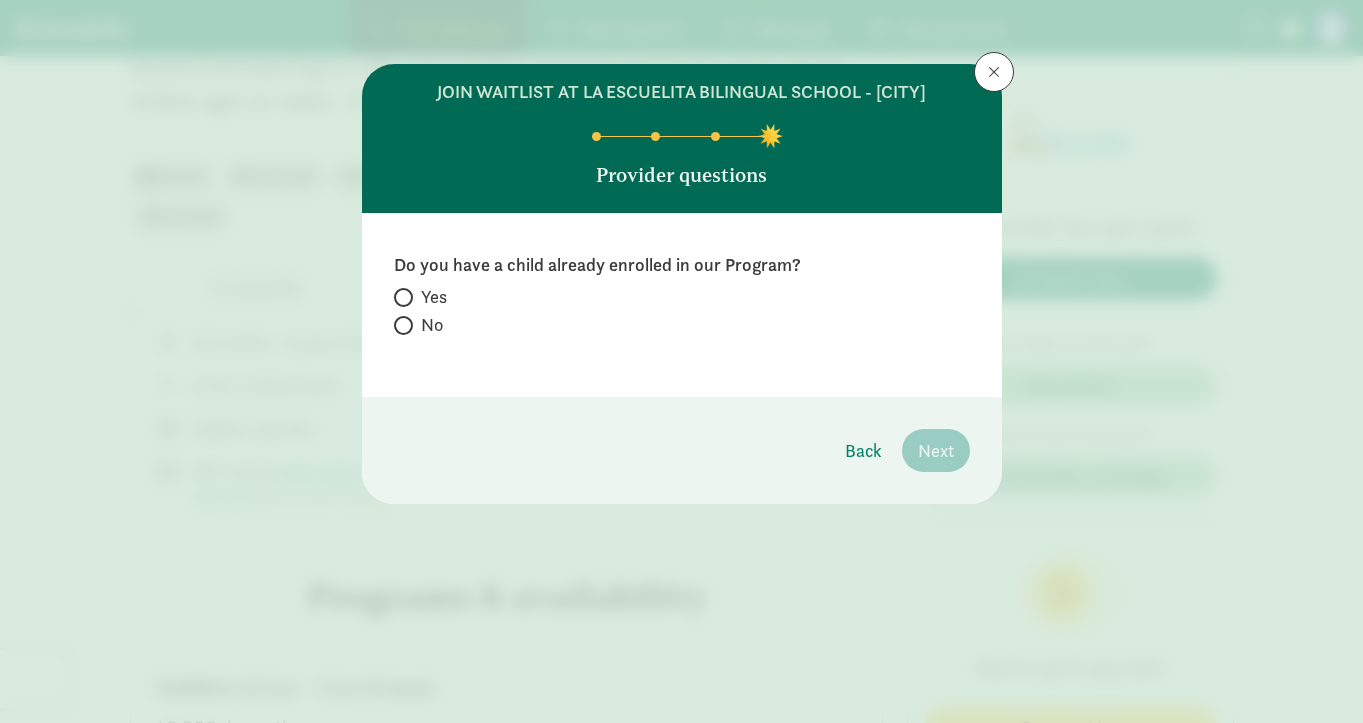 click on "No" at bounding box center (432, 325) 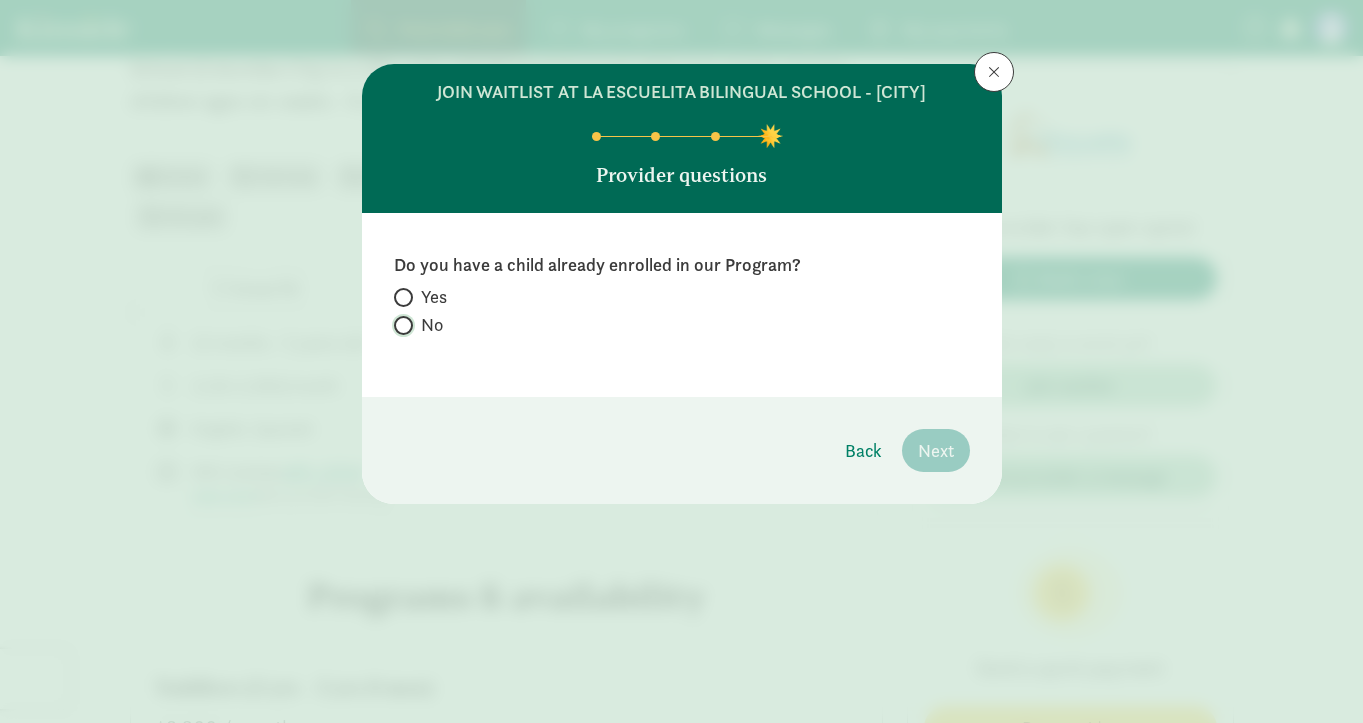 click on "No" at bounding box center (400, 325) 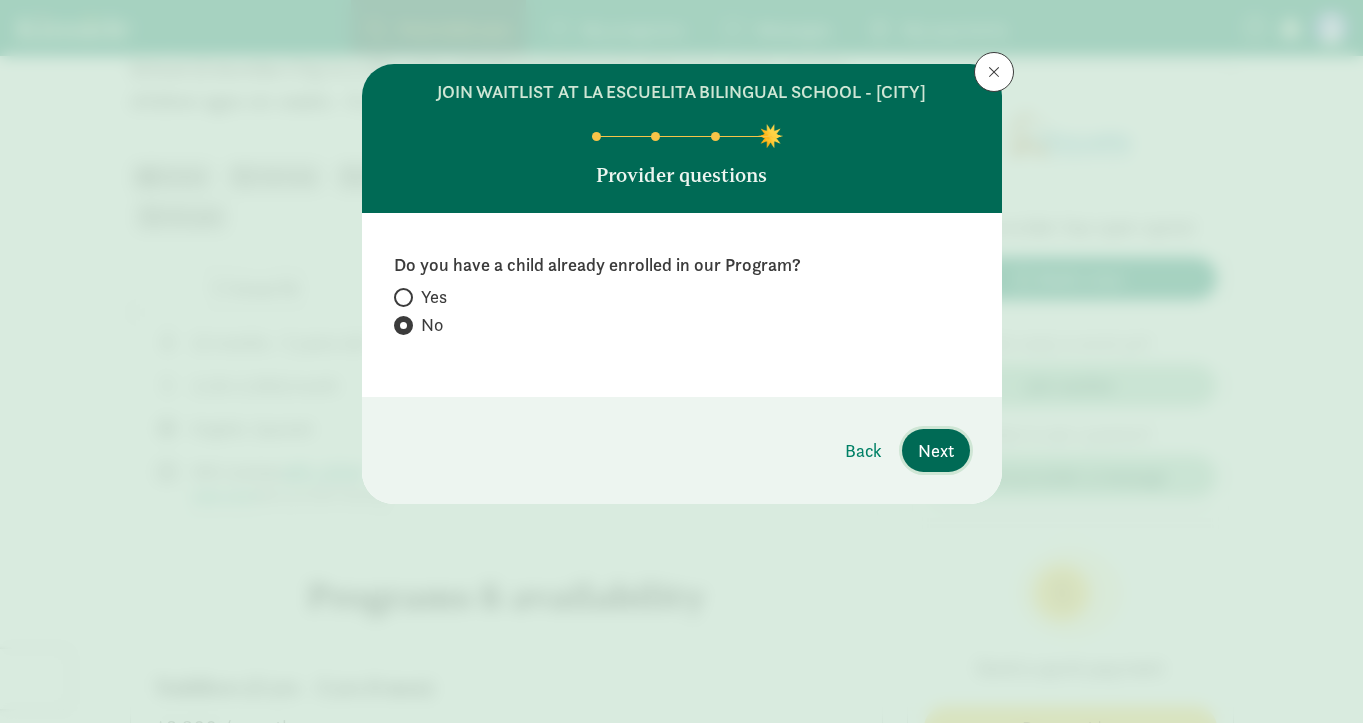 click on "Next" at bounding box center (936, 450) 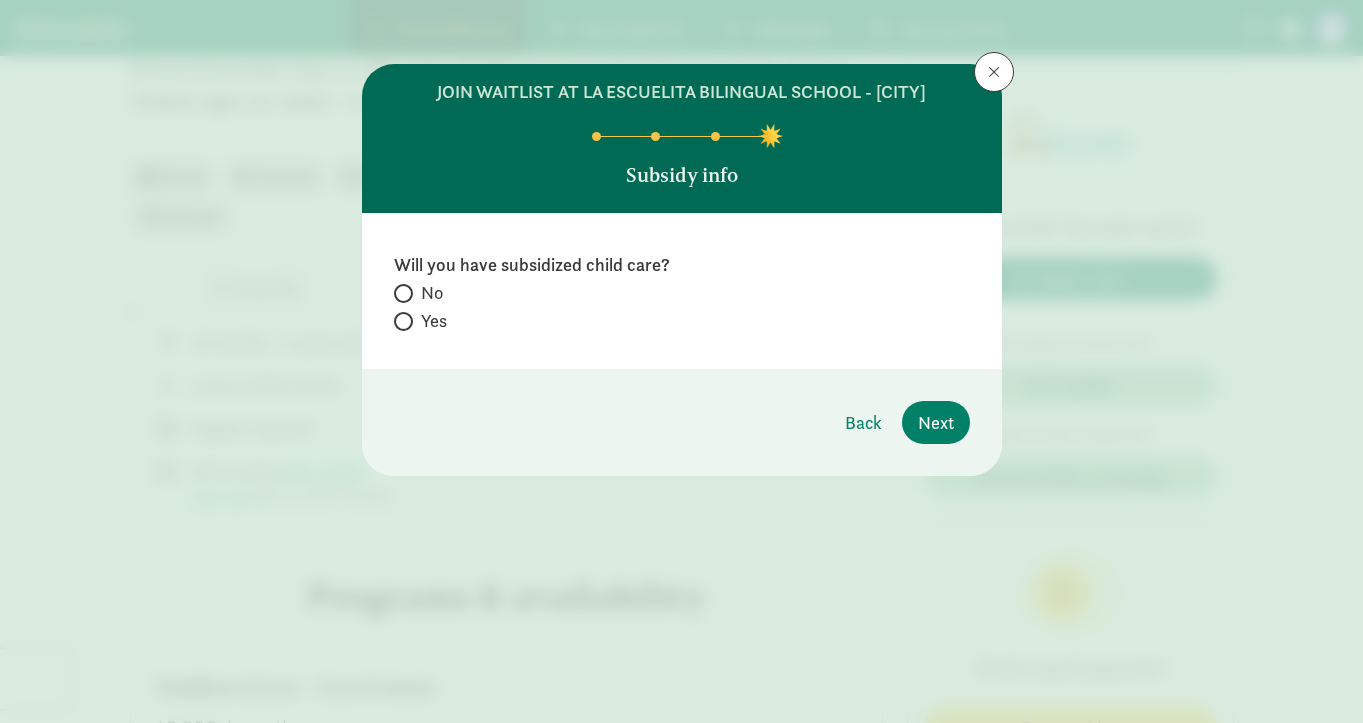 click on "No" at bounding box center [432, 293] 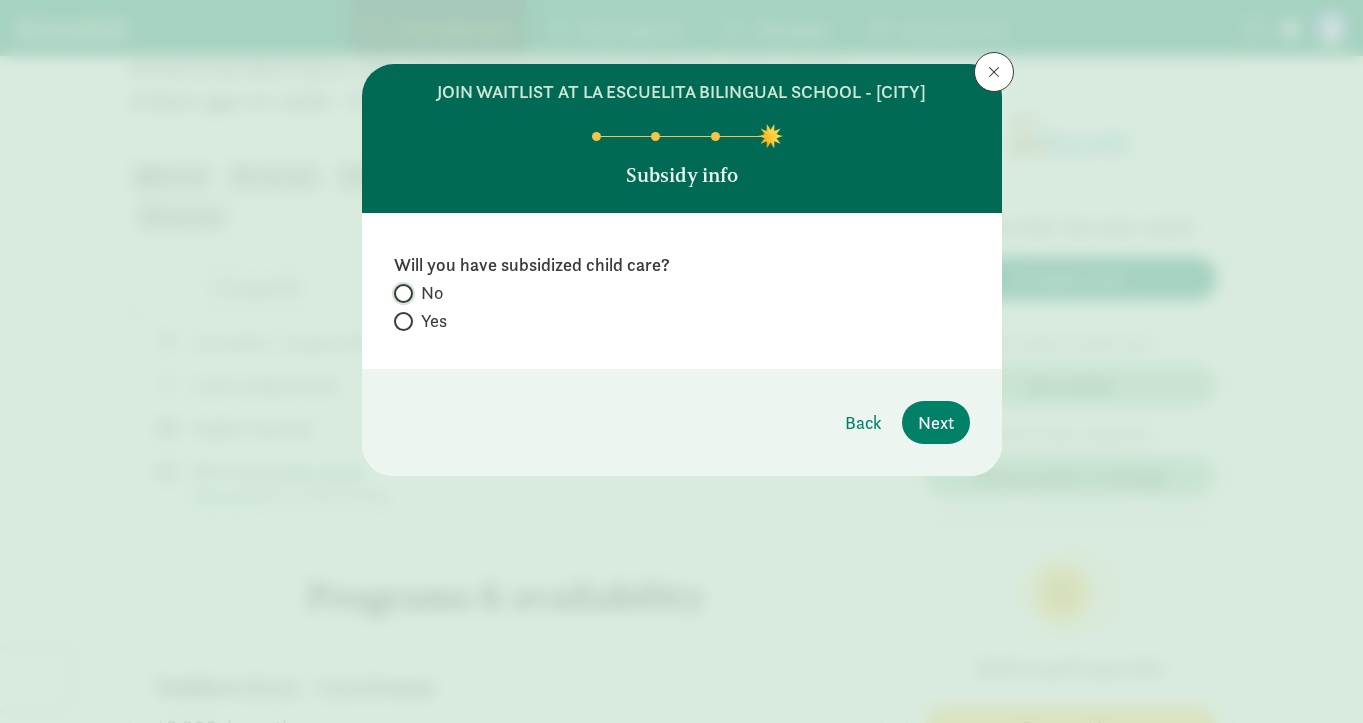 click on "No" at bounding box center [400, 293] 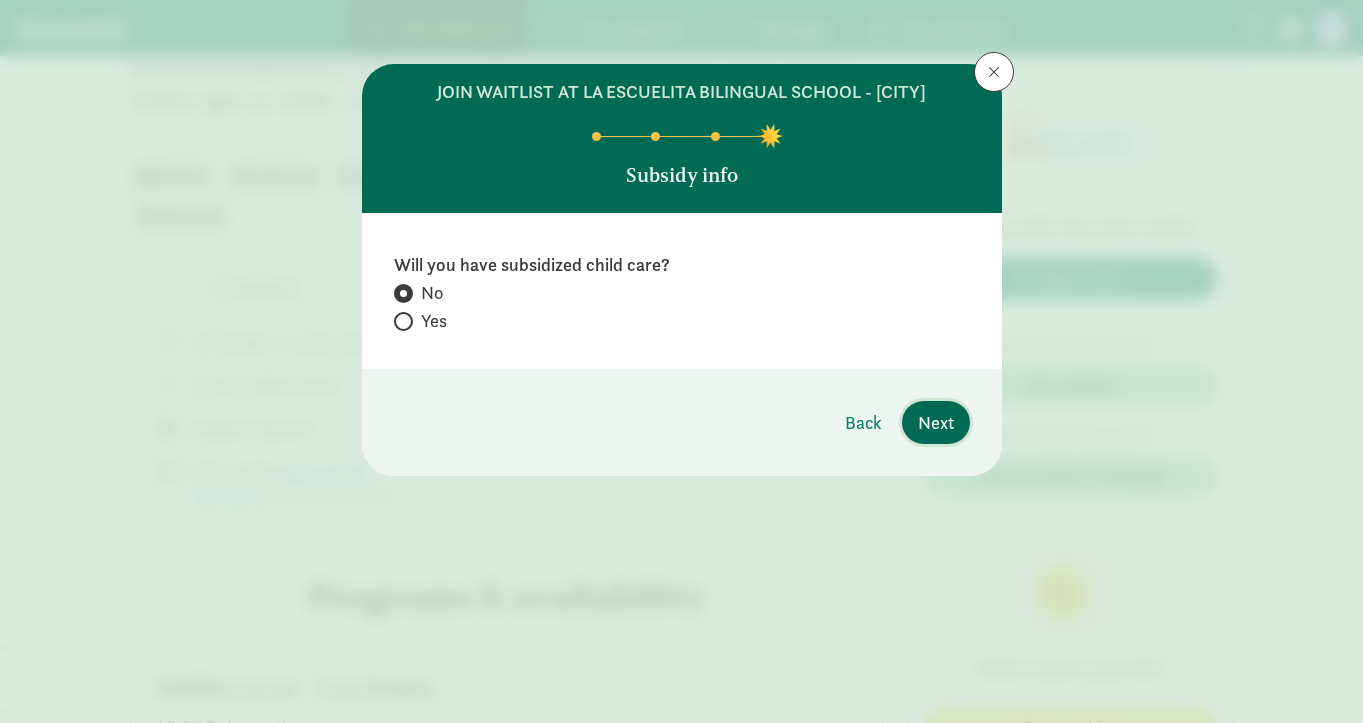 click on "Next" at bounding box center (936, 422) 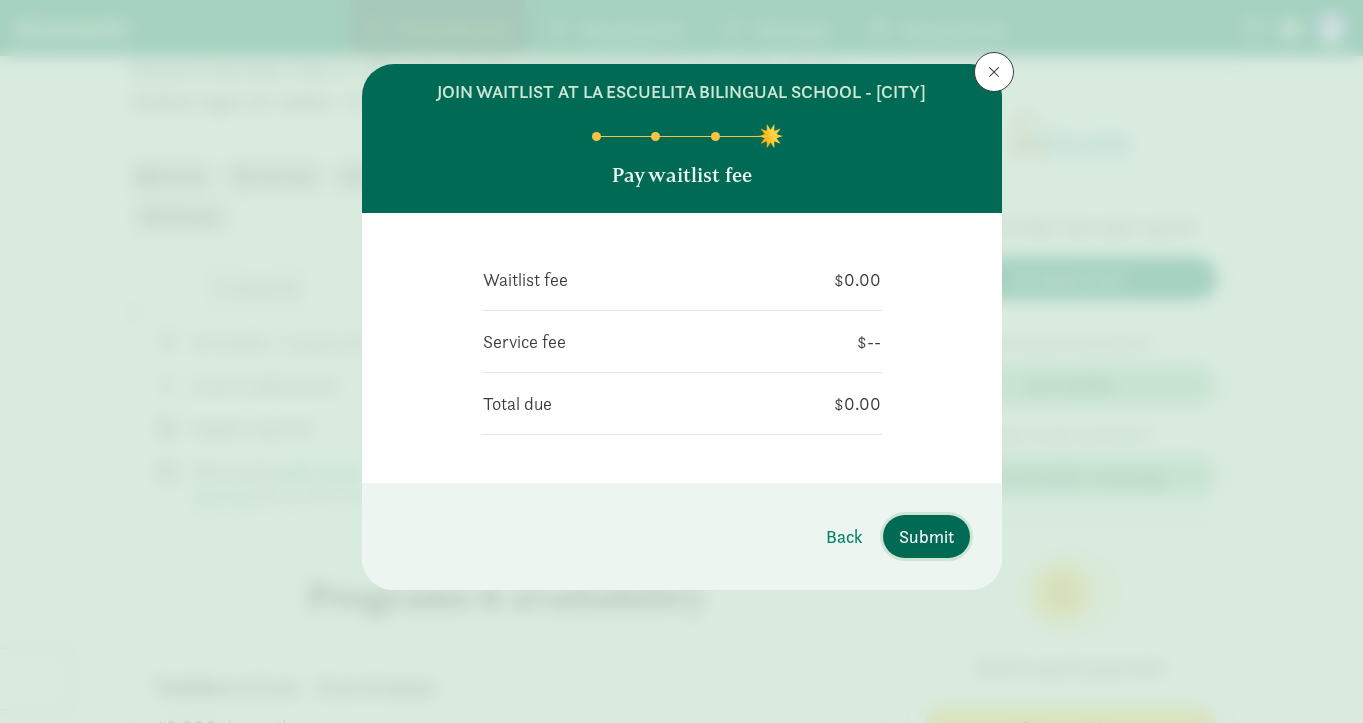 click on "Submit" at bounding box center [926, 536] 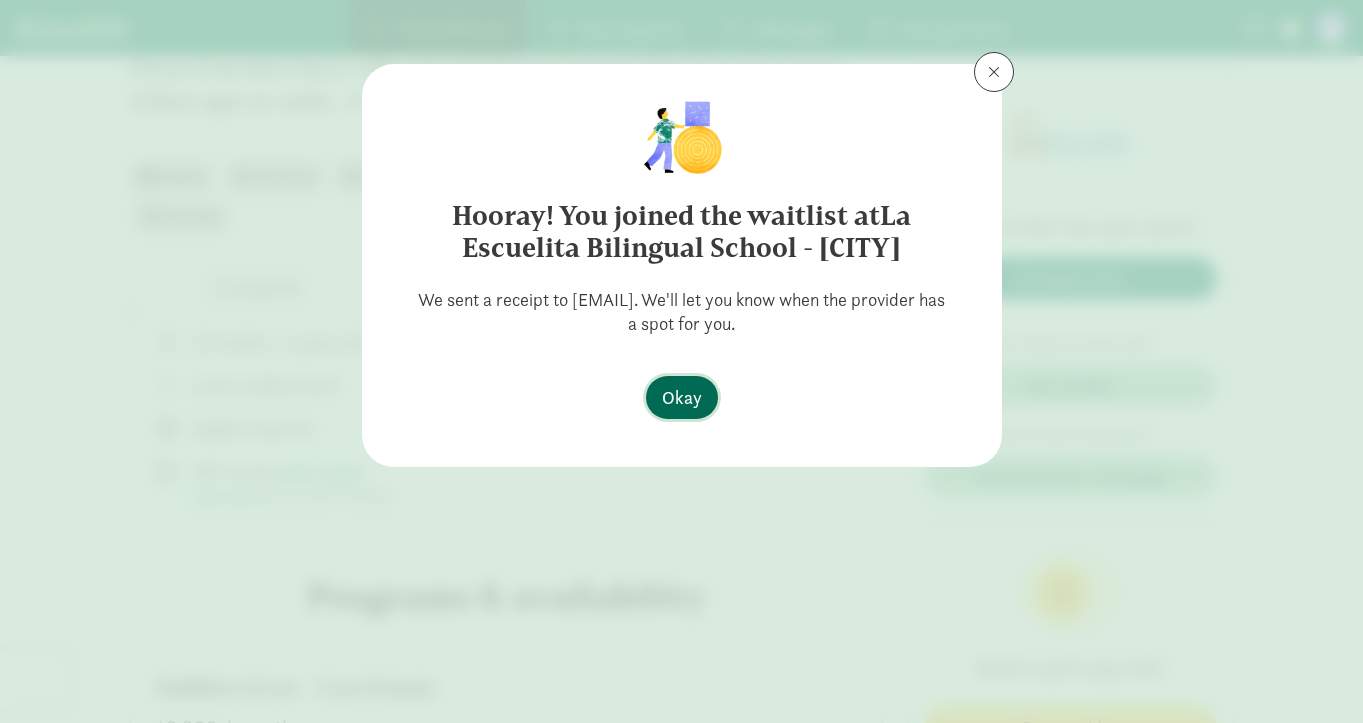 click on "Okay" at bounding box center [682, 397] 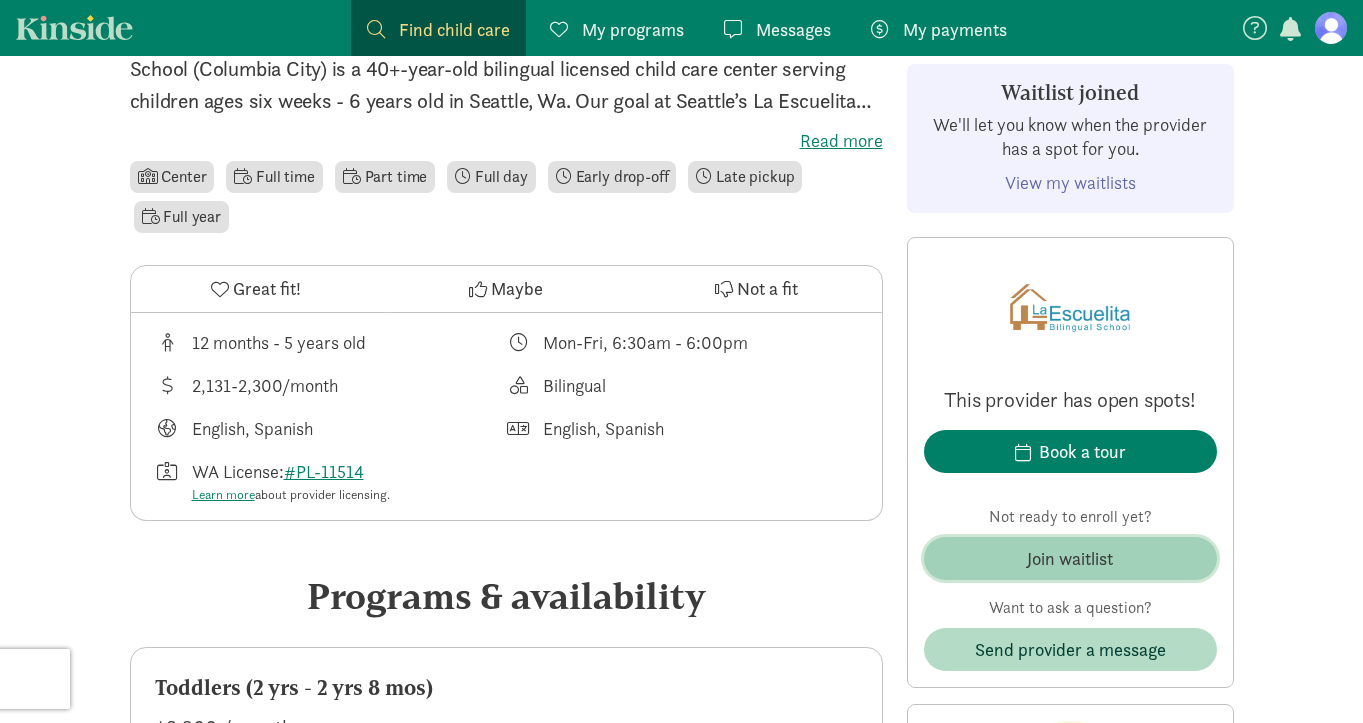 click on "Join waitlist" 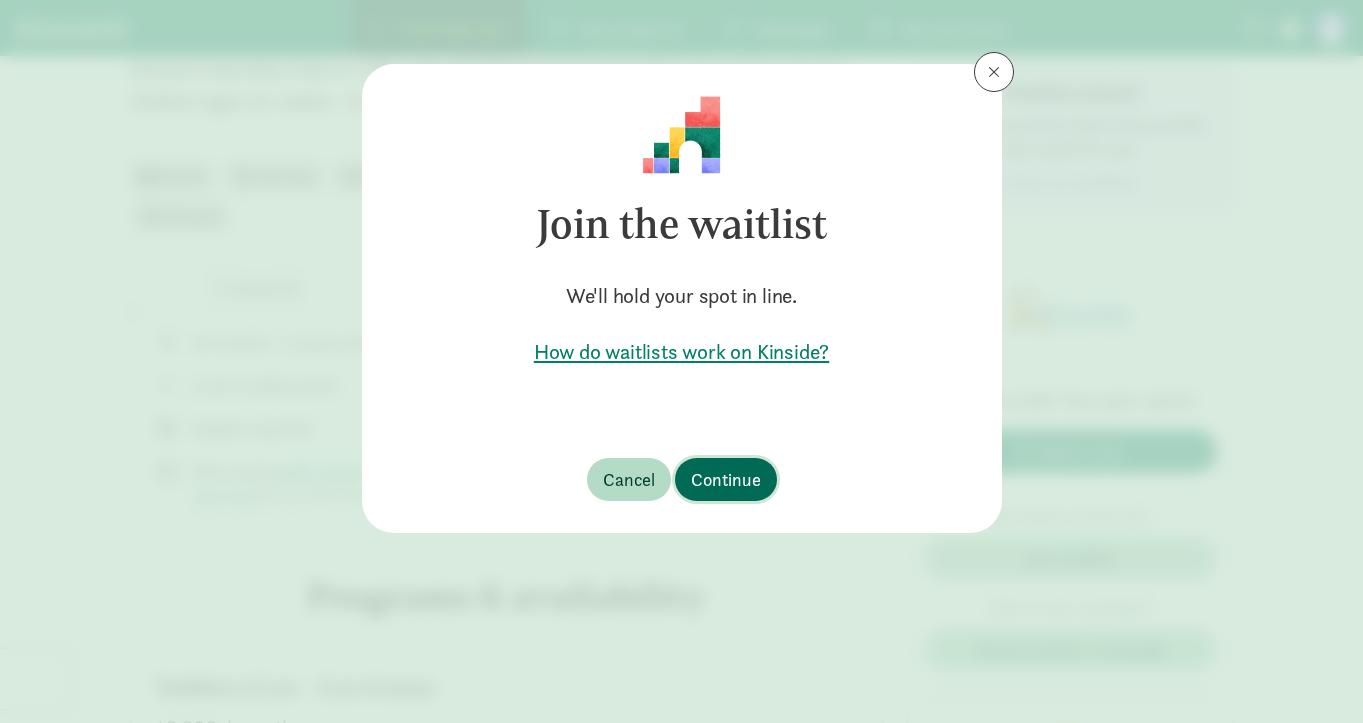 click on "Continue" at bounding box center [726, 479] 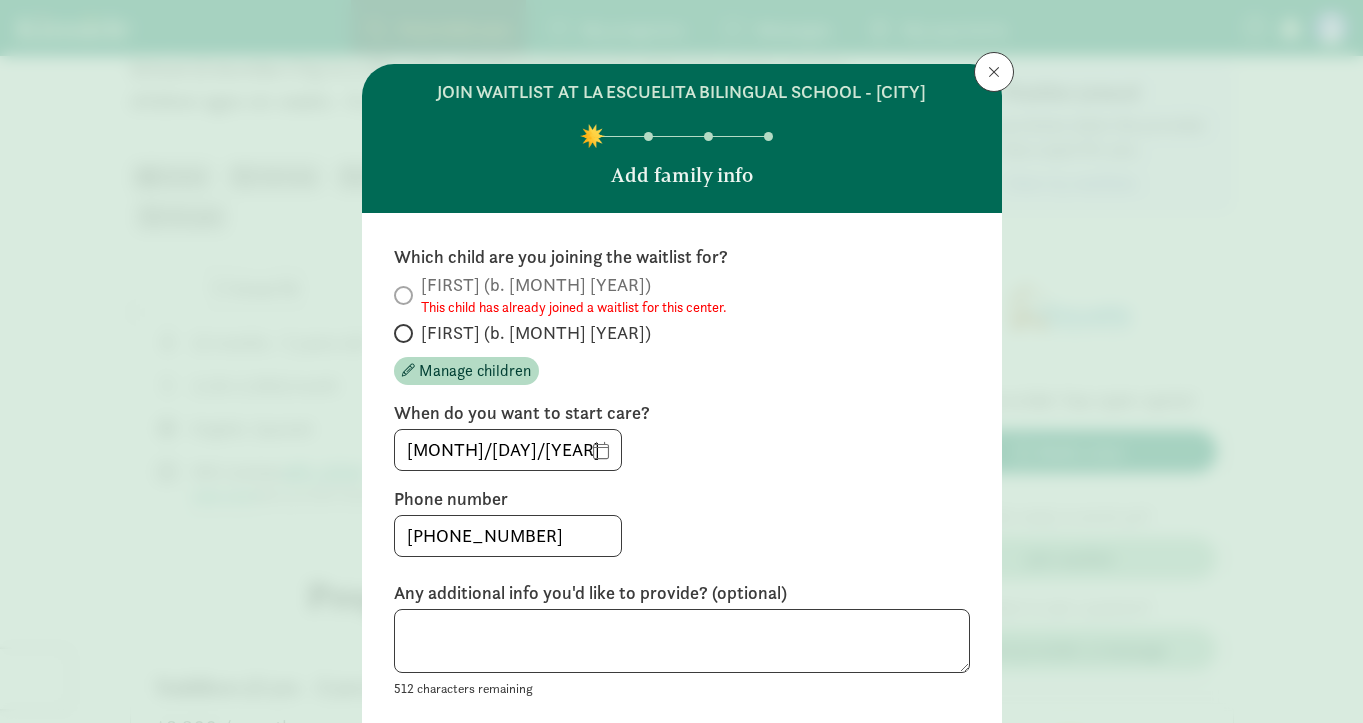 click on "[FIRST] (b. [MONTH] [YEAR])" at bounding box center (536, 333) 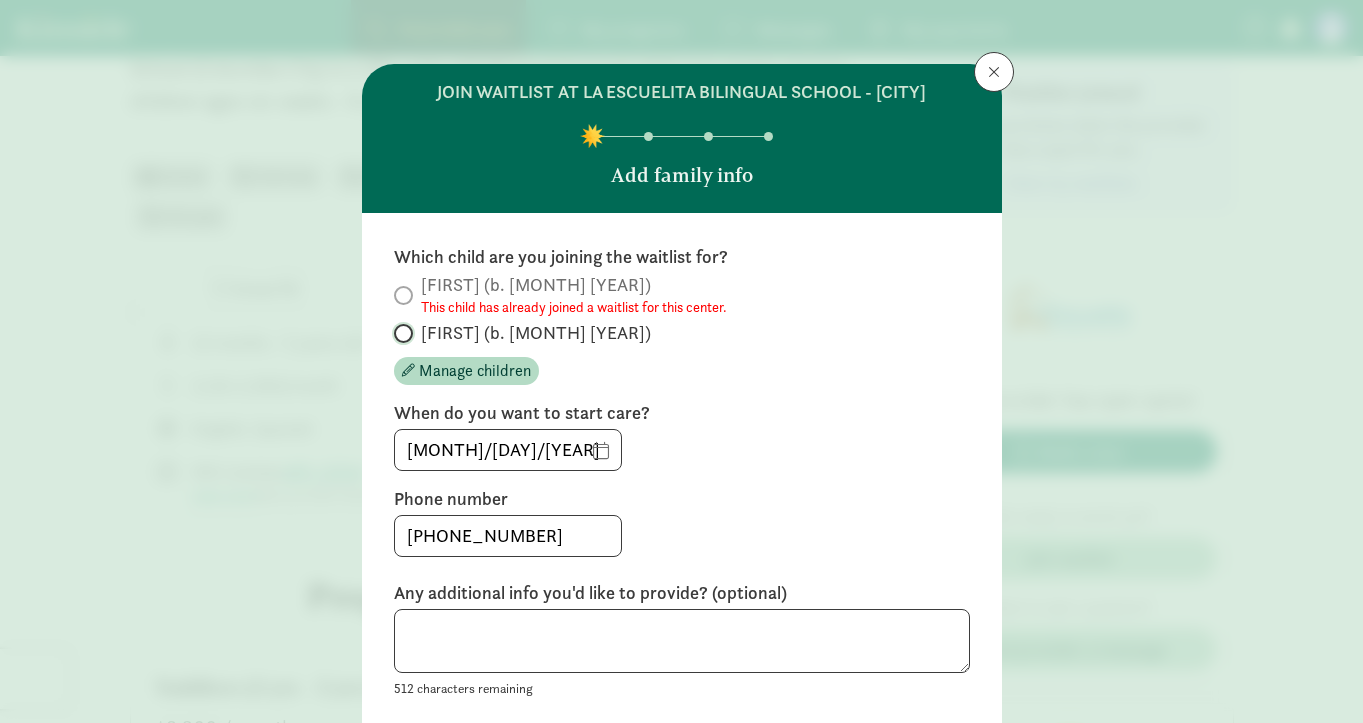 click on "[FIRST] (b. [MONTH] [YEAR])" at bounding box center (400, 333) 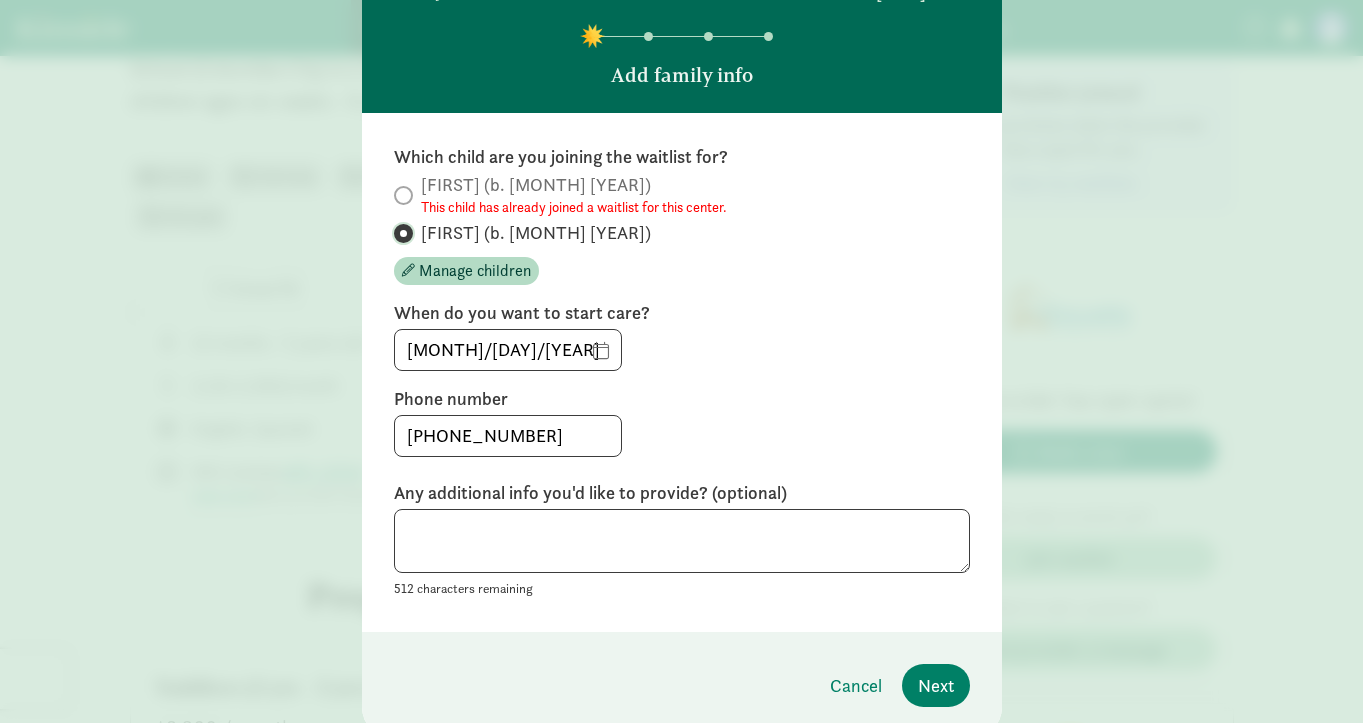 scroll, scrollTop: 205, scrollLeft: 0, axis: vertical 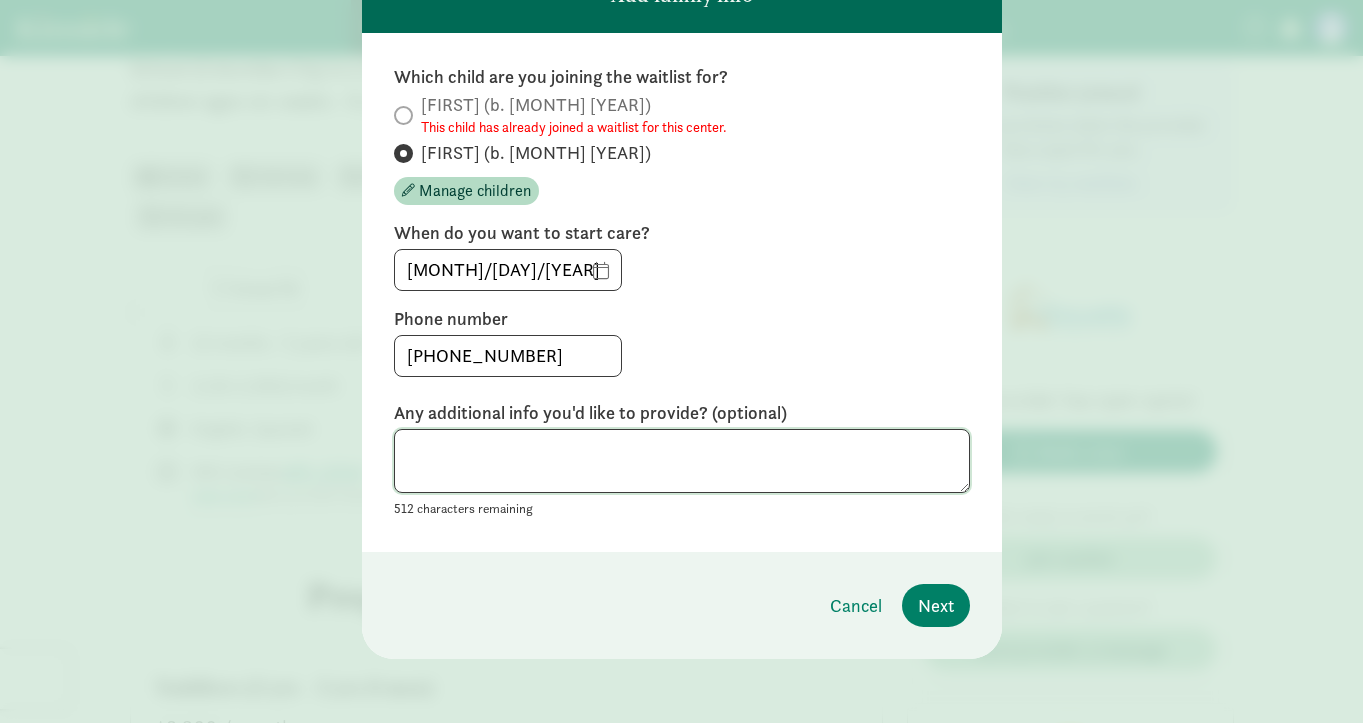click at bounding box center (682, 461) 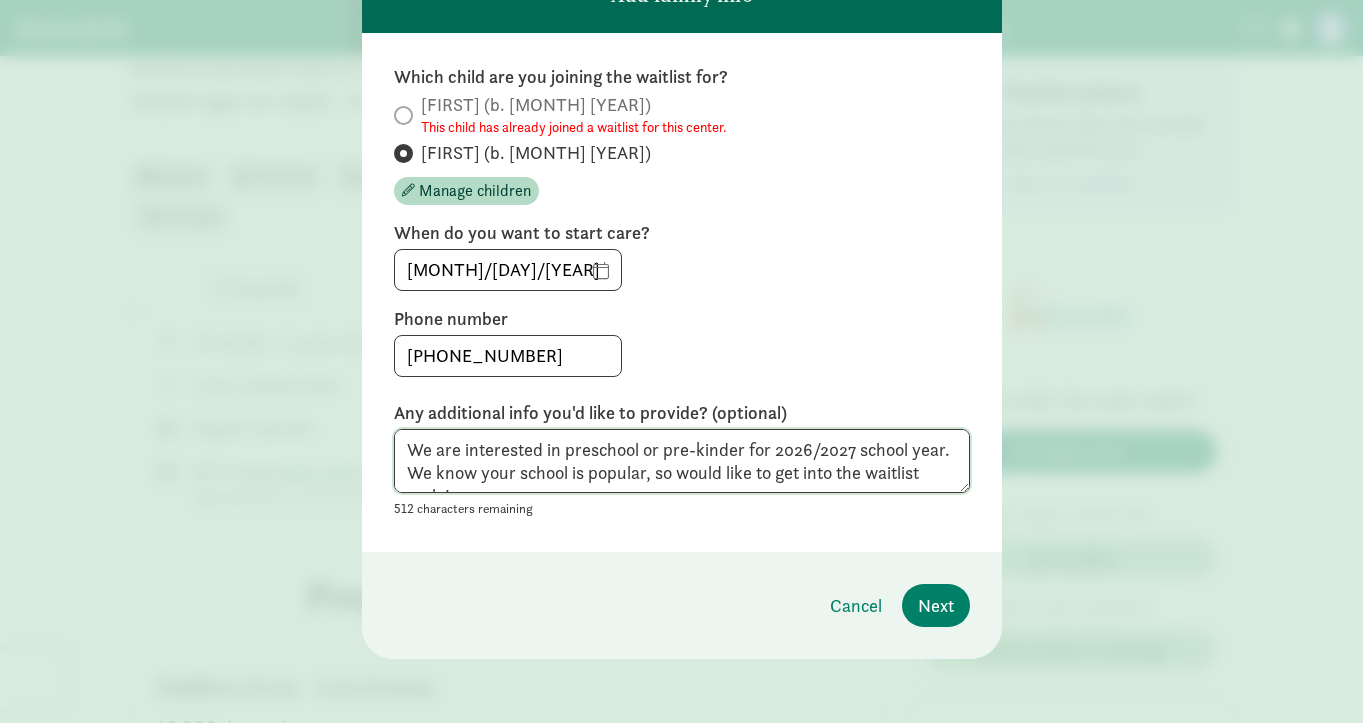 scroll, scrollTop: 15, scrollLeft: 0, axis: vertical 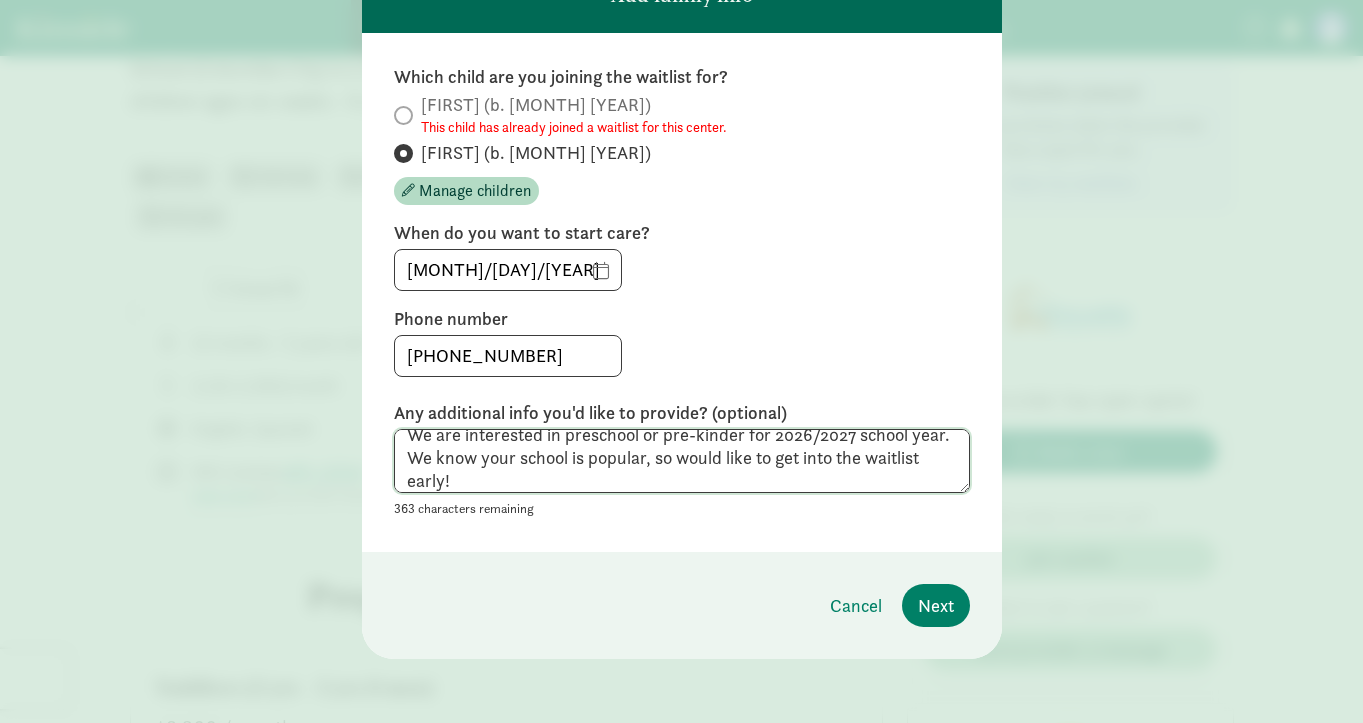 type on "We are interested in preschool or pre-kinder for 2026/2027 school year. We know your school is popular, so would like to get into the waitlist early!" 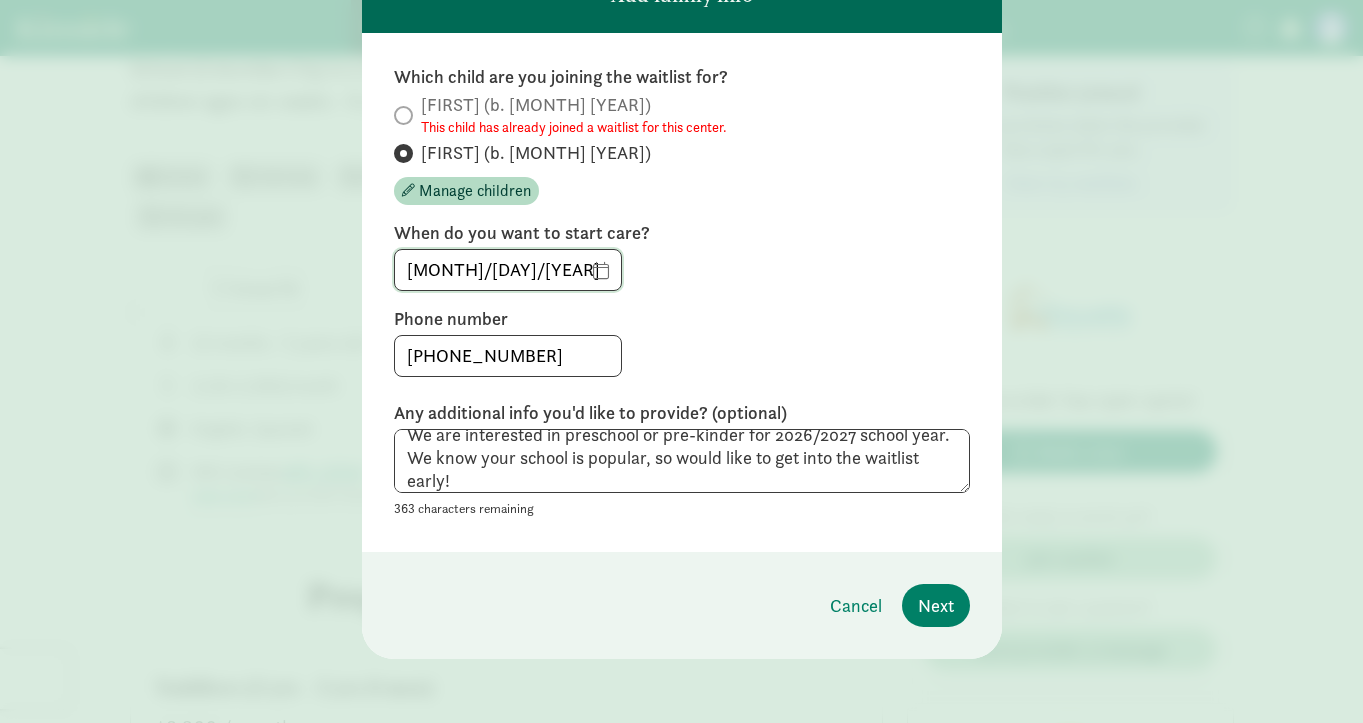 click on "[MONTH]/[DAY]/[YEAR]" 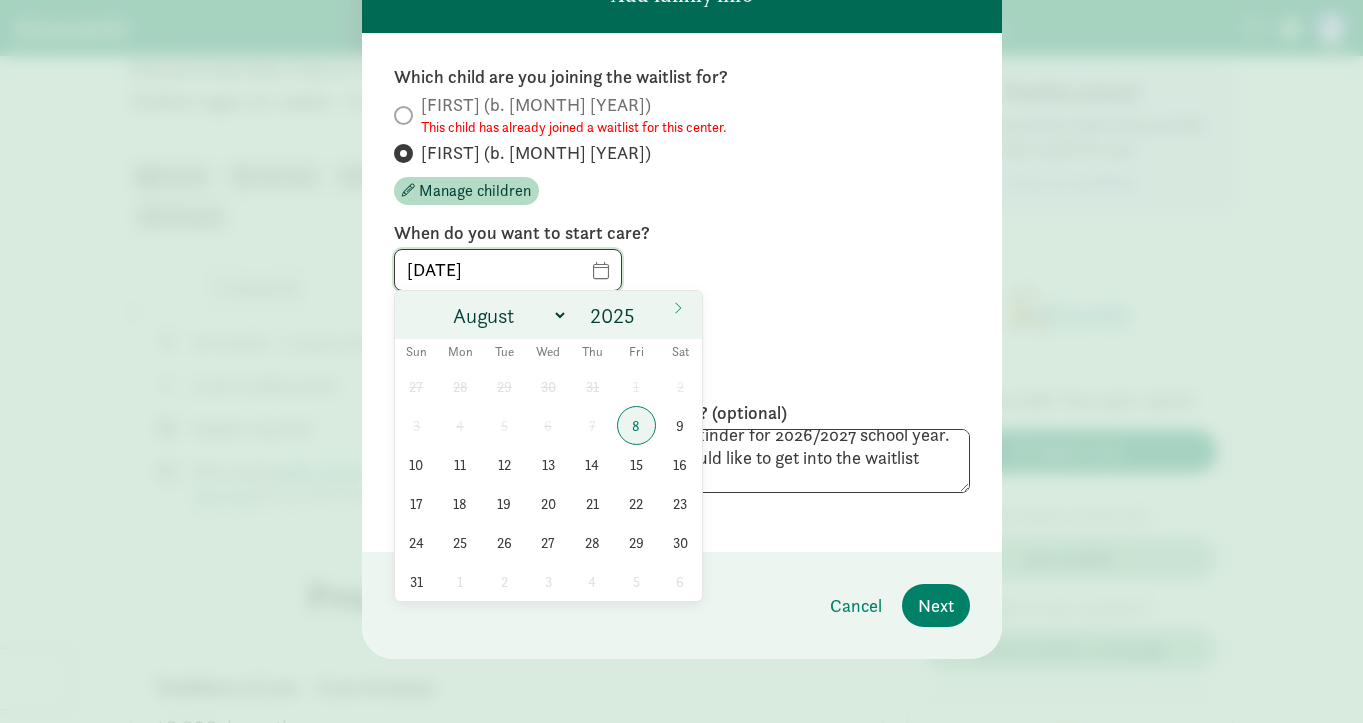 type on "[DATE]" 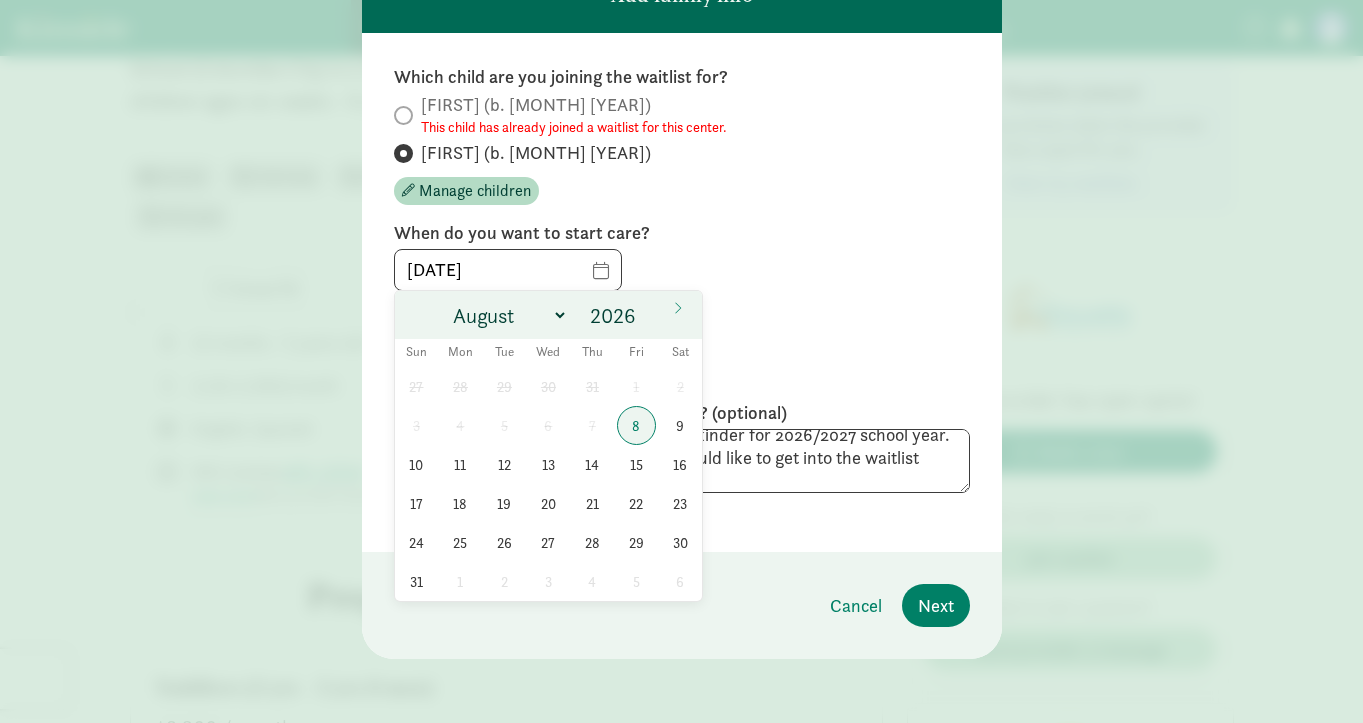 click on "Which child are you joining the waitlist for? Maya (b. [DATE]) This child has already joined a waitlist for this center. Alice (b. [DATE]) Manage children When do you want to start care? [DATE] Phone number [PHONE] Any additional info you'd like to provide? (optional) We are interested in preschool or pre-kinder for 2026/2027 school year. We know your school is popular, so would like to get into the waitlist early! 363 characters remaining" 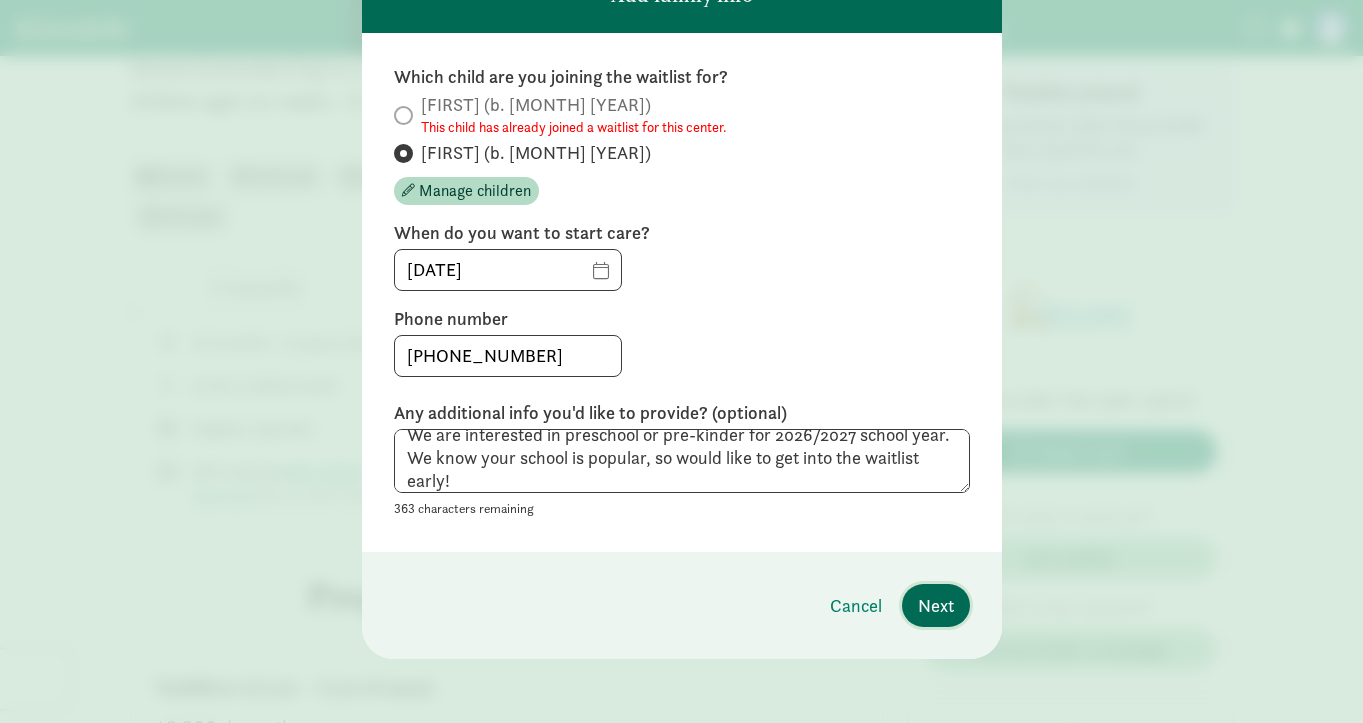 click on "Next" at bounding box center [936, 605] 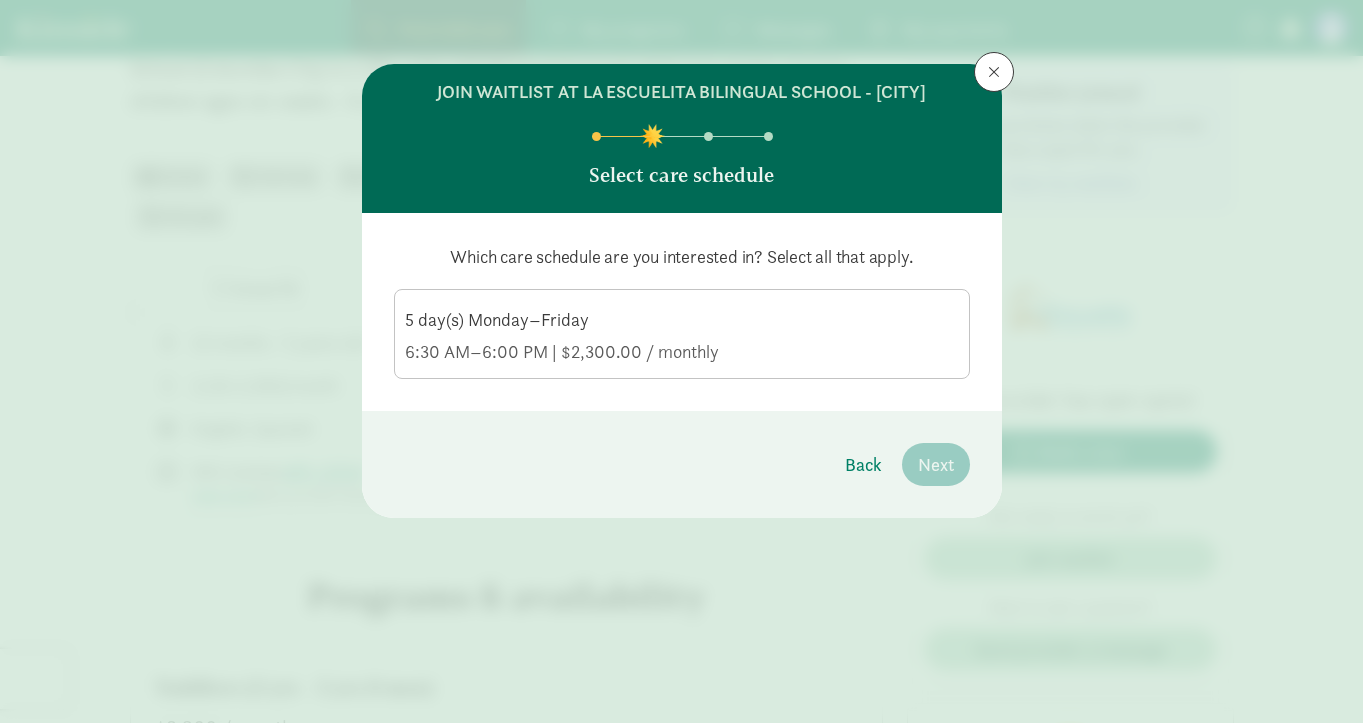 scroll, scrollTop: 0, scrollLeft: 0, axis: both 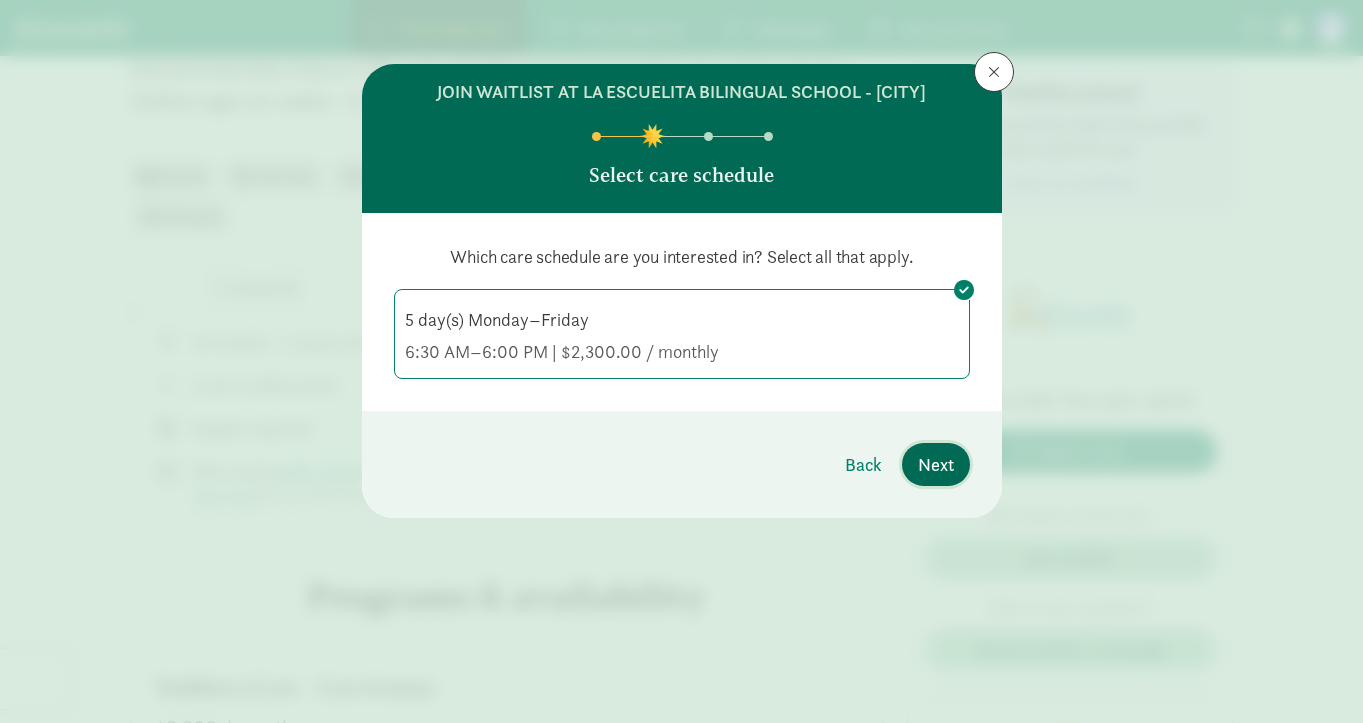 click on "Next" at bounding box center (936, 464) 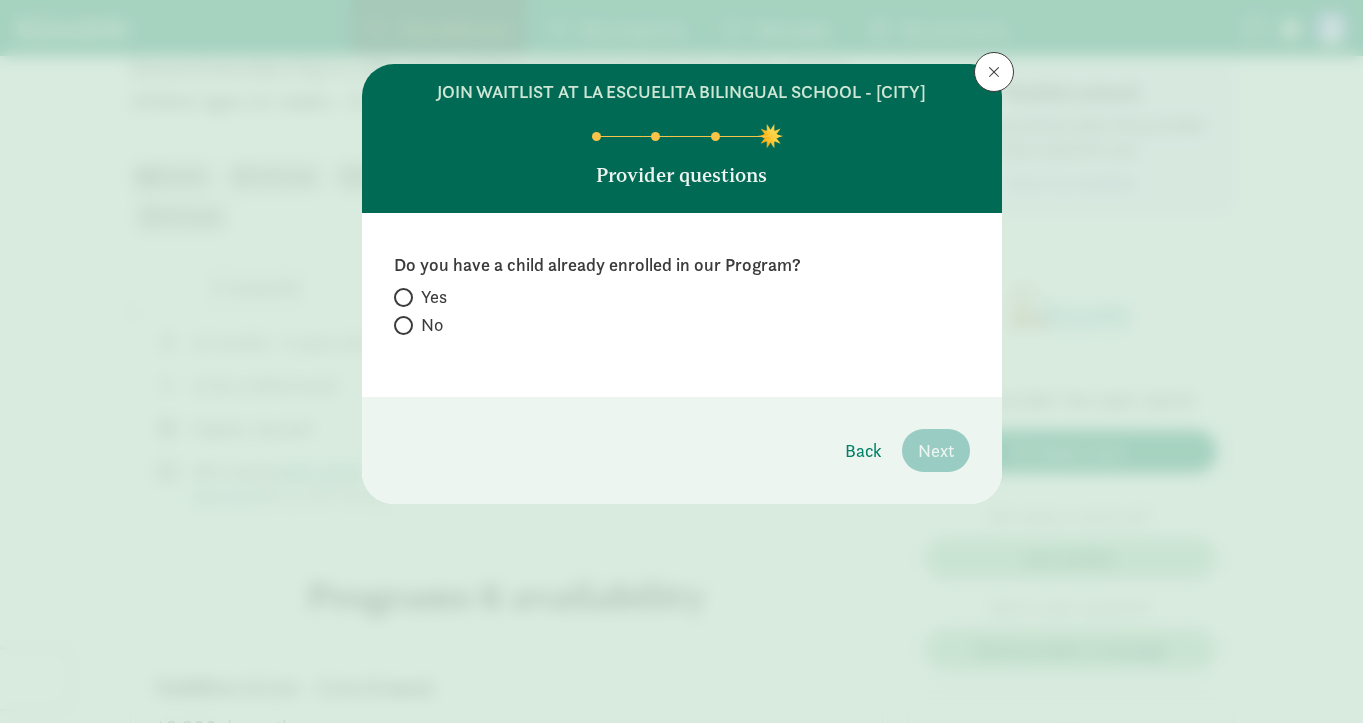 click on "No" at bounding box center (432, 325) 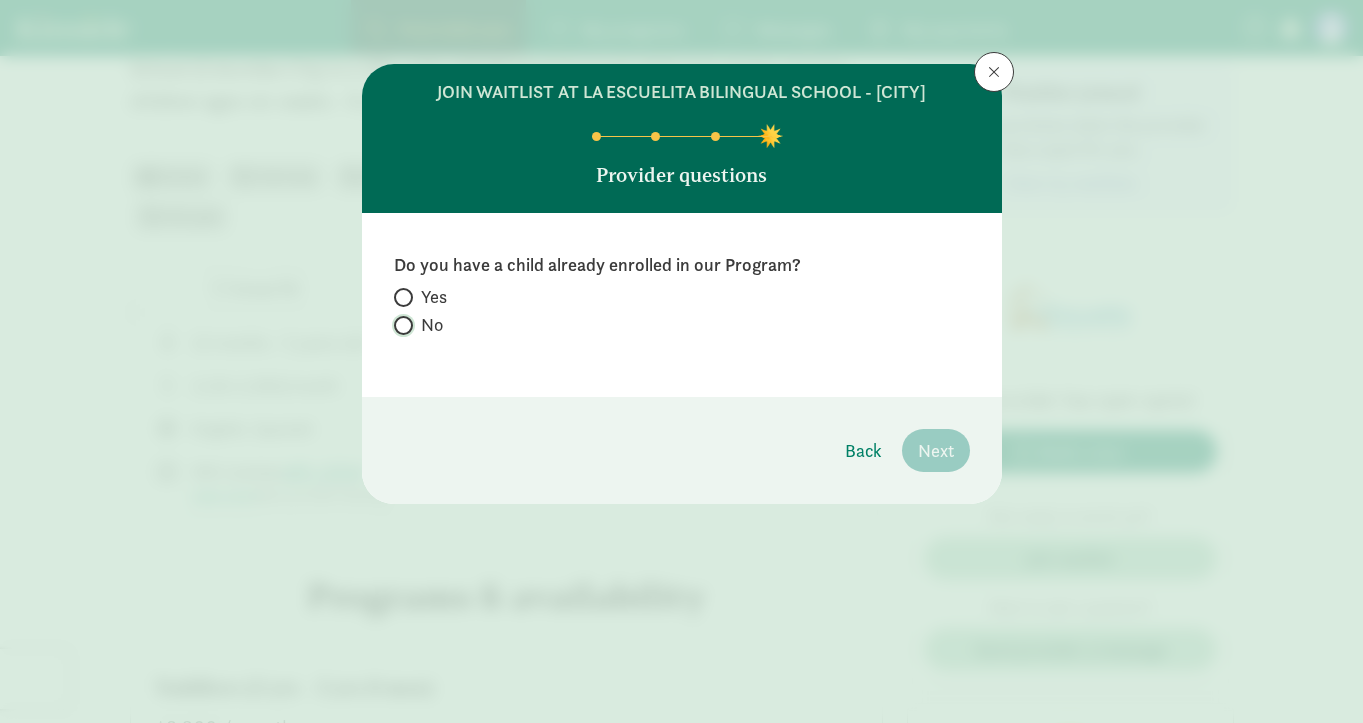 click on "No" at bounding box center [400, 325] 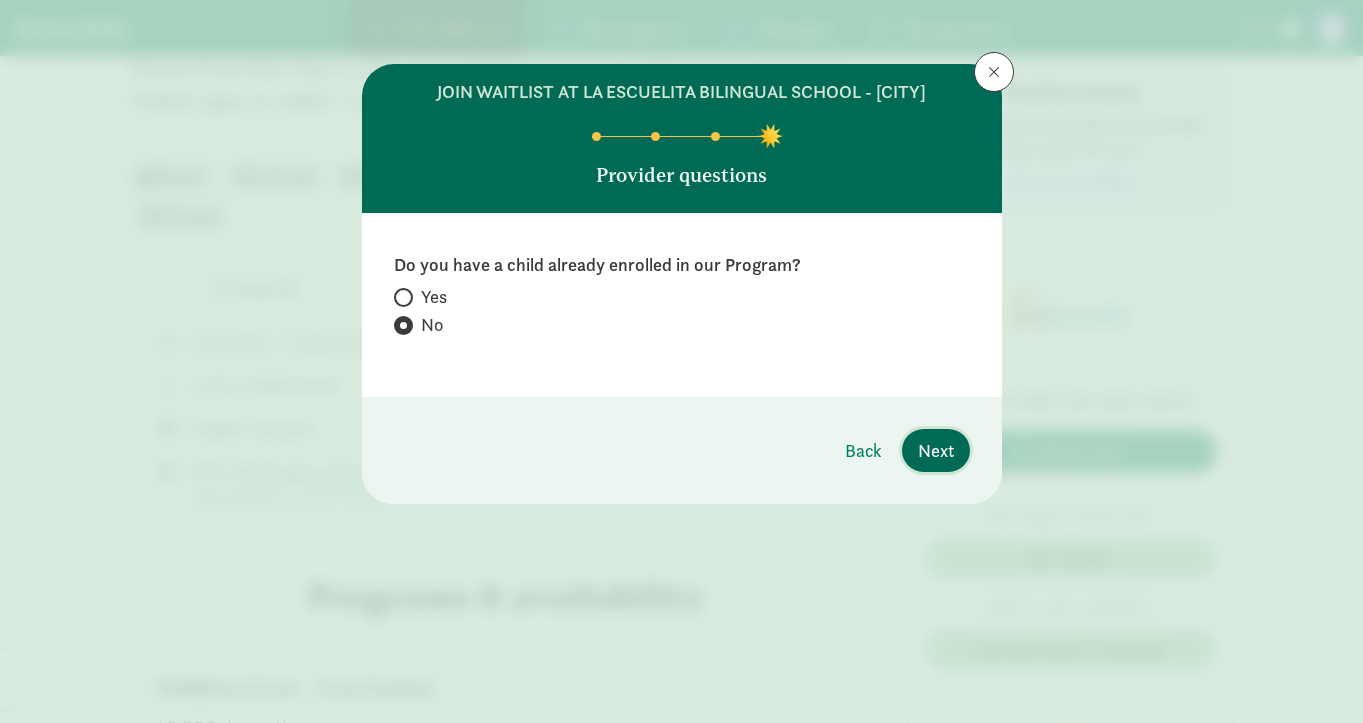 click on "Next" at bounding box center [936, 450] 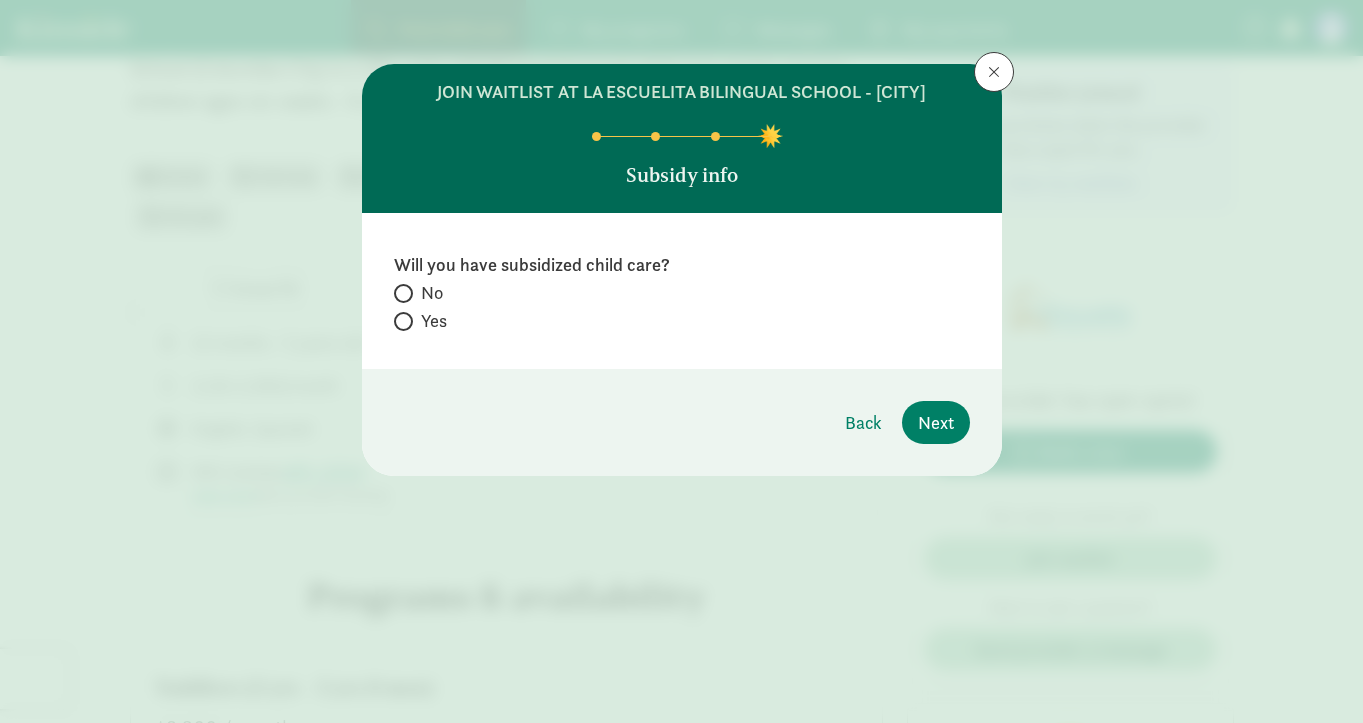 click at bounding box center (403, 293) 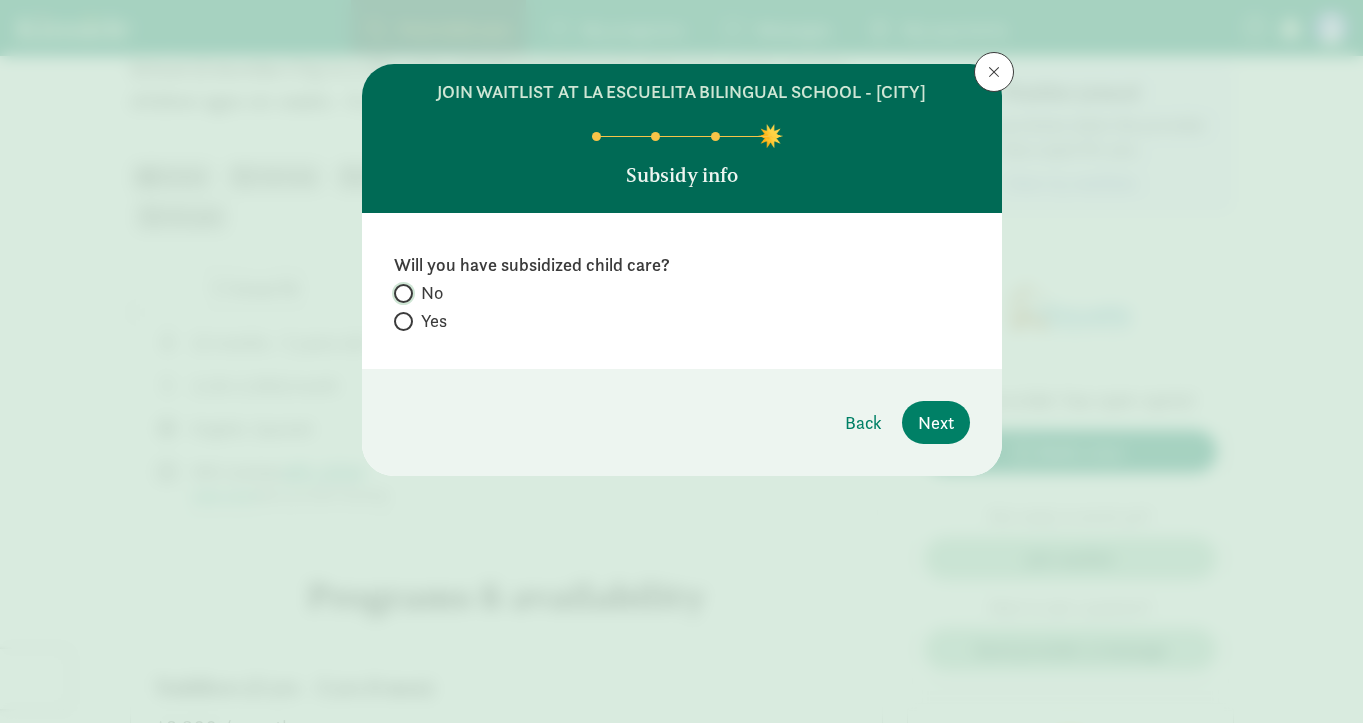 click on "No" at bounding box center (400, 293) 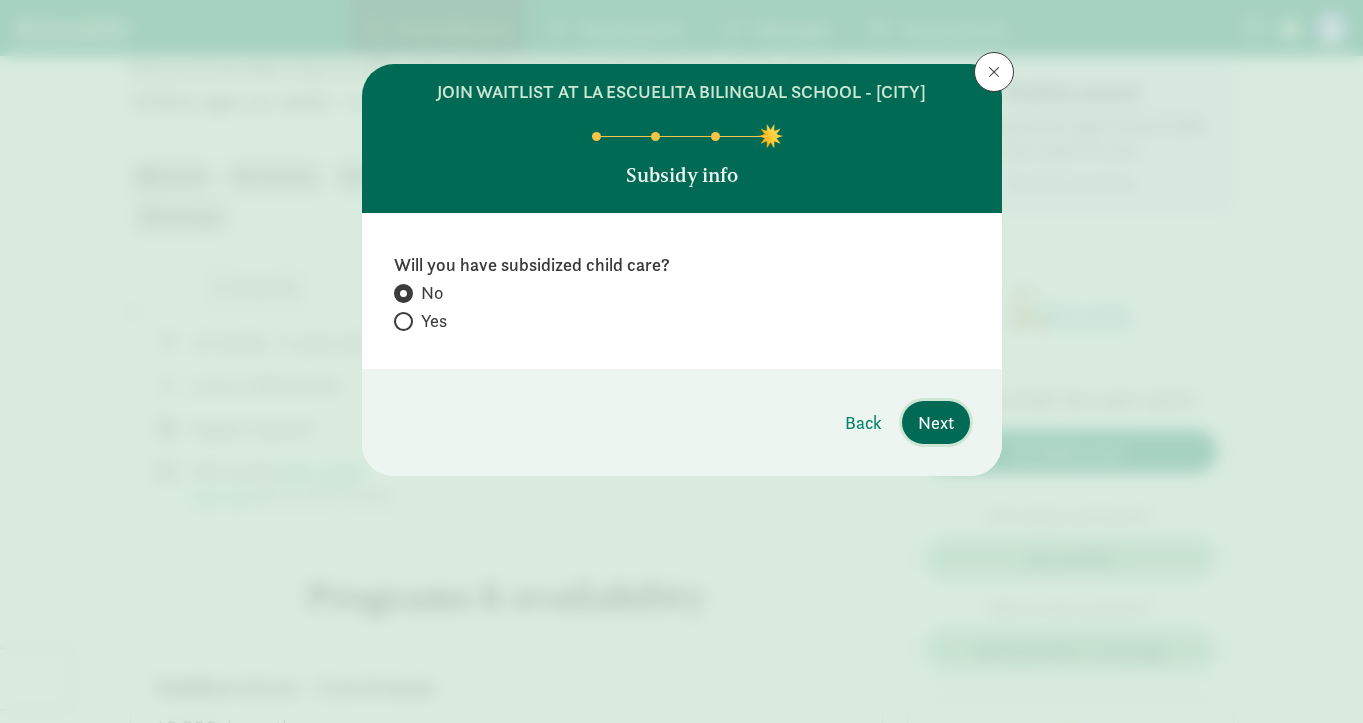 click on "Next" at bounding box center [936, 422] 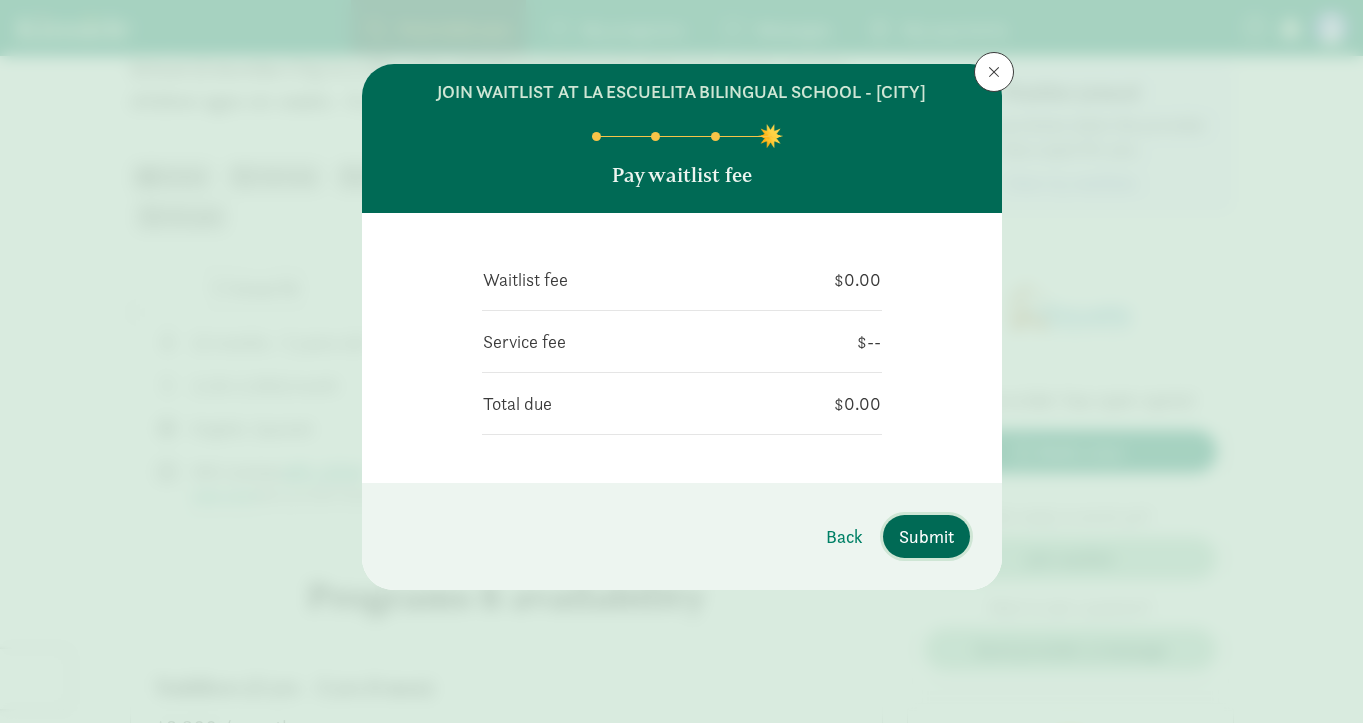 click on "Submit" at bounding box center [926, 536] 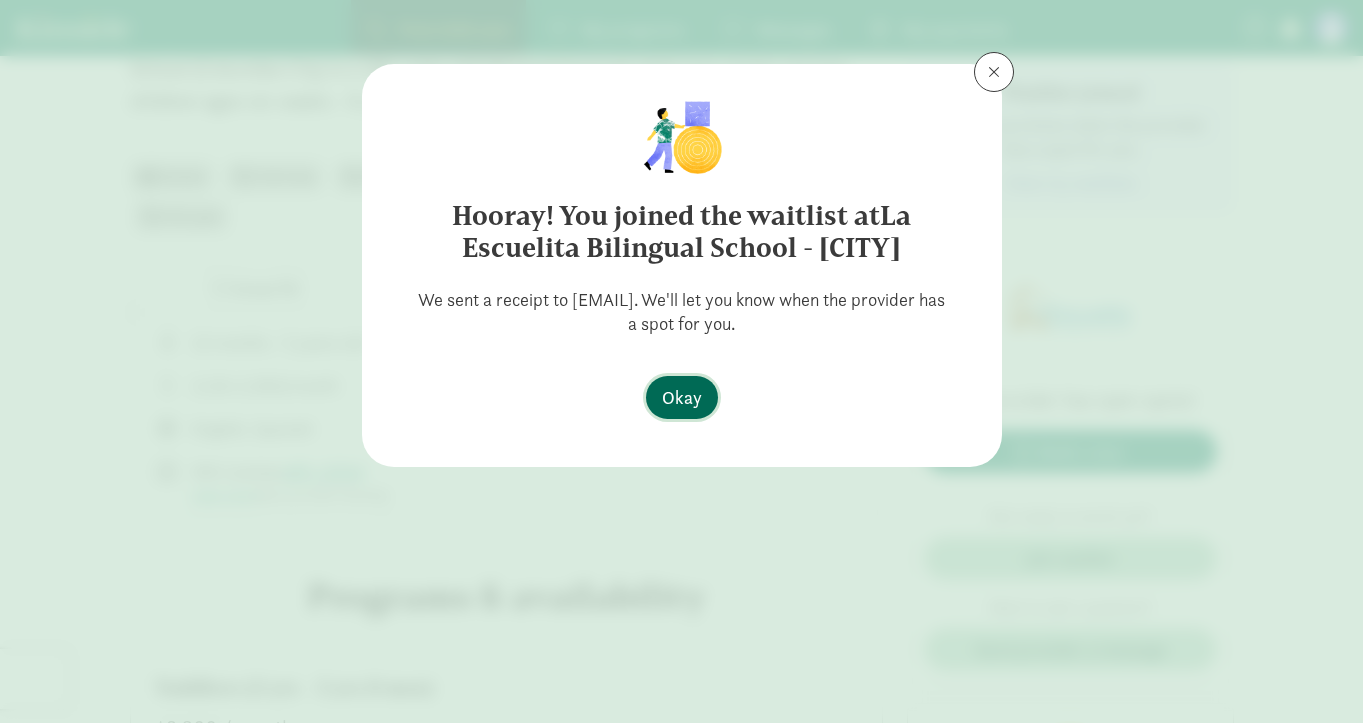 click on "Okay" at bounding box center [682, 397] 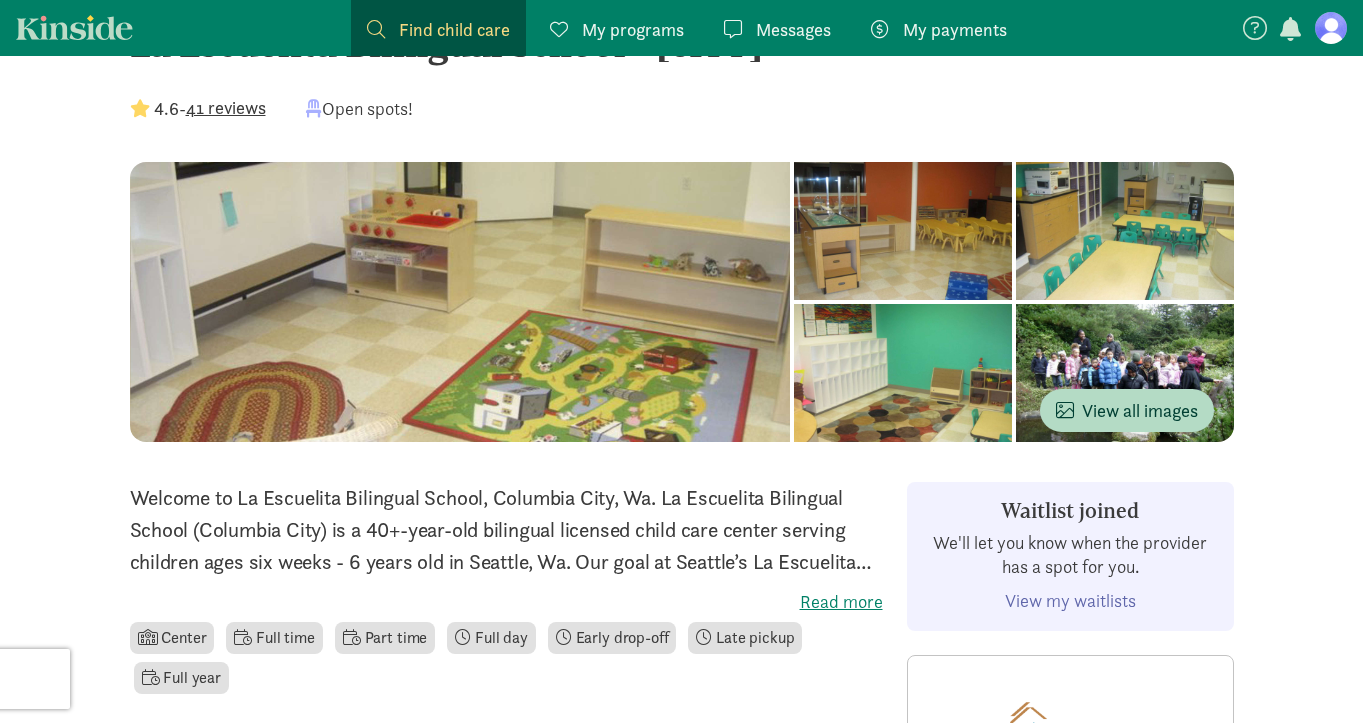 scroll, scrollTop: 74, scrollLeft: 0, axis: vertical 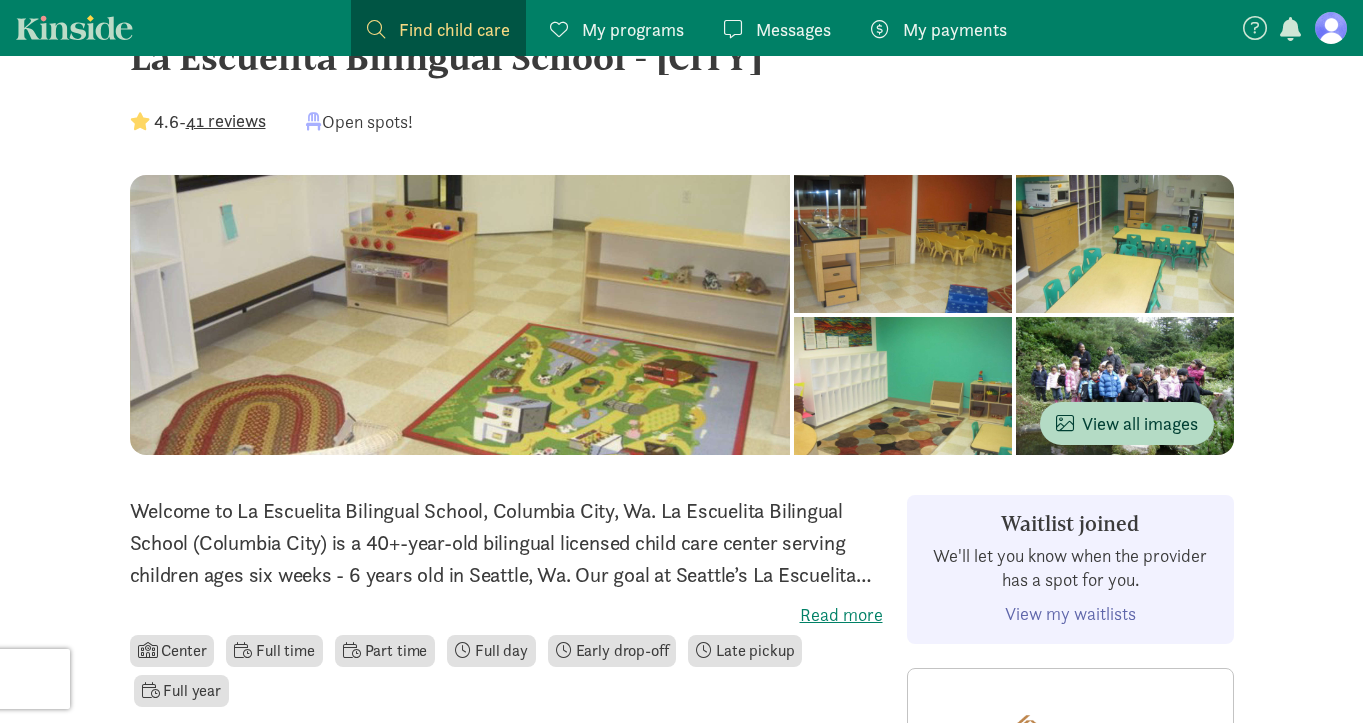 click 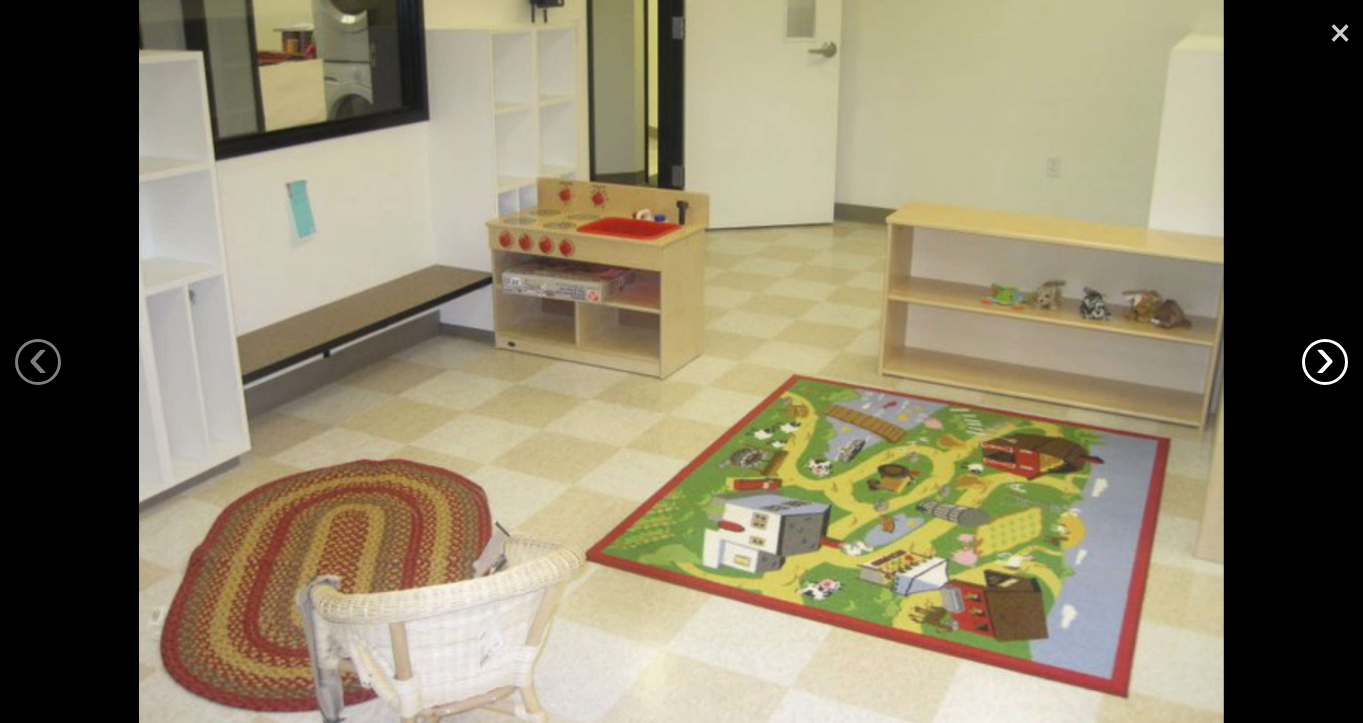 click on "›" at bounding box center [1325, 362] 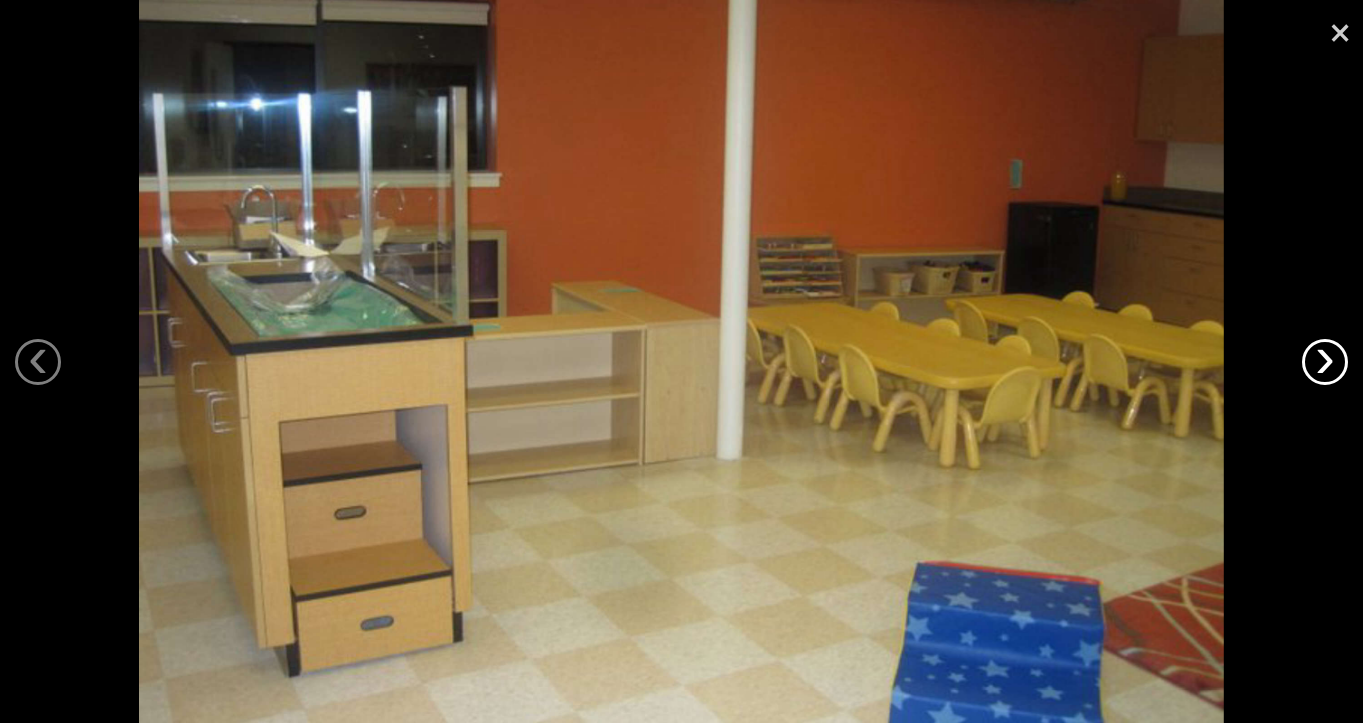 click on "›" at bounding box center (1325, 362) 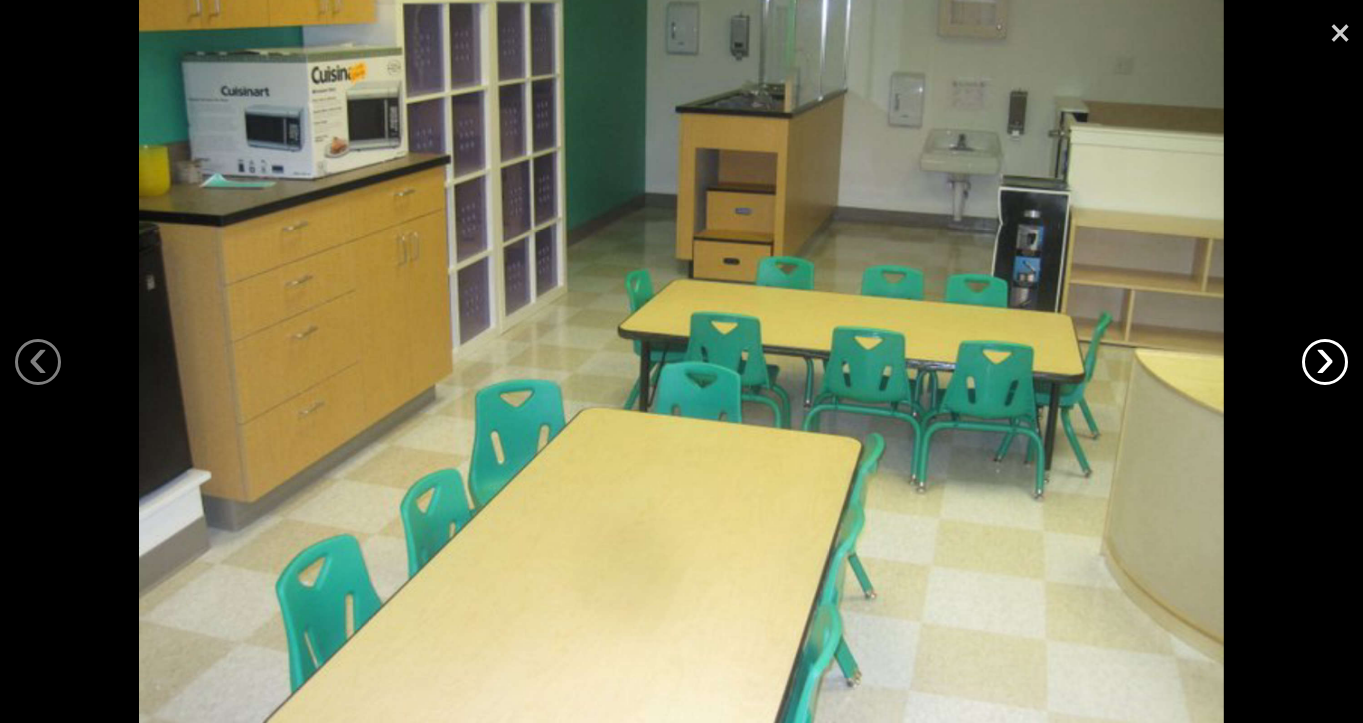 click on "›" at bounding box center [1325, 362] 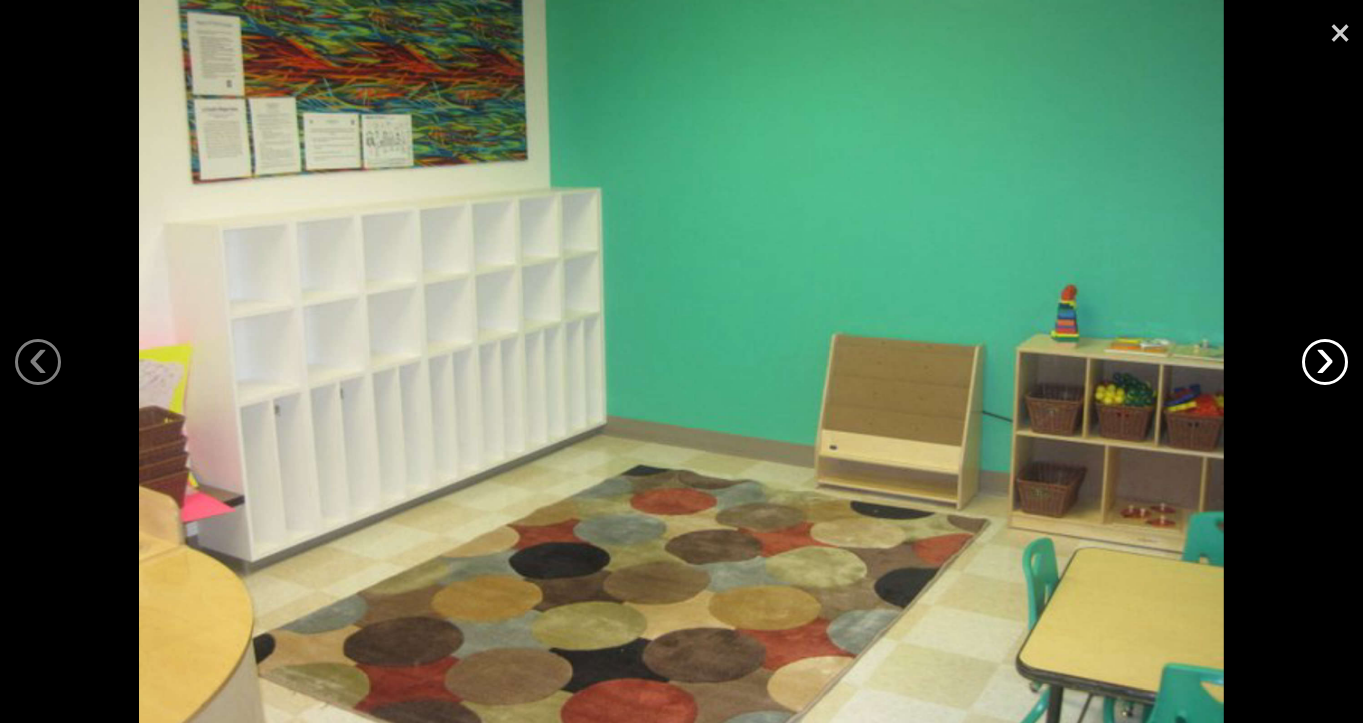 click on "›" at bounding box center (1325, 362) 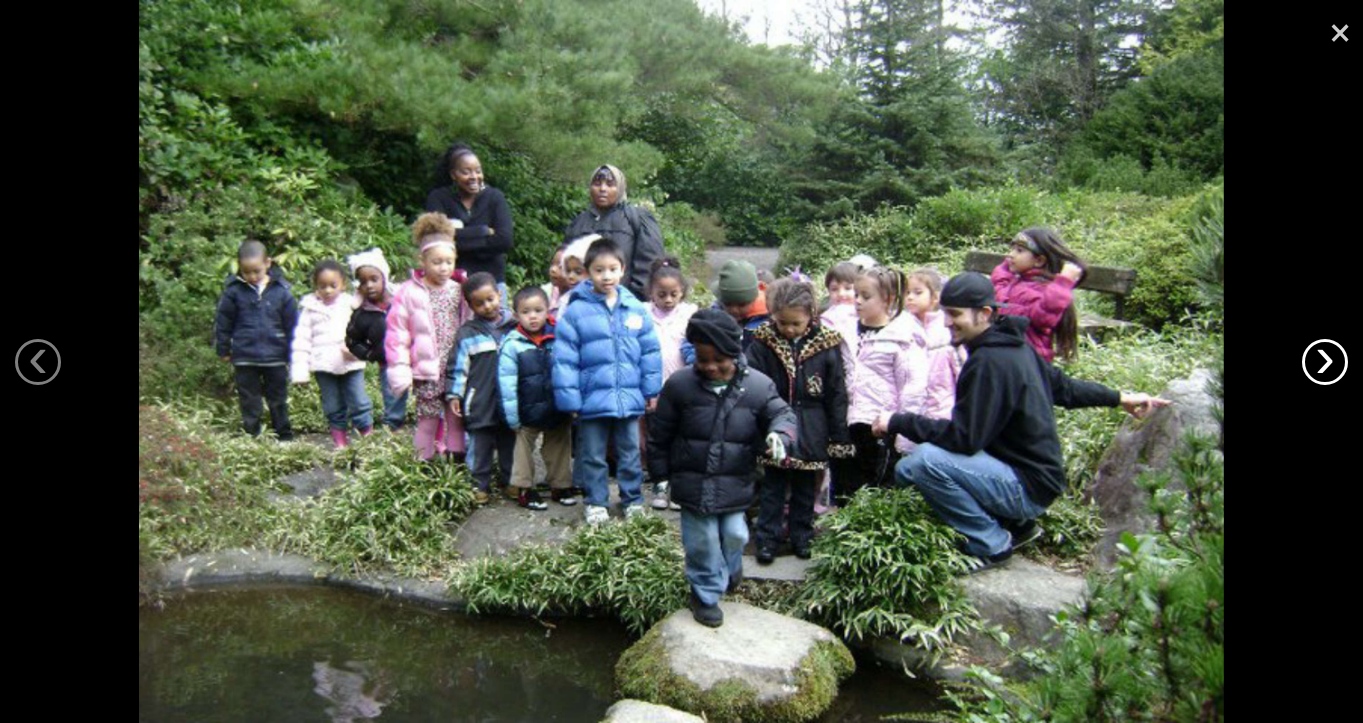 click on "›" at bounding box center (1325, 362) 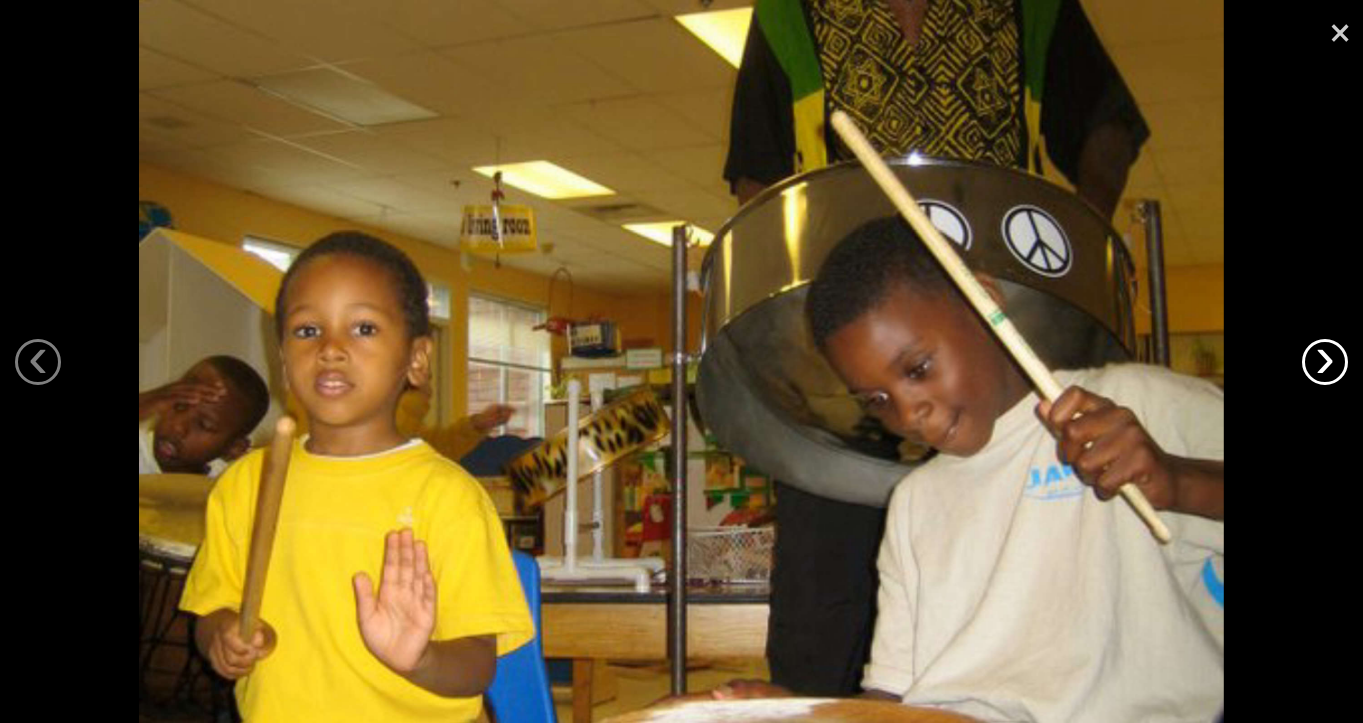 click on "›" at bounding box center (1325, 362) 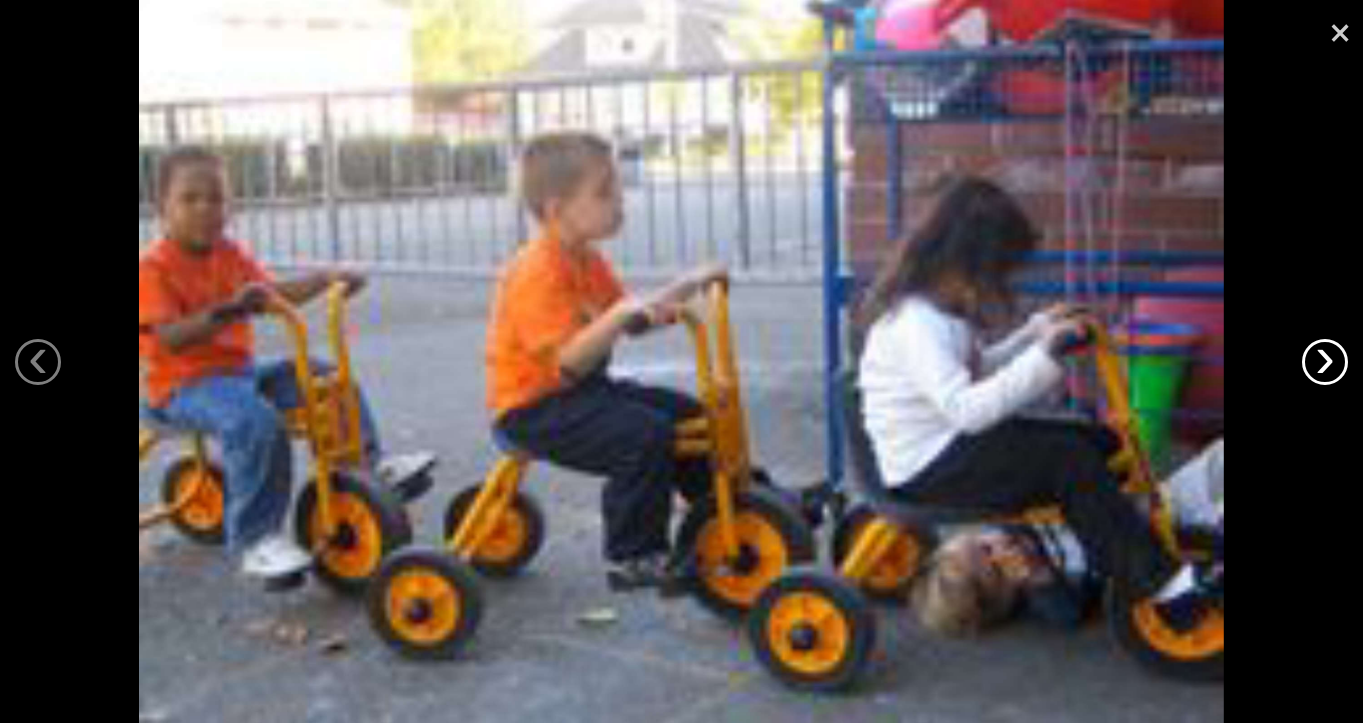 click on "›" at bounding box center (1325, 362) 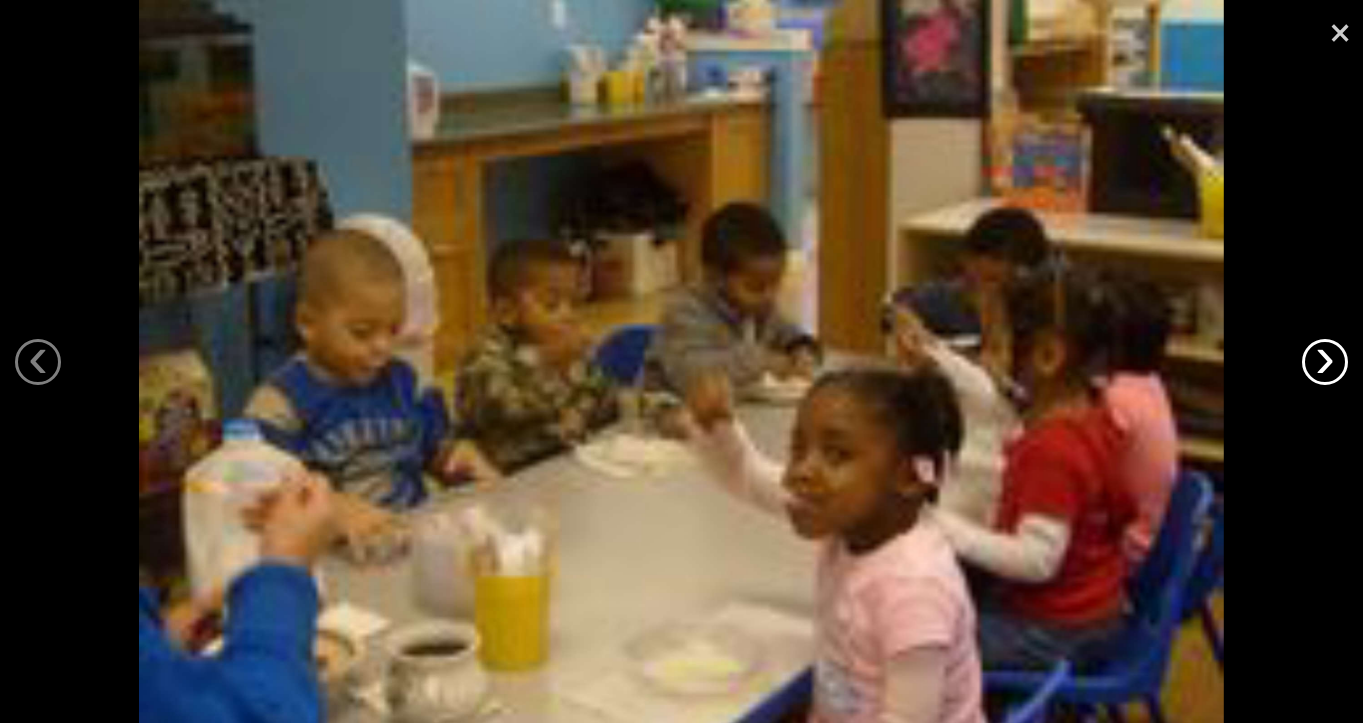 click on "›" at bounding box center (1325, 362) 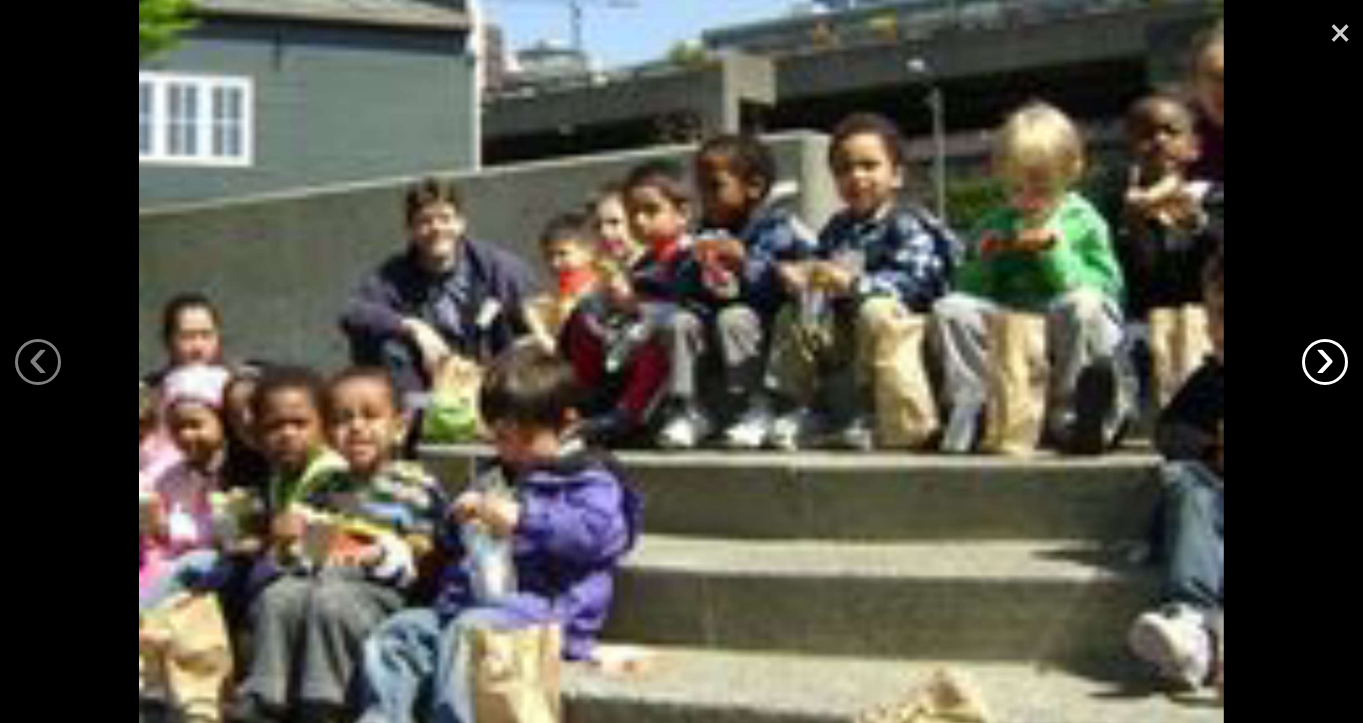 click on "›" at bounding box center [1325, 362] 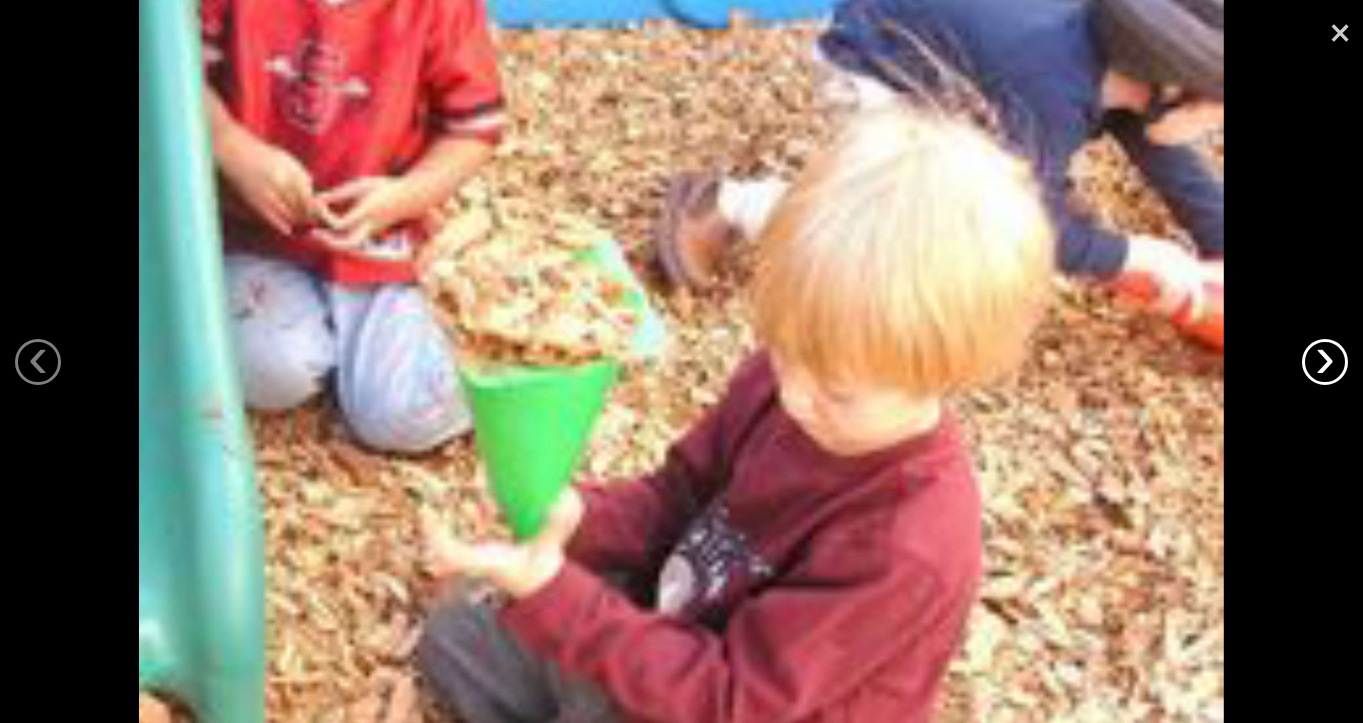 click on "›" at bounding box center [1325, 362] 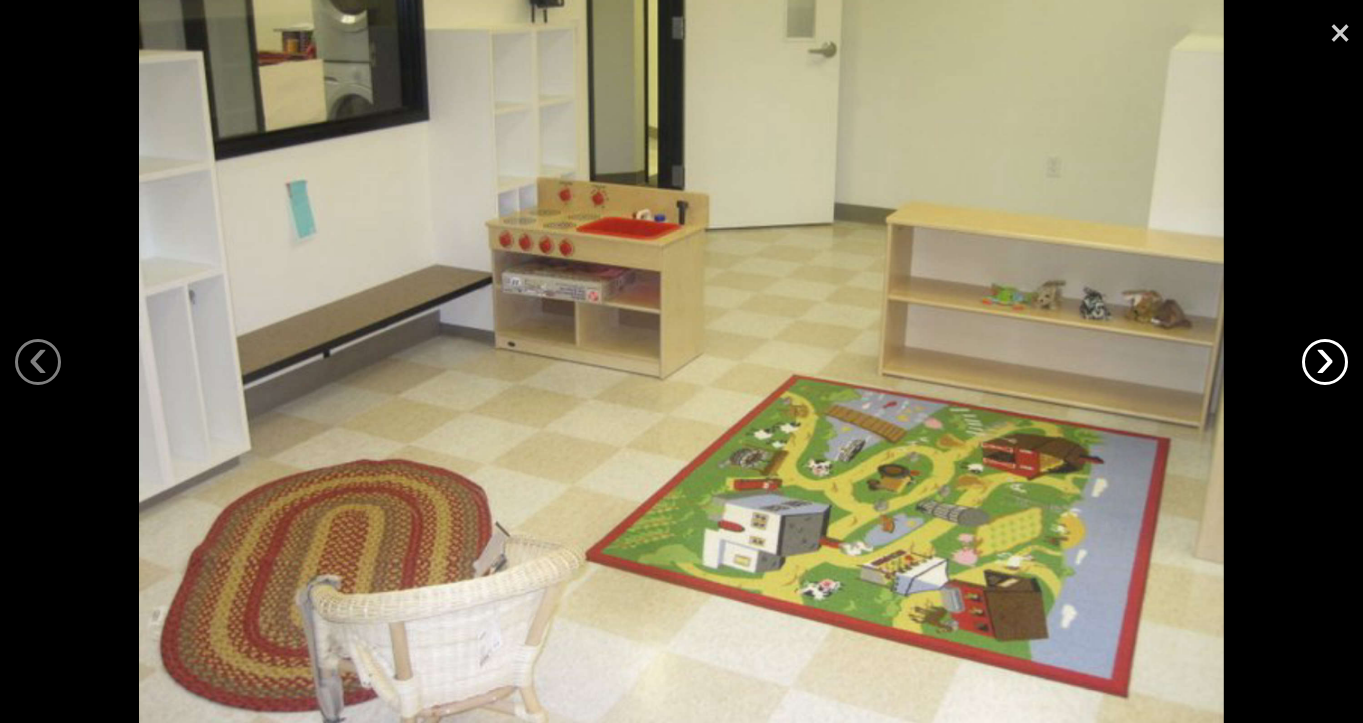 click on "›" at bounding box center [1325, 362] 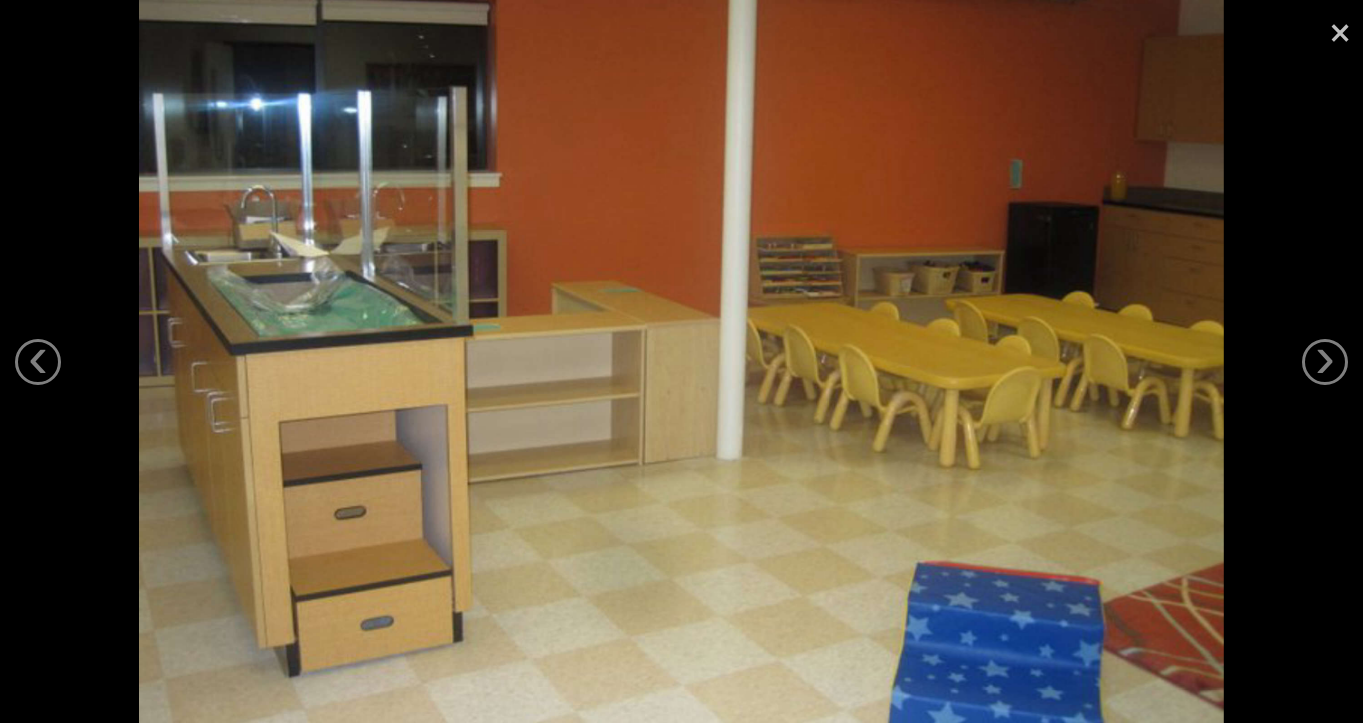 click on "×" at bounding box center (1340, 30) 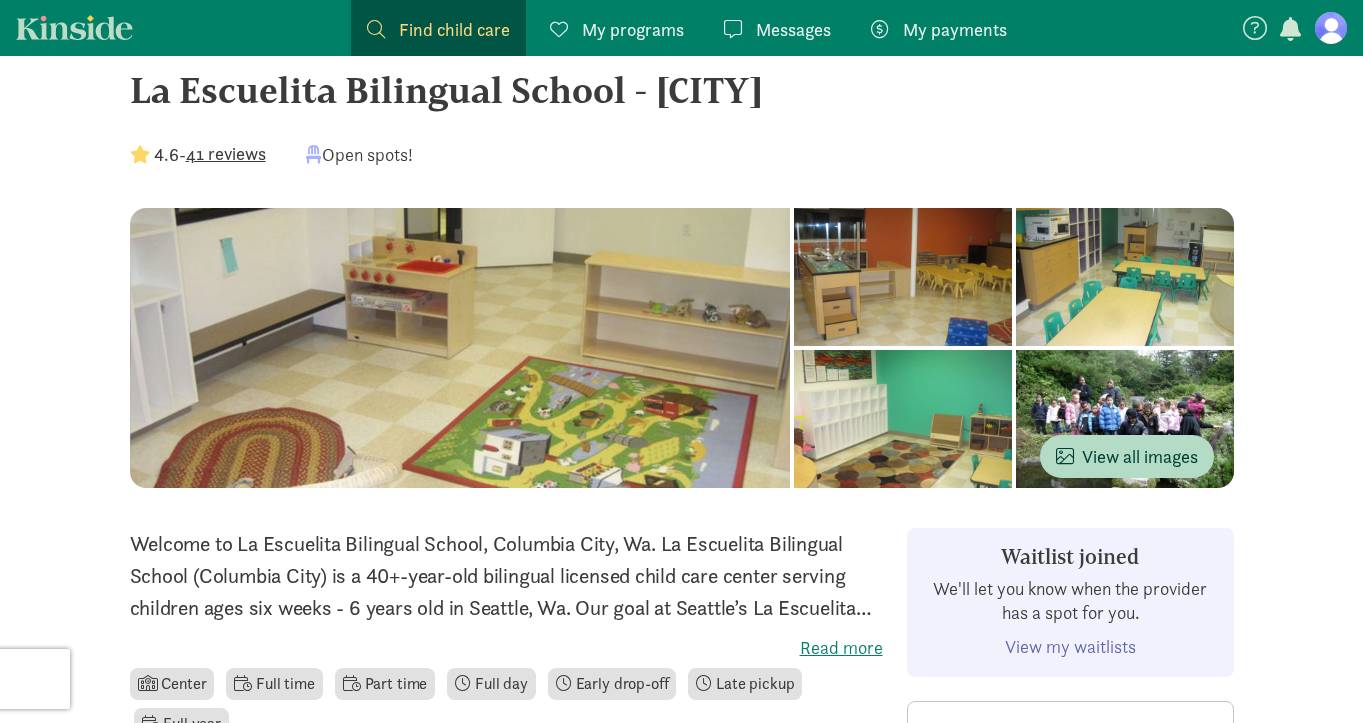 scroll, scrollTop: 0, scrollLeft: 0, axis: both 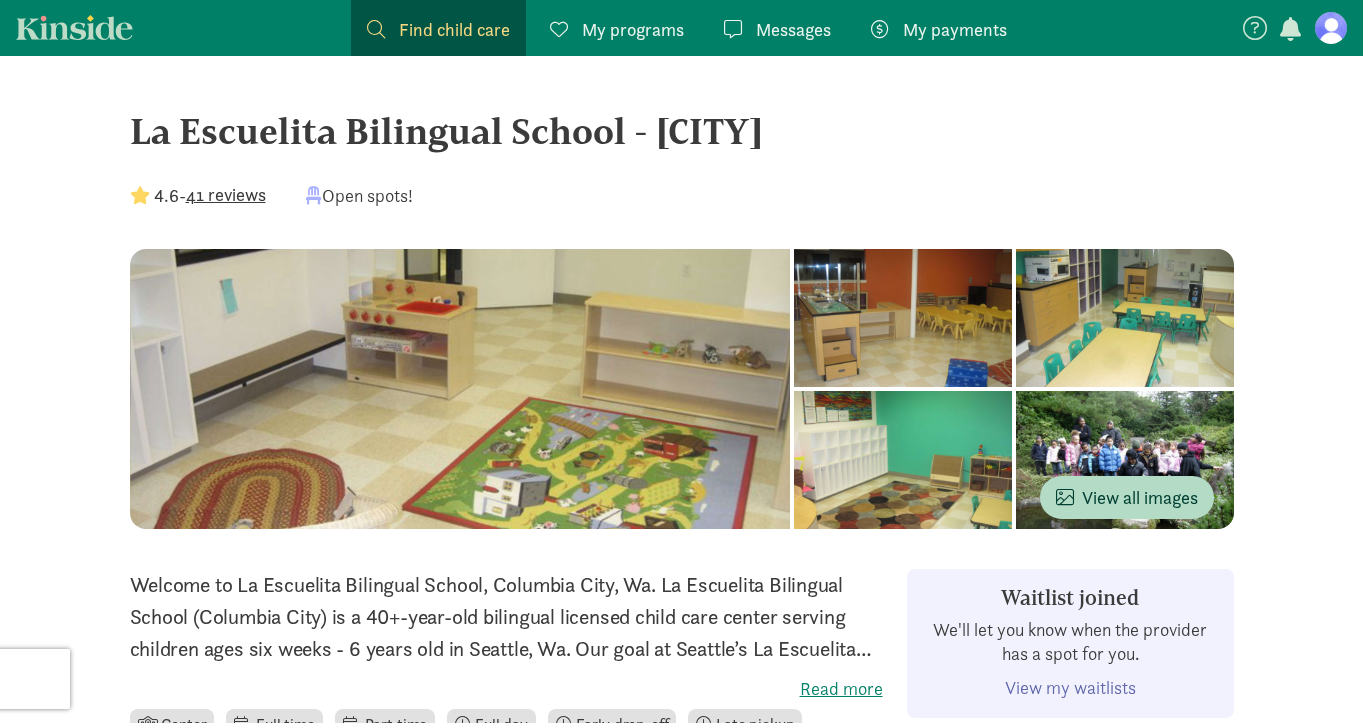 click on "Find child care" at bounding box center [454, 29] 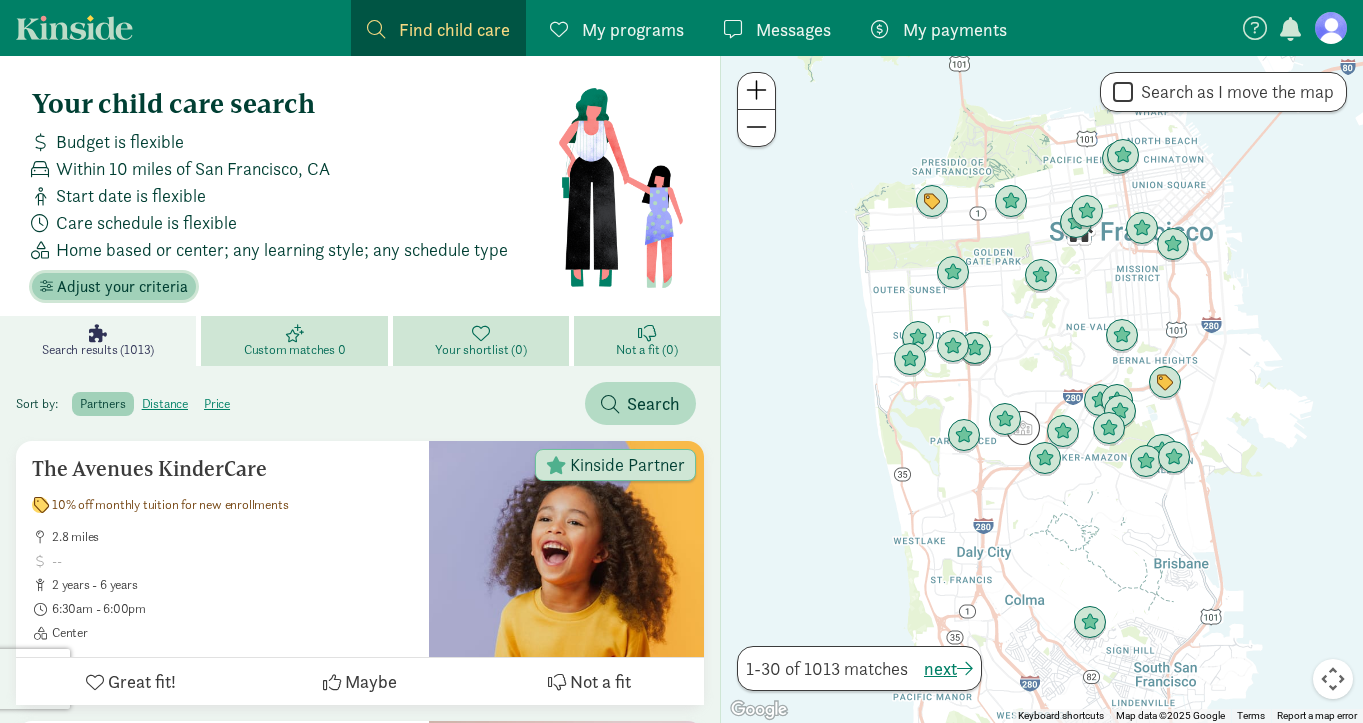 click on "Adjust your criteria" at bounding box center (122, 287) 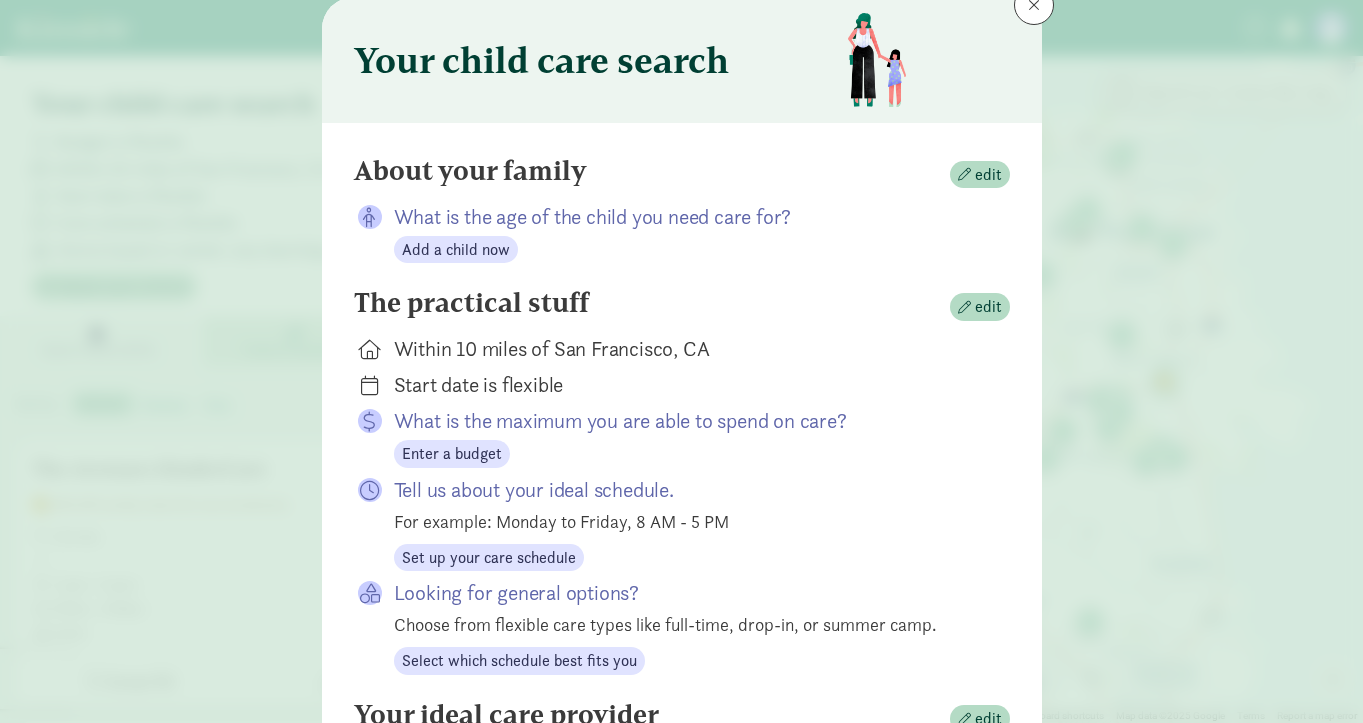 scroll, scrollTop: 68, scrollLeft: 0, axis: vertical 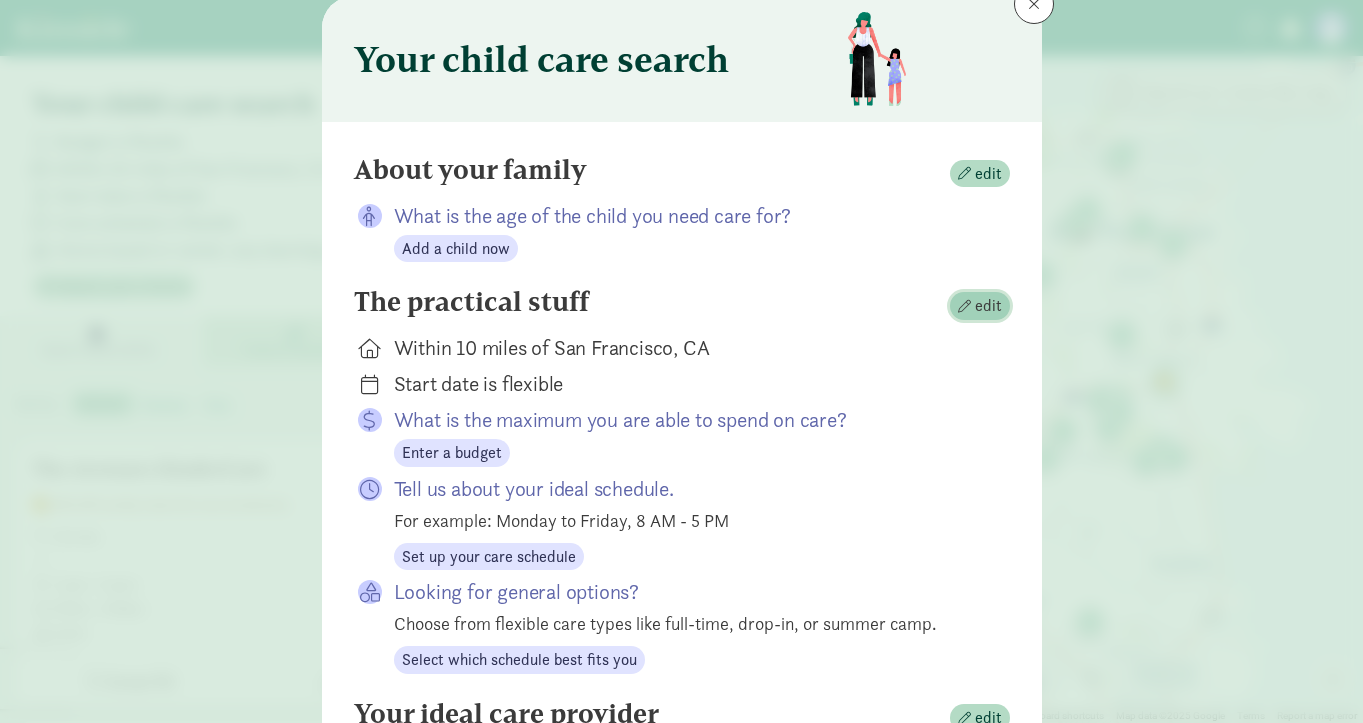 click on "edit" at bounding box center (980, 306) 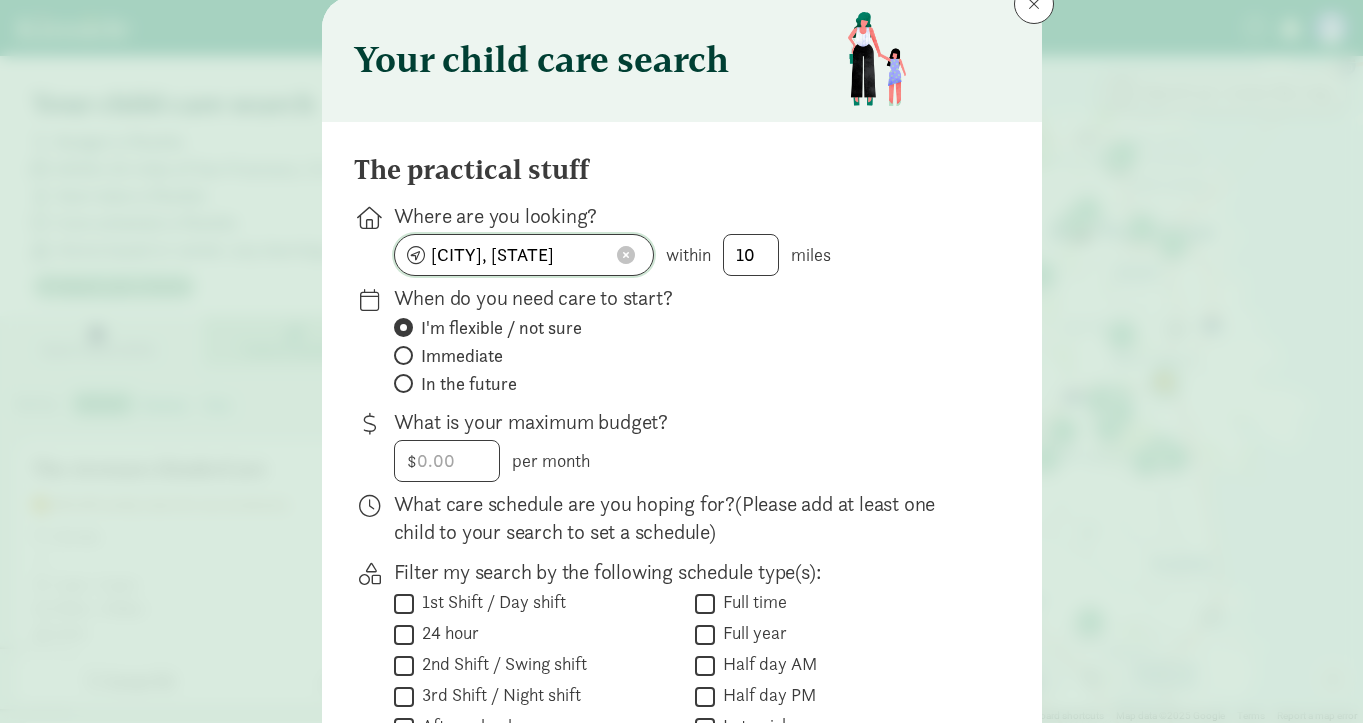 click on "[CITY], [STATE]" 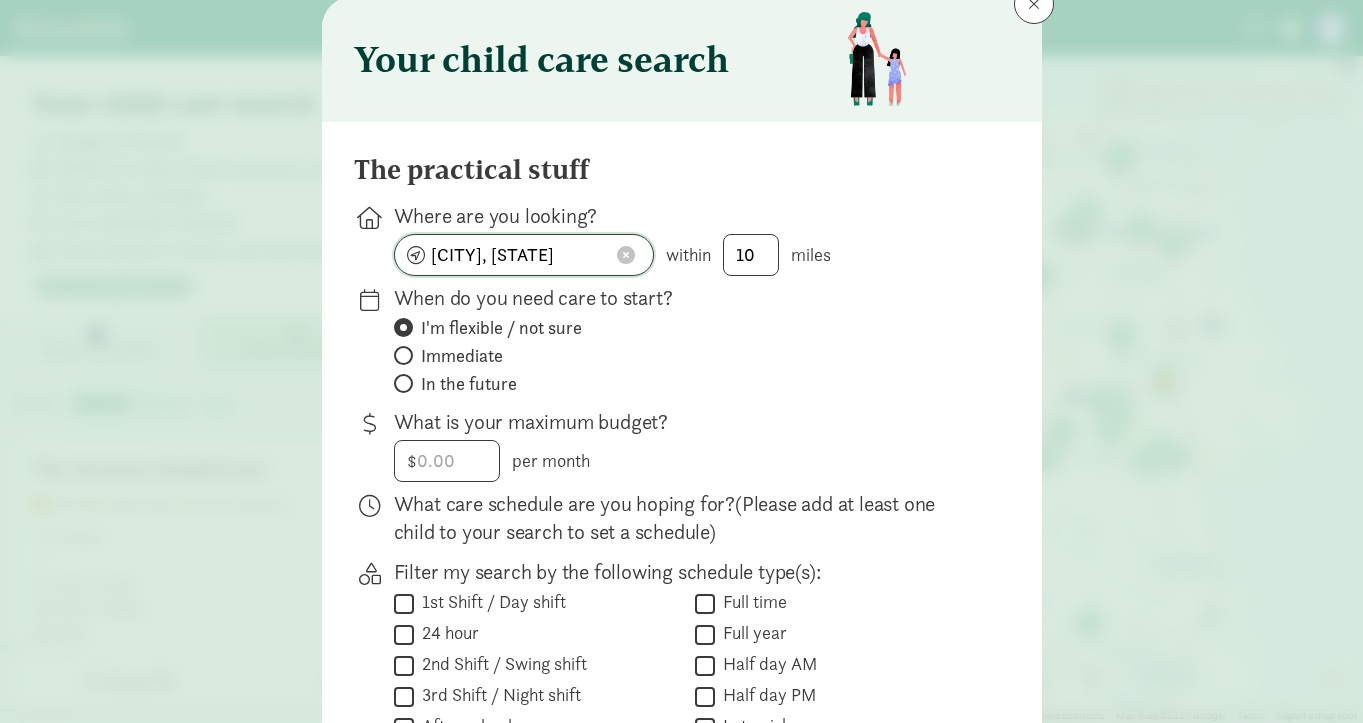 click on "[CITY], [STATE]" 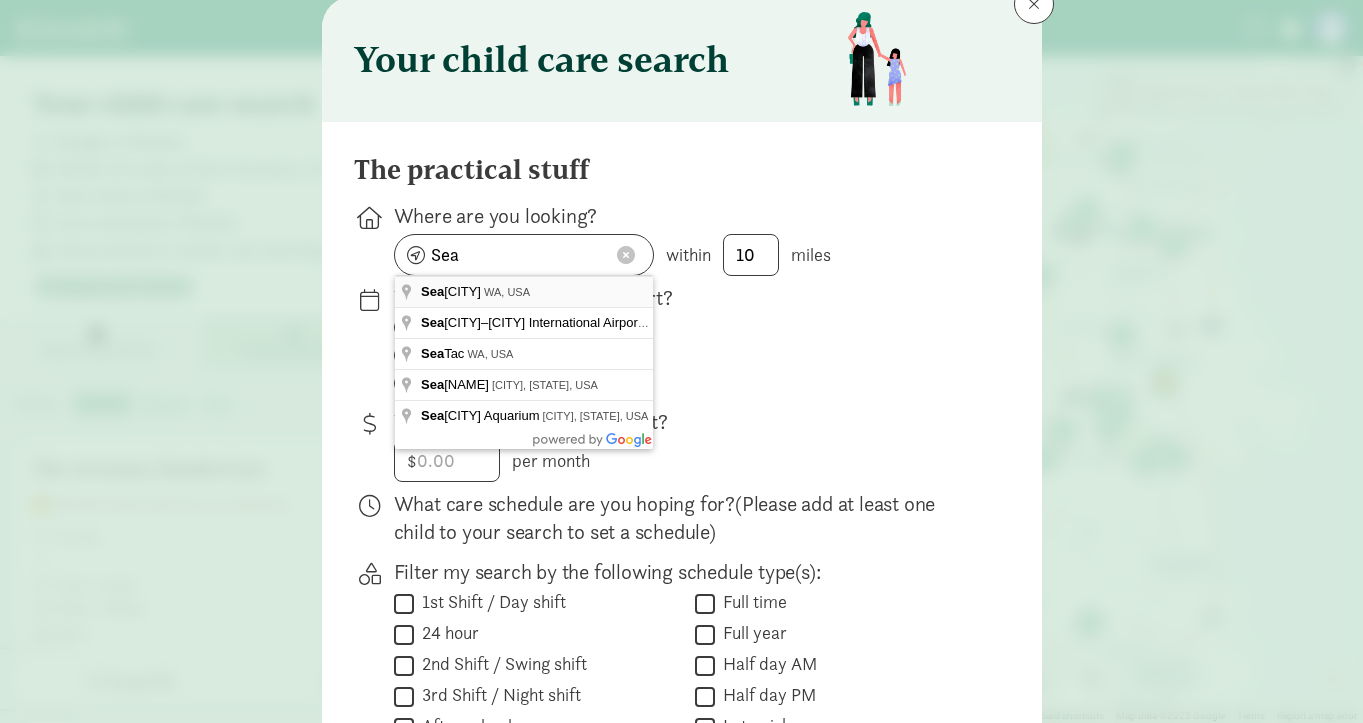 type on "[CITY], [STATE], USA" 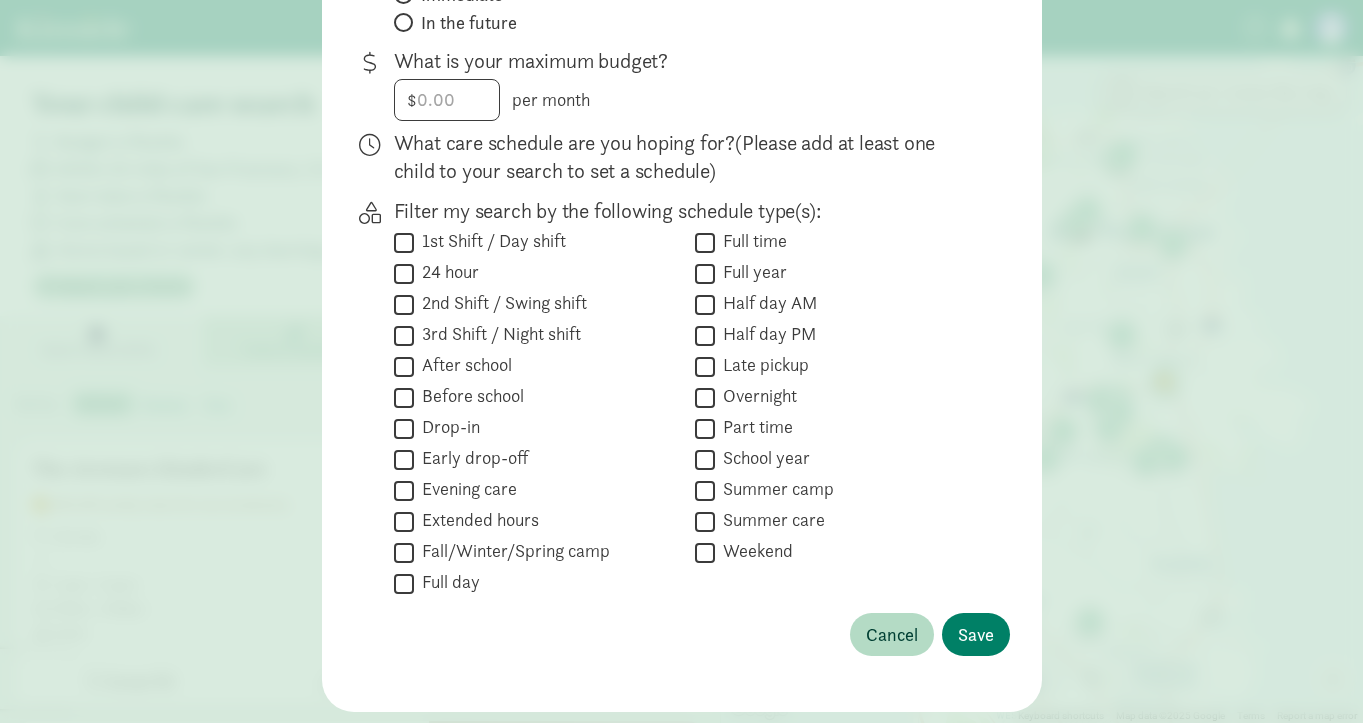 scroll, scrollTop: 435, scrollLeft: 0, axis: vertical 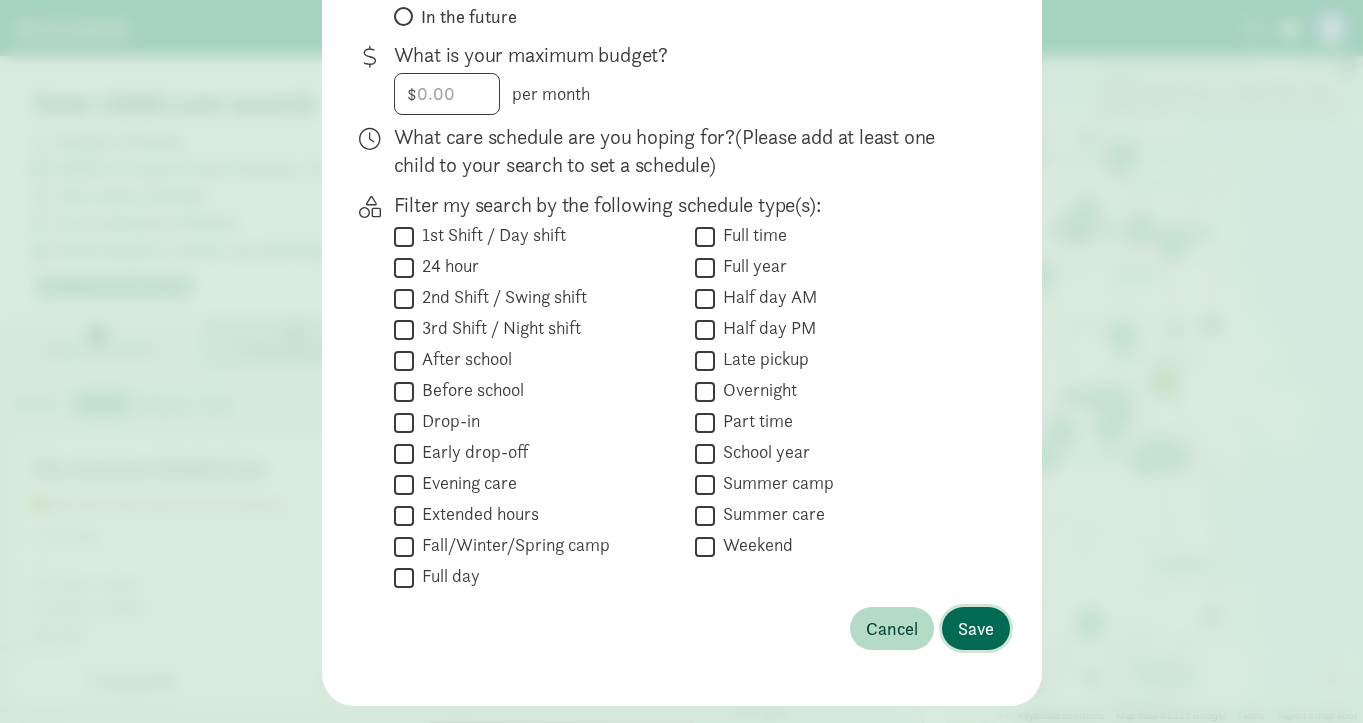click on "Save" at bounding box center [976, 628] 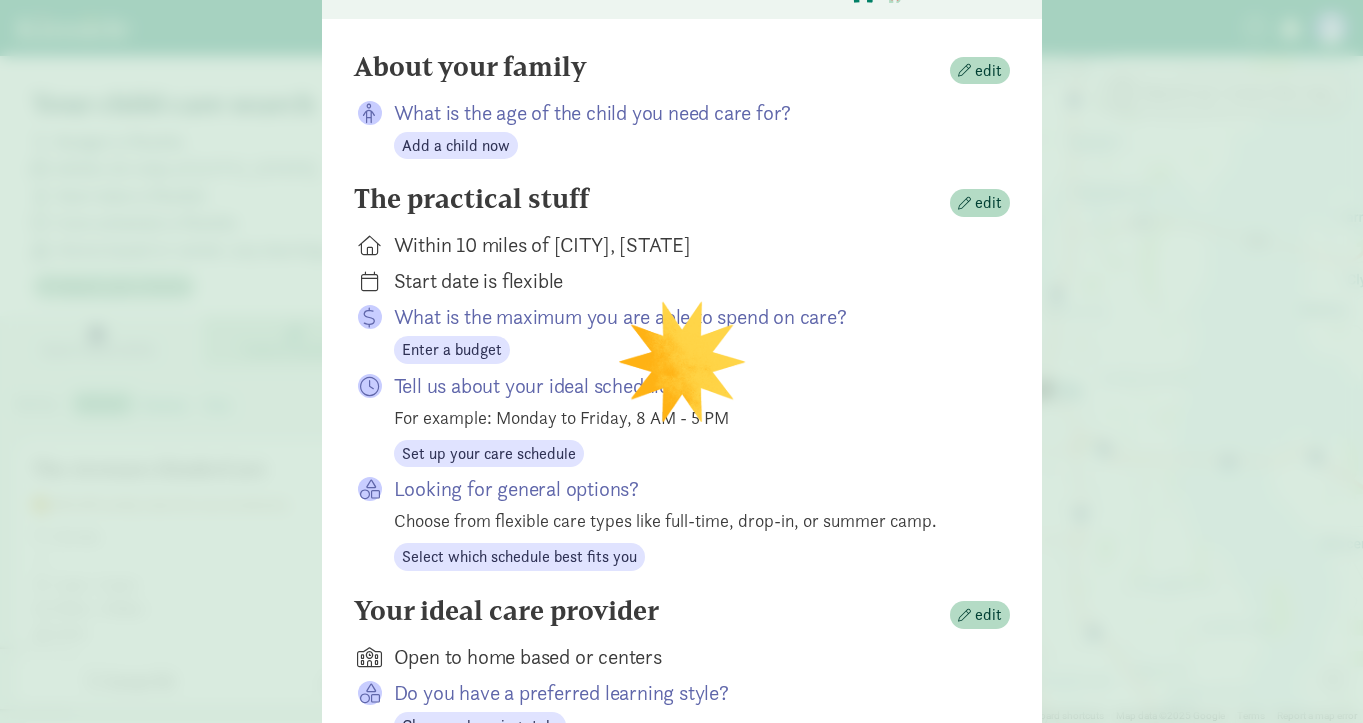 scroll, scrollTop: 167, scrollLeft: 0, axis: vertical 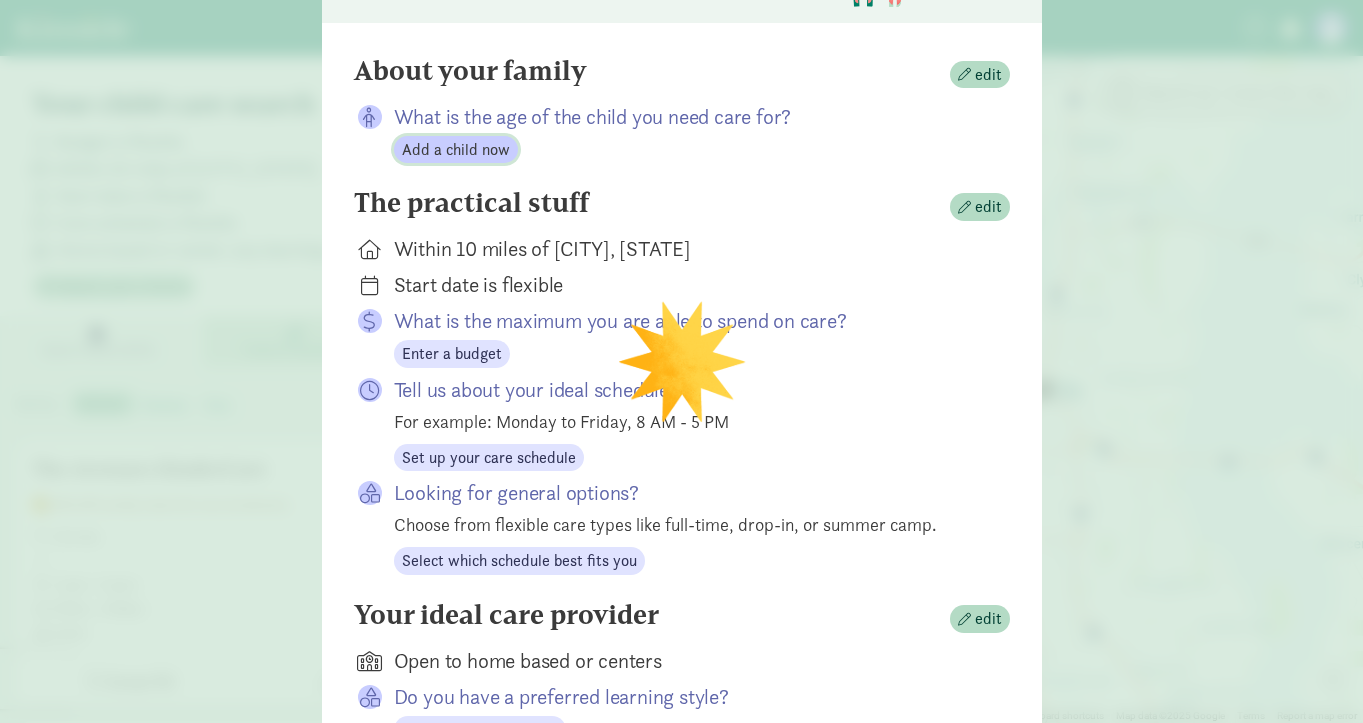 click on "Add a child now" at bounding box center [456, 150] 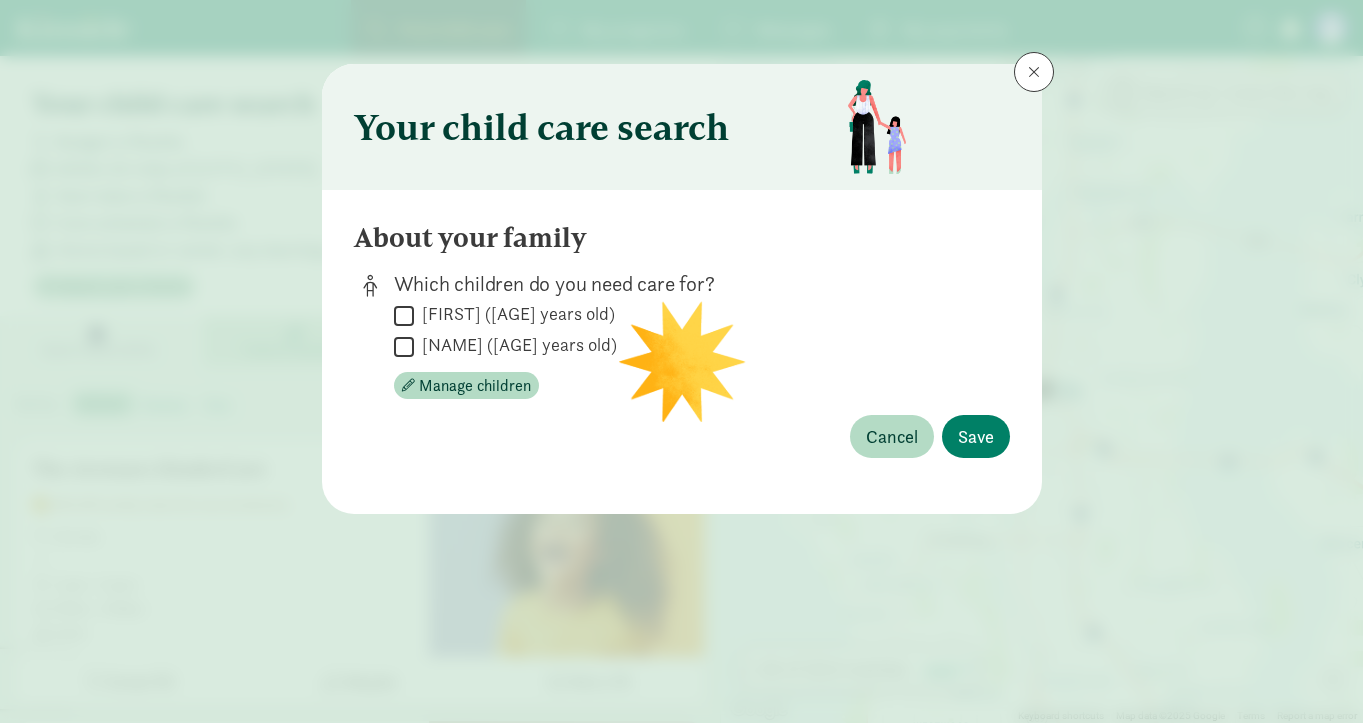 scroll, scrollTop: 0, scrollLeft: 0, axis: both 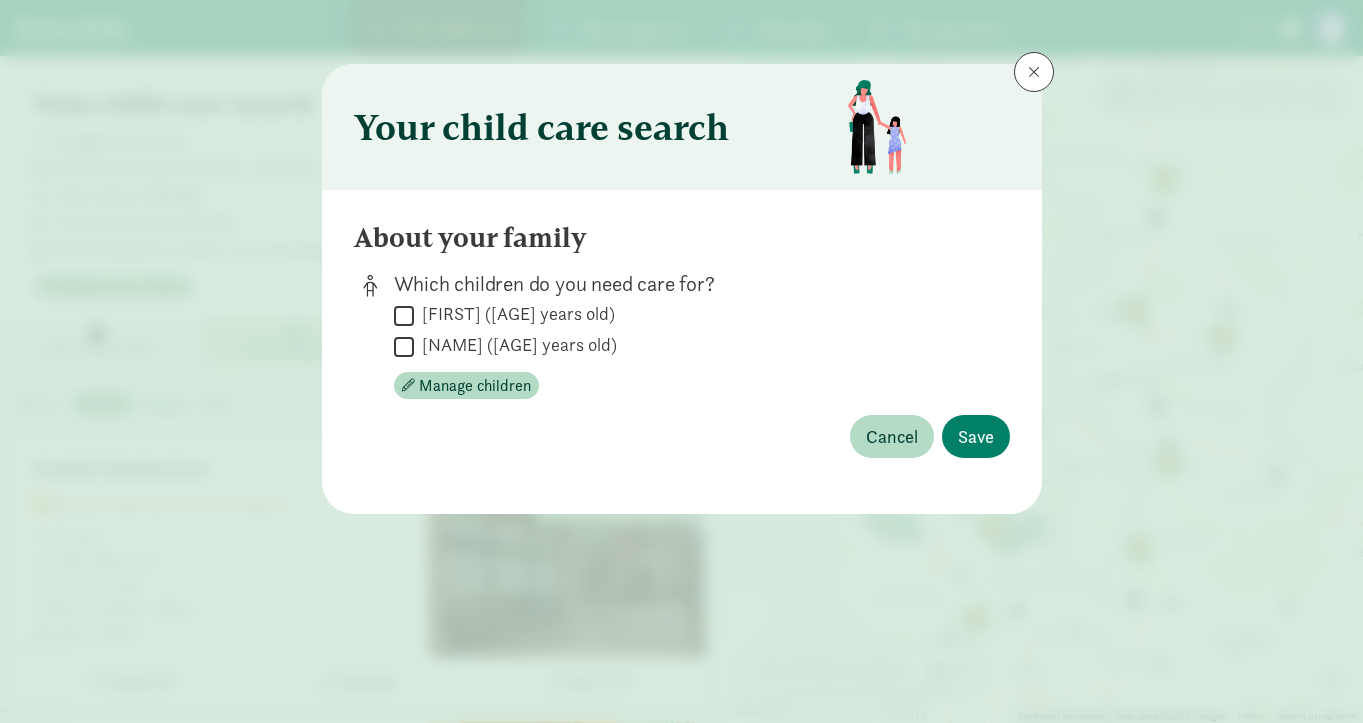 click on "[FIRST] ([AGE] years old)" at bounding box center [404, 315] 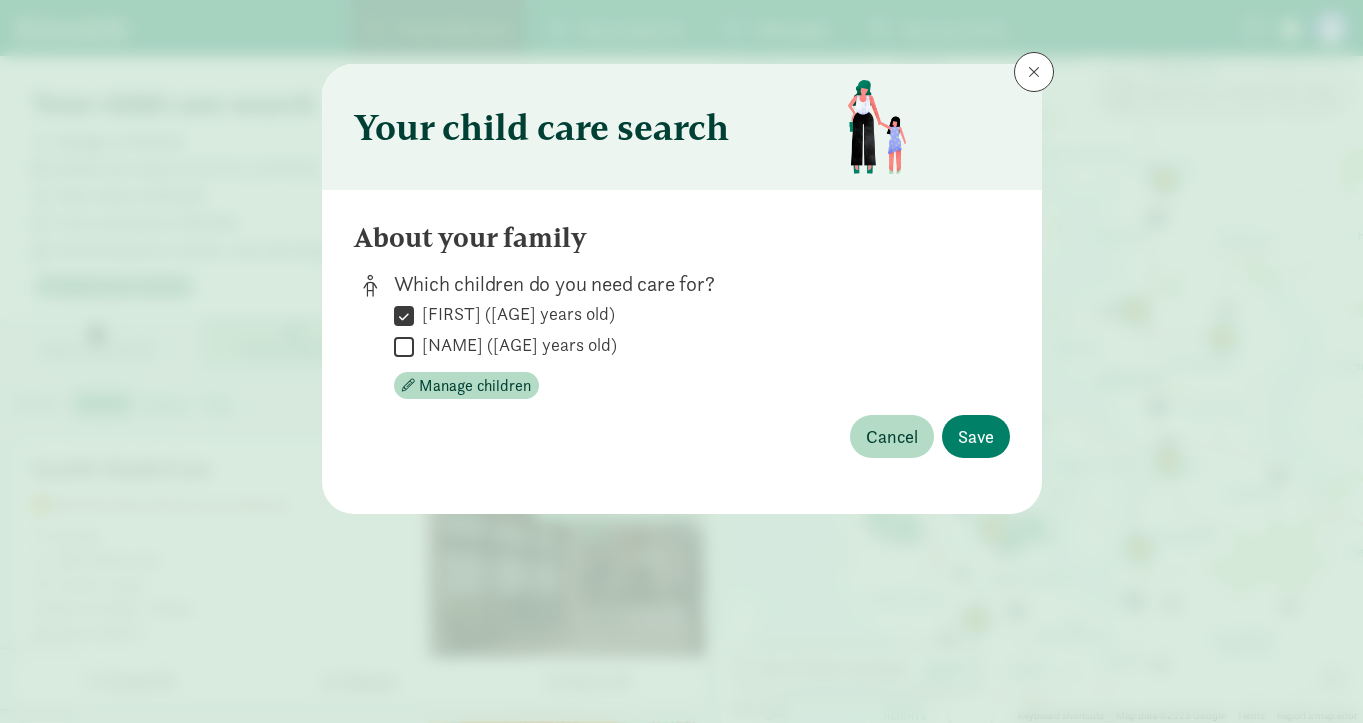 click on "[NAME] ([AGE] years old)" at bounding box center [404, 346] 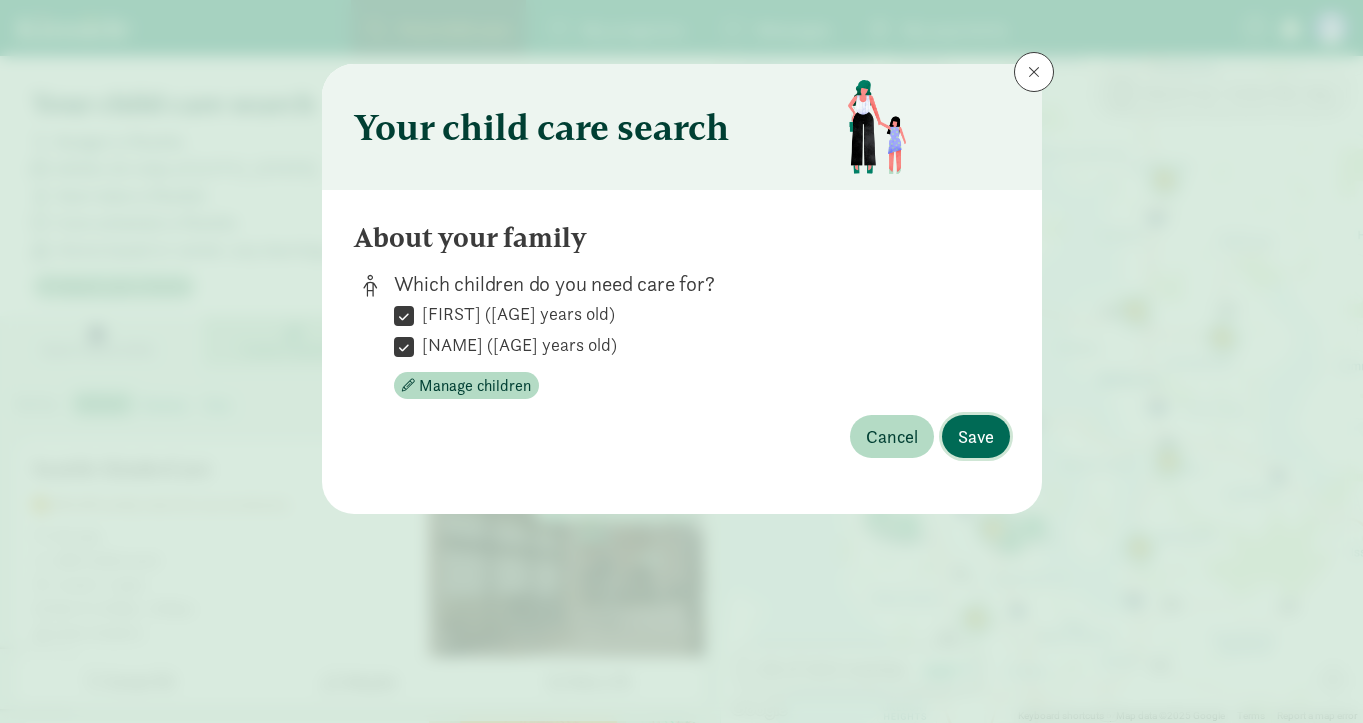 click on "Save" at bounding box center [976, 436] 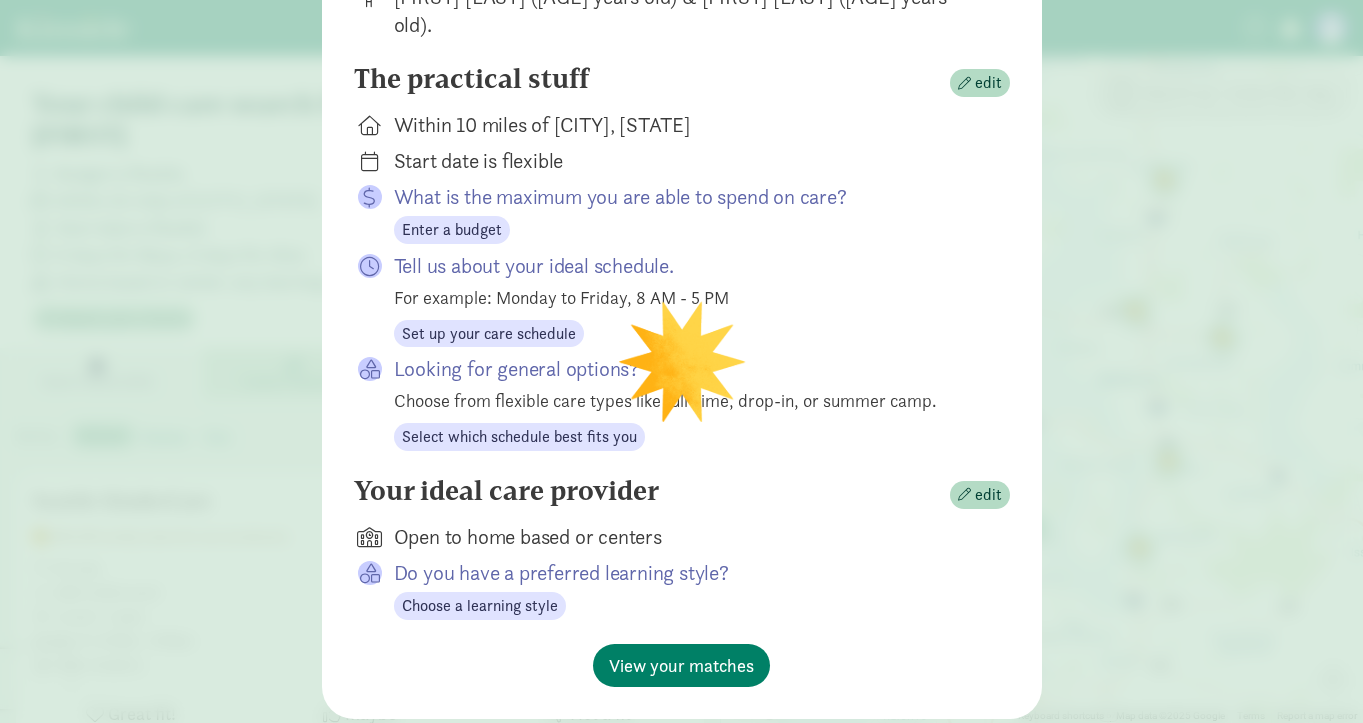 scroll, scrollTop: 306, scrollLeft: 0, axis: vertical 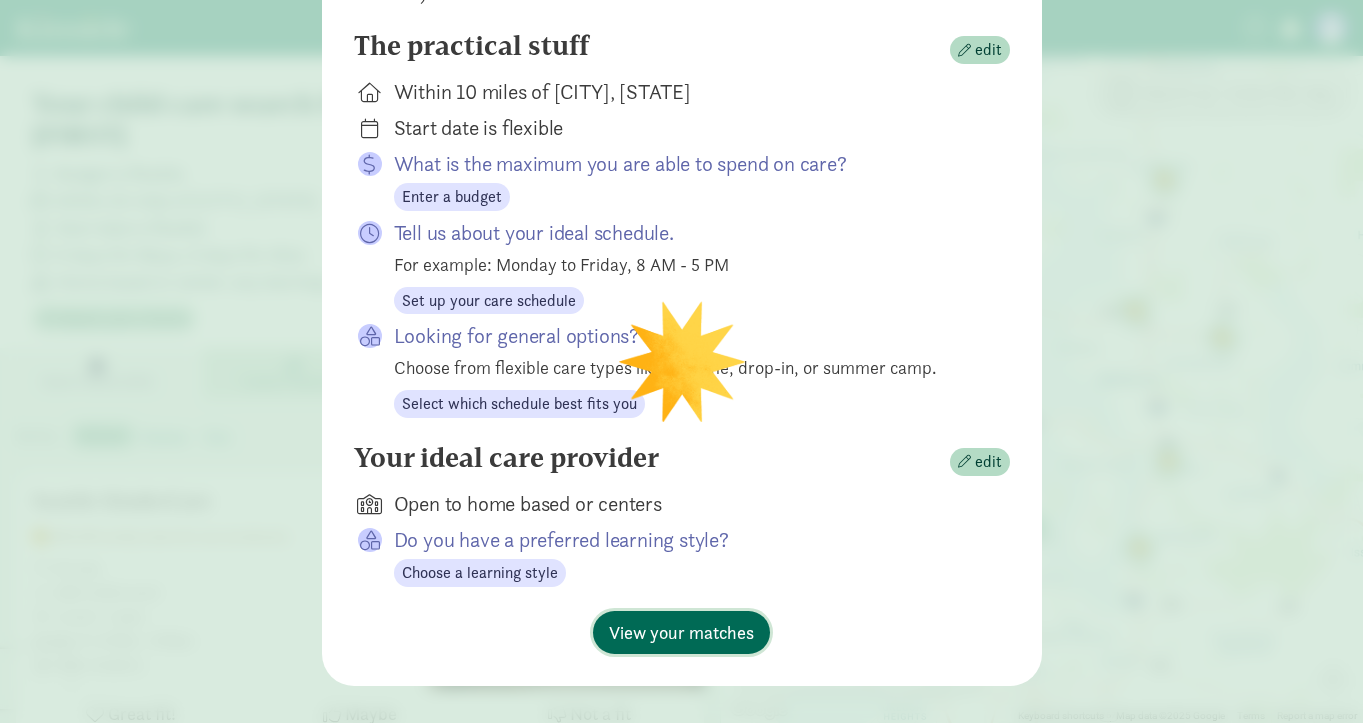 click on "View your matches" at bounding box center [681, 632] 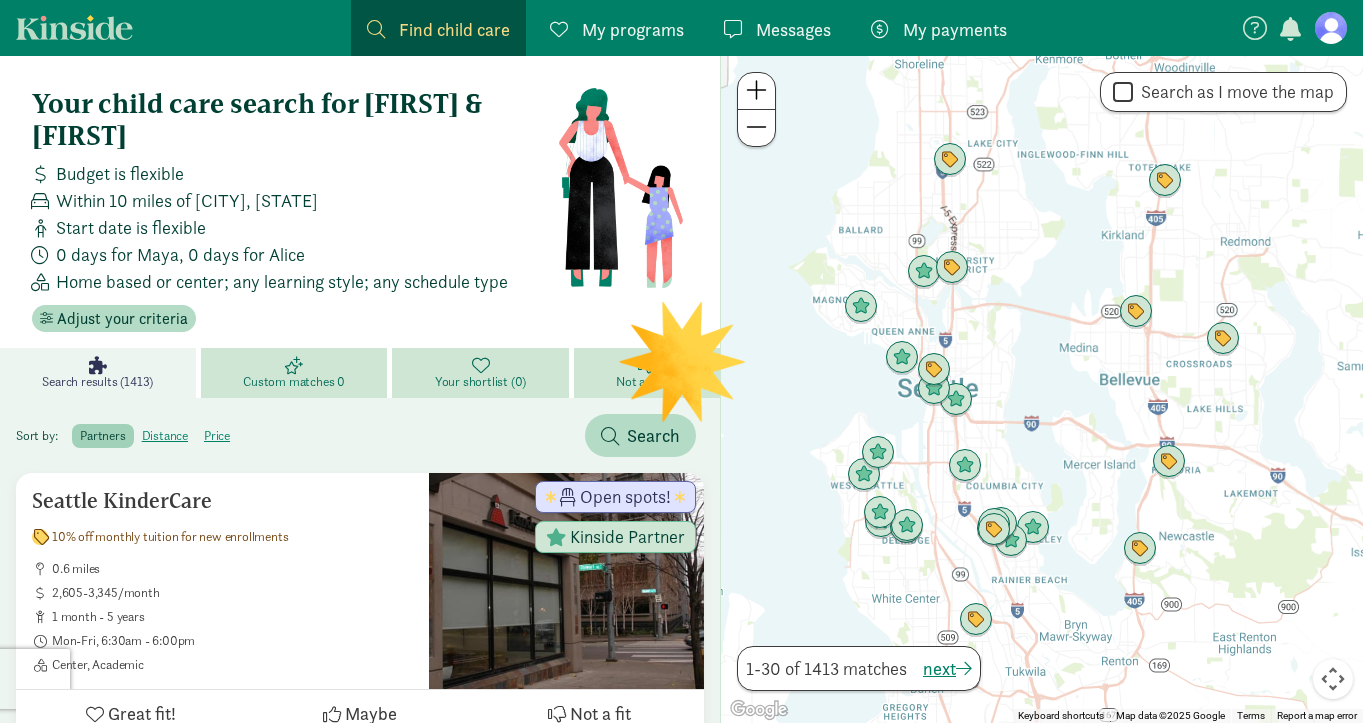 click at bounding box center [756, 90] 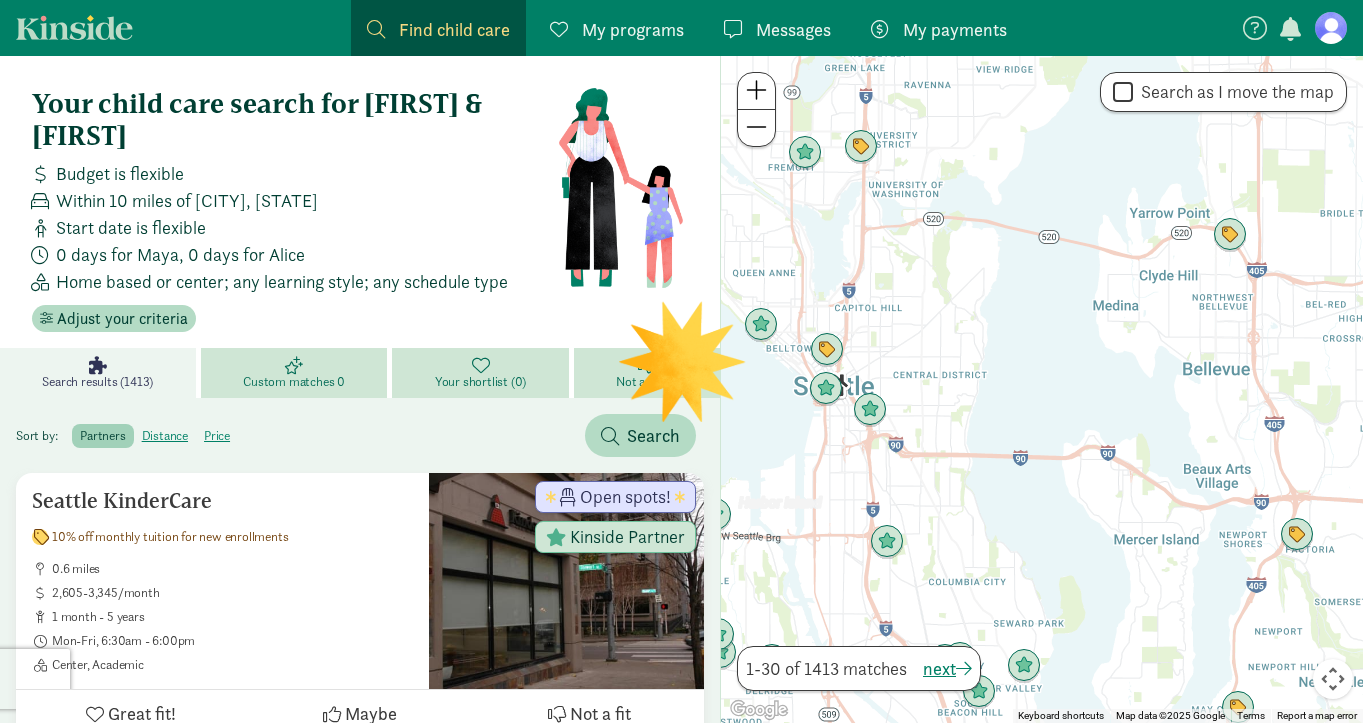 click at bounding box center [756, 90] 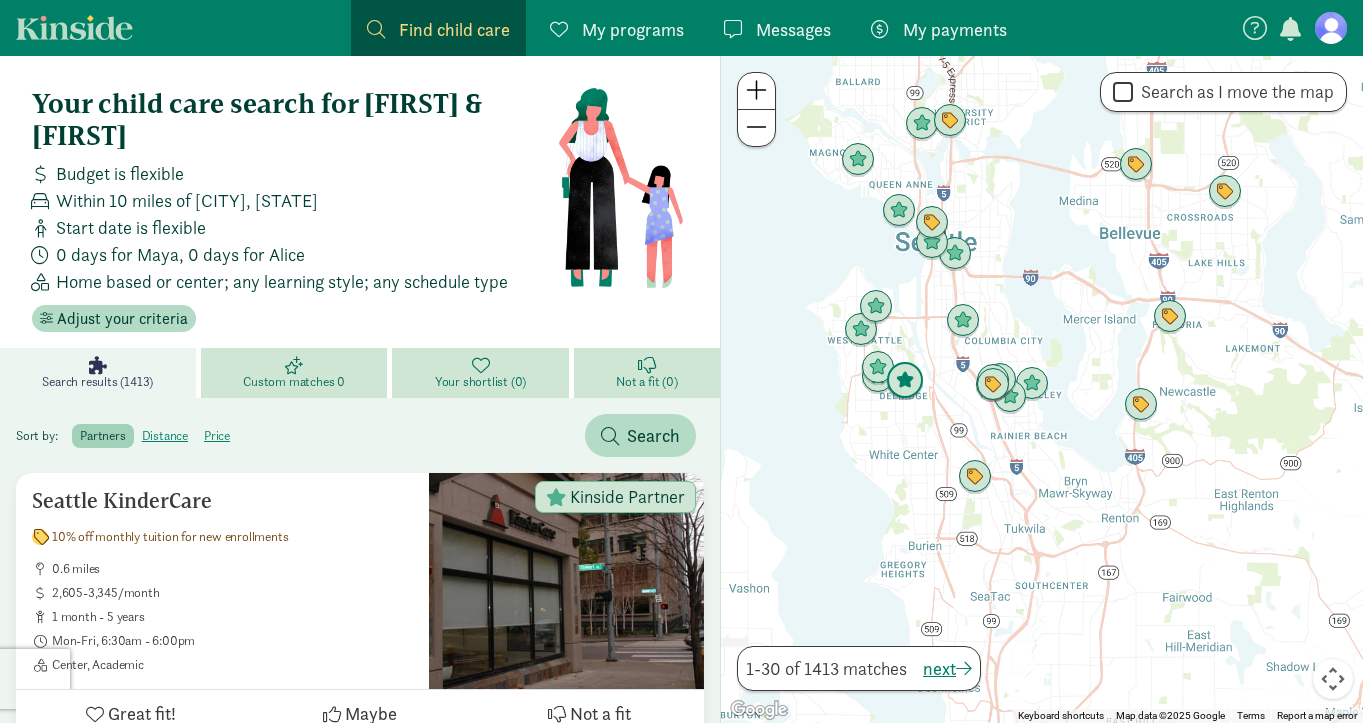drag, startPoint x: 898, startPoint y: 530, endPoint x: 894, endPoint y: 334, distance: 196.04082 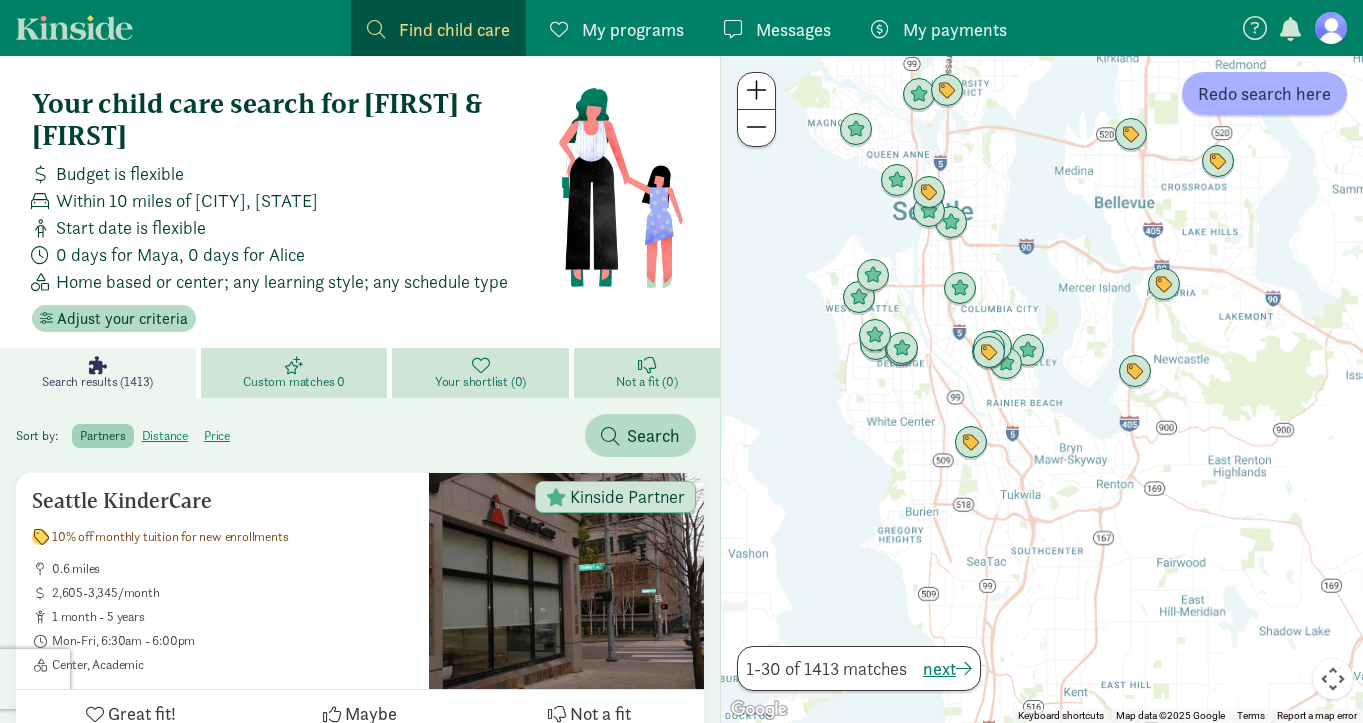 click at bounding box center [756, 91] 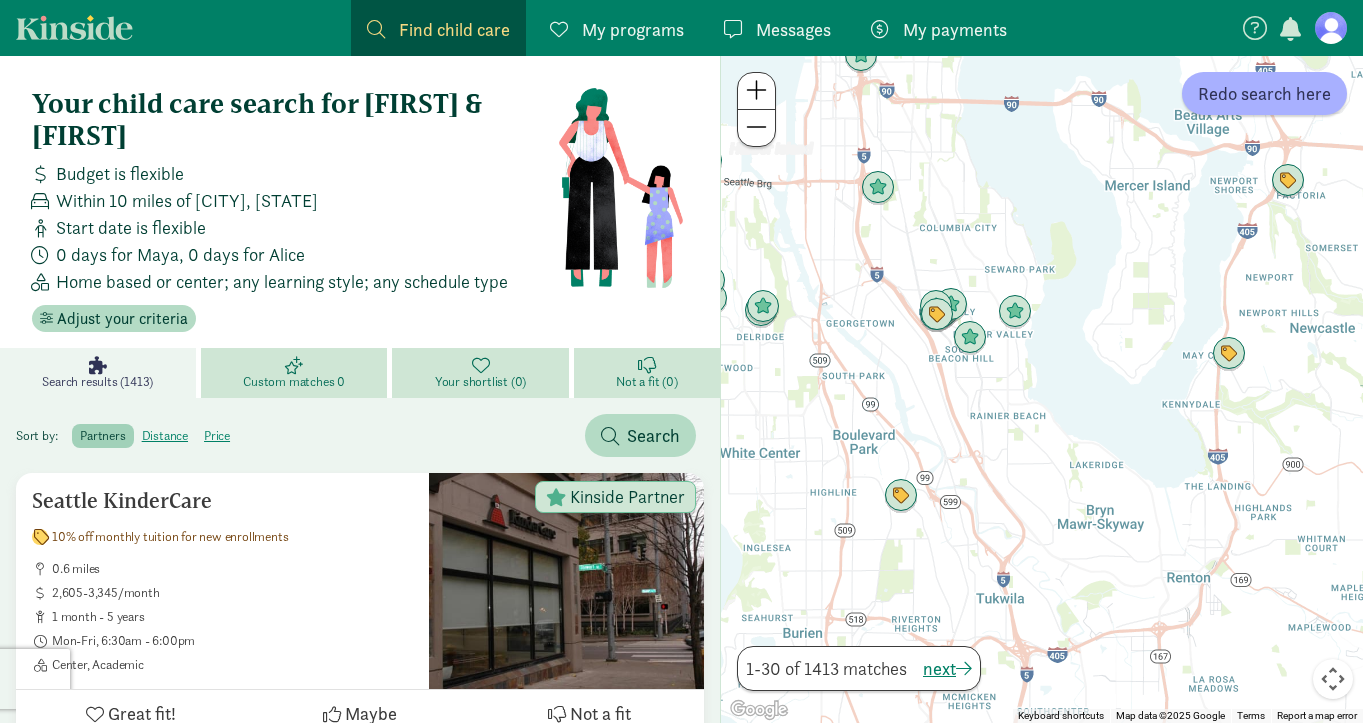click at bounding box center [756, 91] 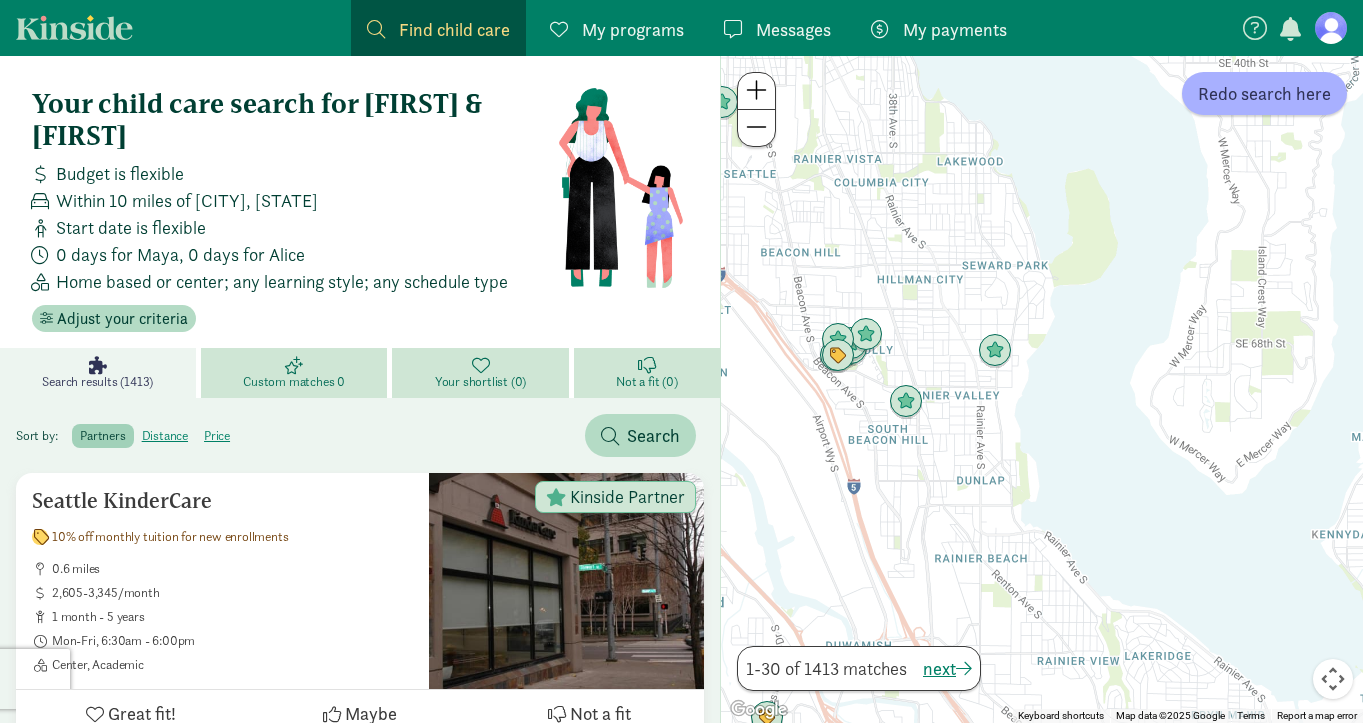 drag, startPoint x: 945, startPoint y: 297, endPoint x: 966, endPoint y: 477, distance: 181.22086 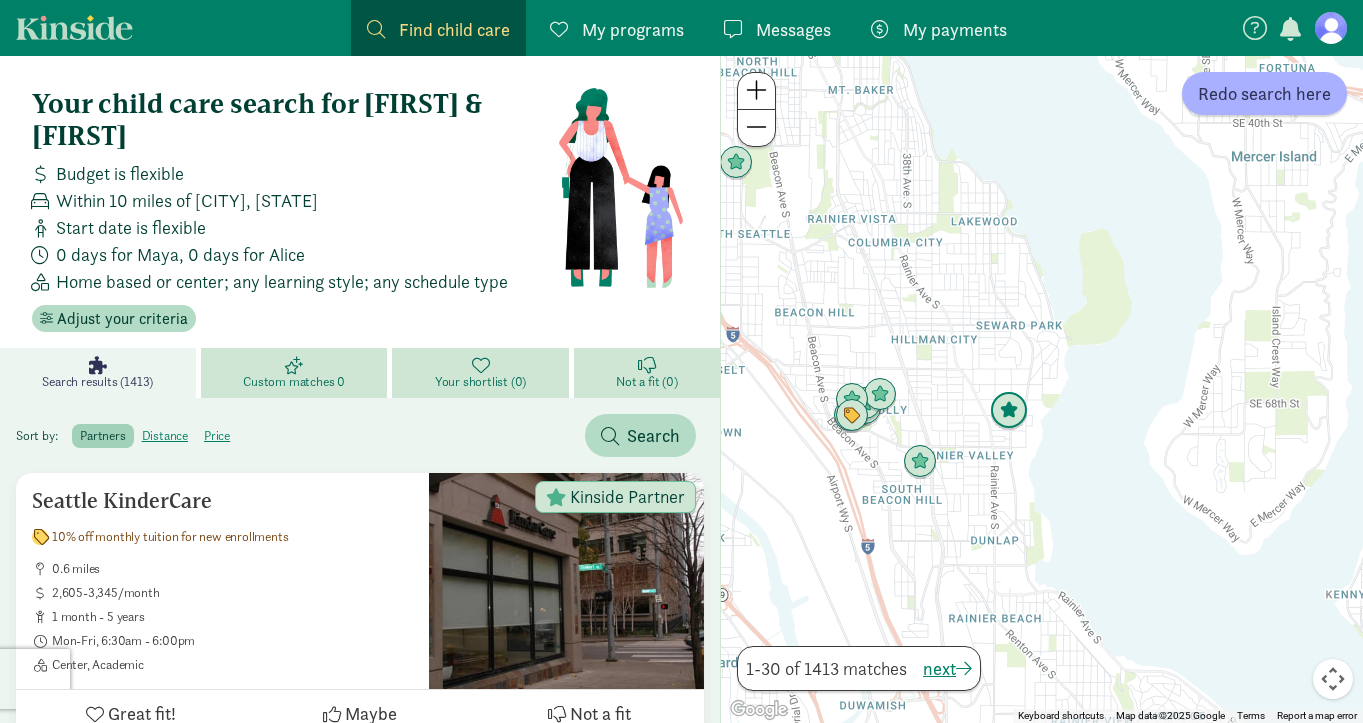 click at bounding box center (1009, 411) 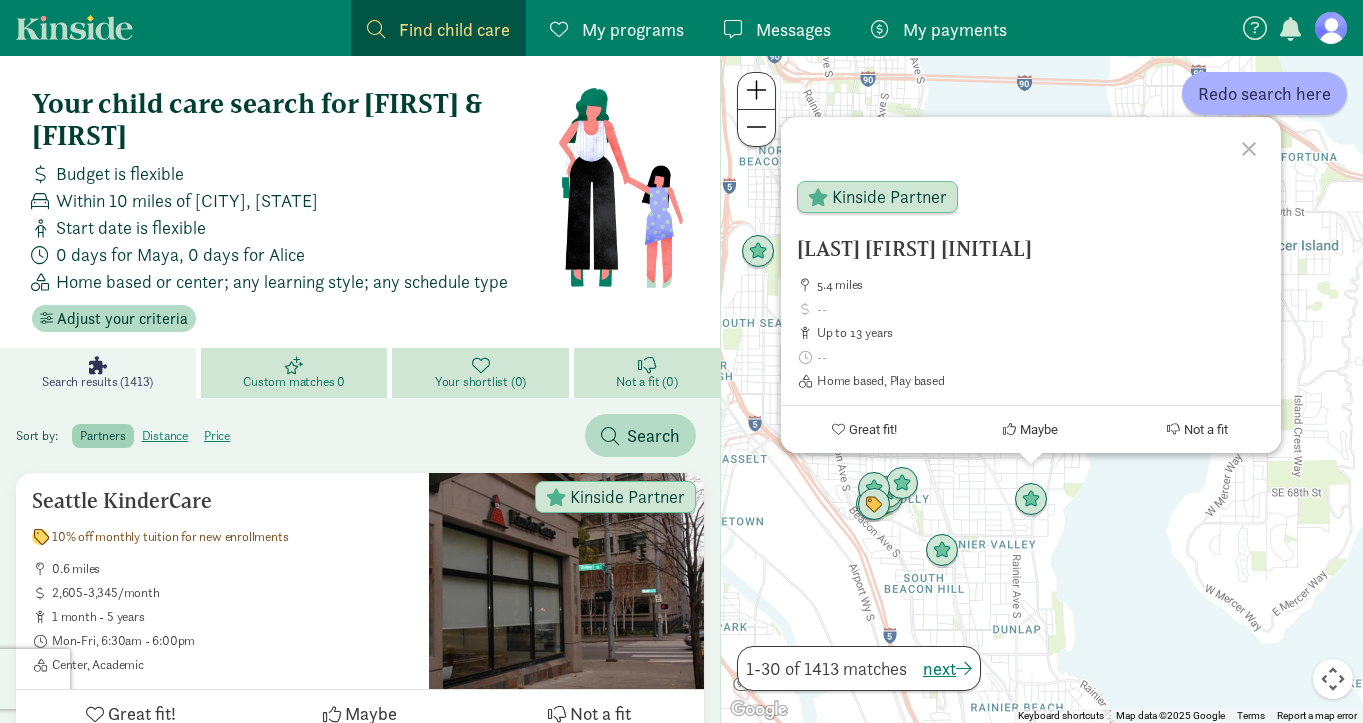 click on "[FIRST] [LAST] [INITIAL] 5.4 miles up to 13 years Home based, Play based Kinside Partner Great fit! Maybe Not a fit" at bounding box center (1042, 389) 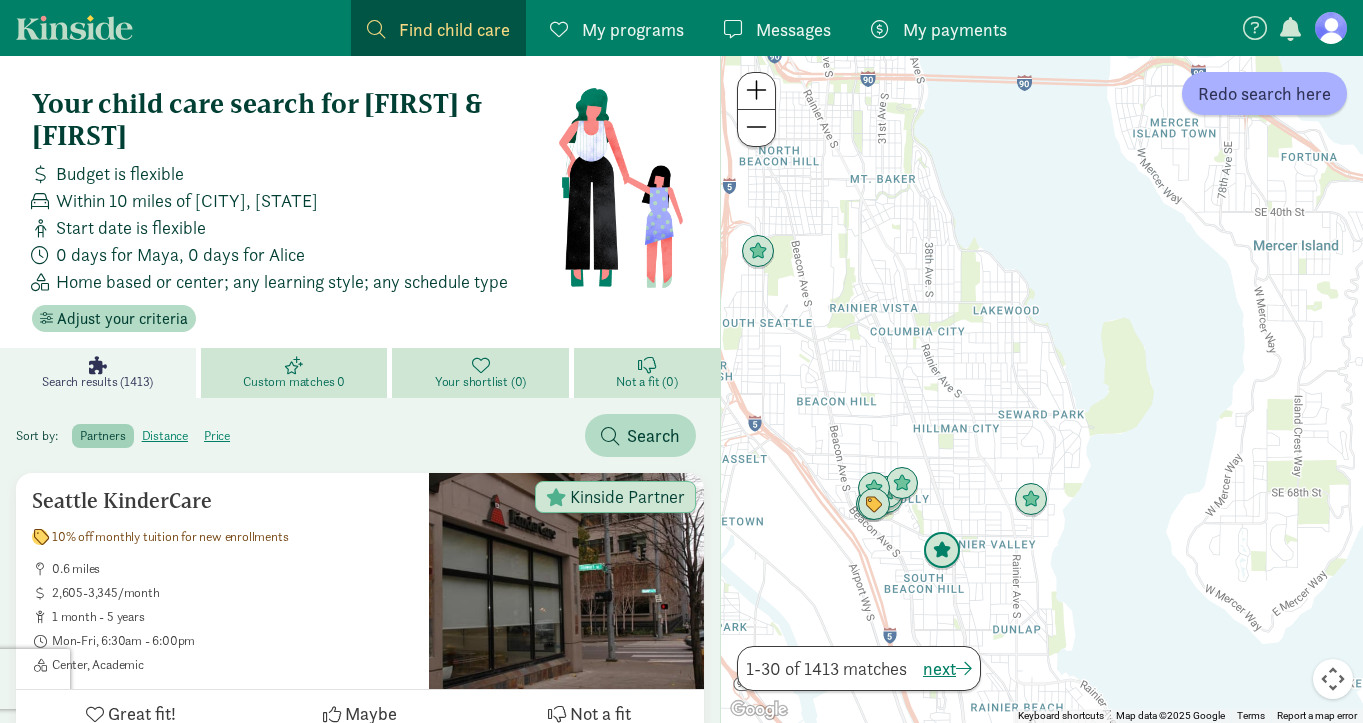 click at bounding box center [942, 551] 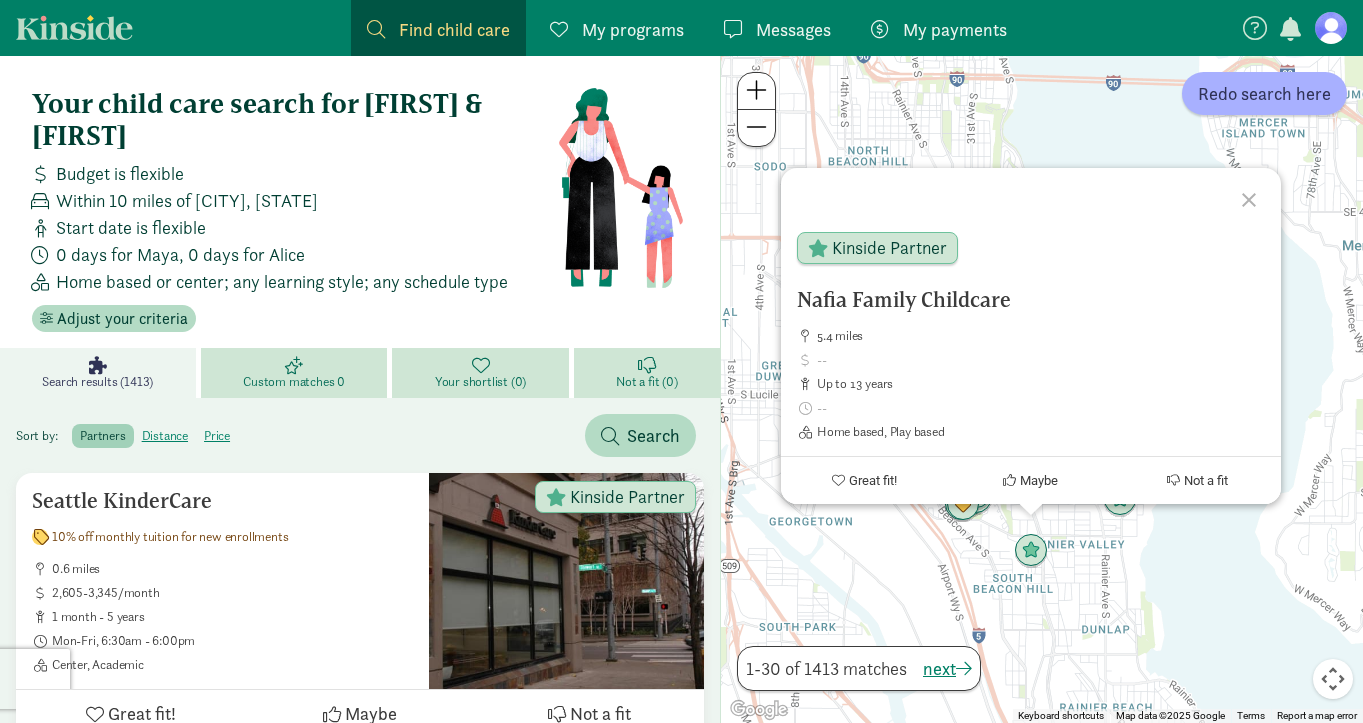 click on "[FIRST] Family Childcare 5.4 miles up to 13 years Home based, Play based Kinside Partner Great fit! Maybe Not a fit" at bounding box center (1042, 389) 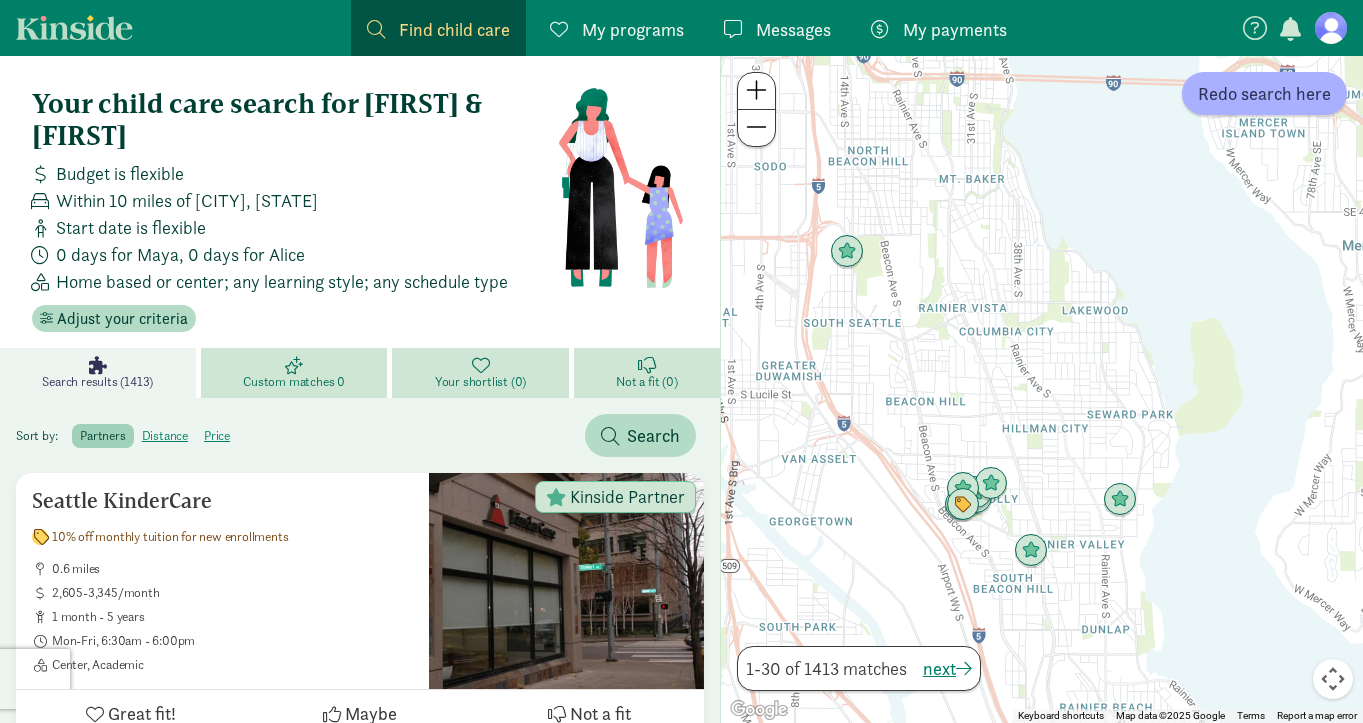 click at bounding box center (756, 90) 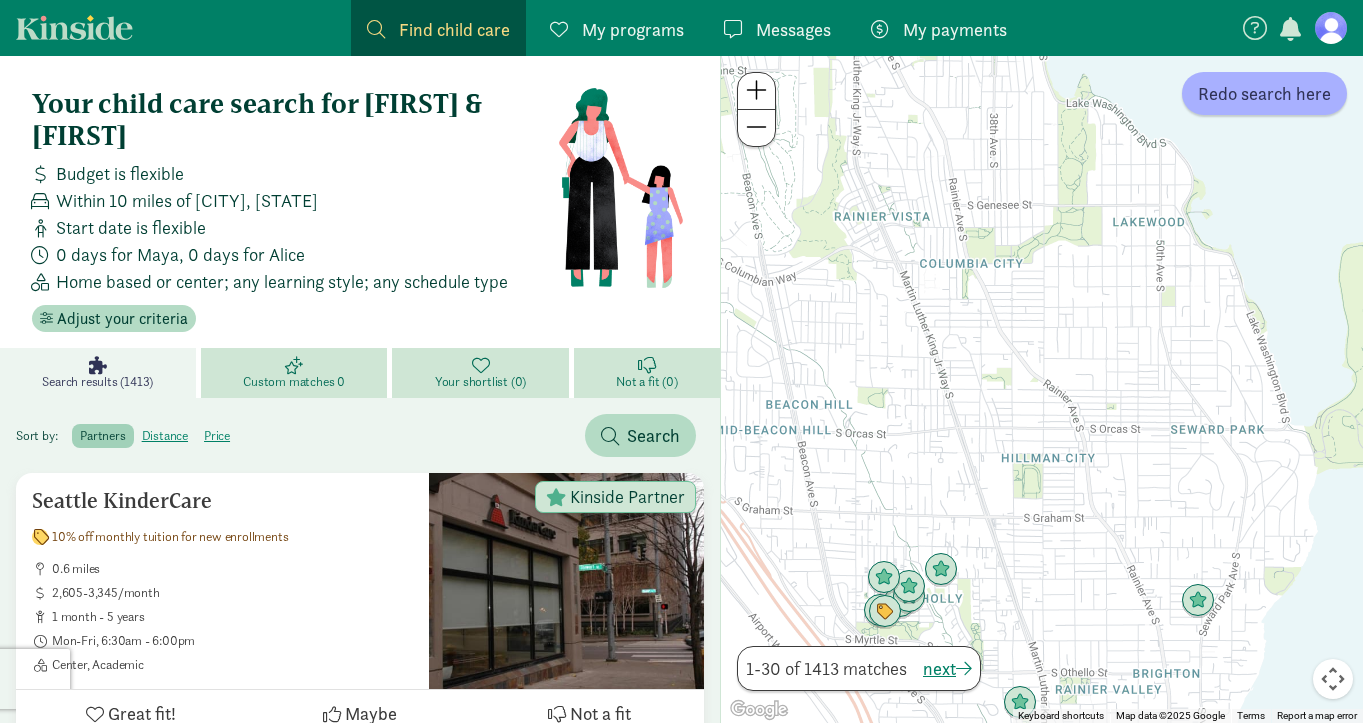 drag, startPoint x: 1001, startPoint y: 482, endPoint x: 1000, endPoint y: 370, distance: 112.00446 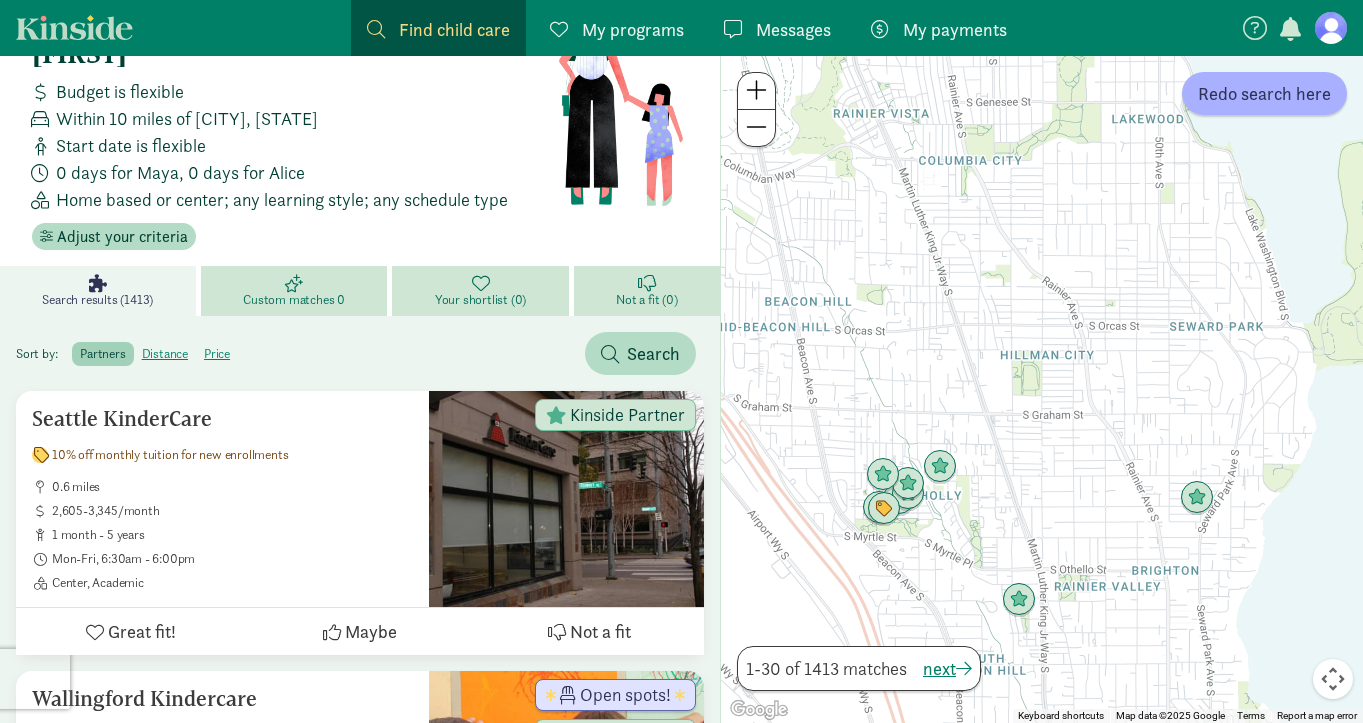 scroll, scrollTop: 0, scrollLeft: 0, axis: both 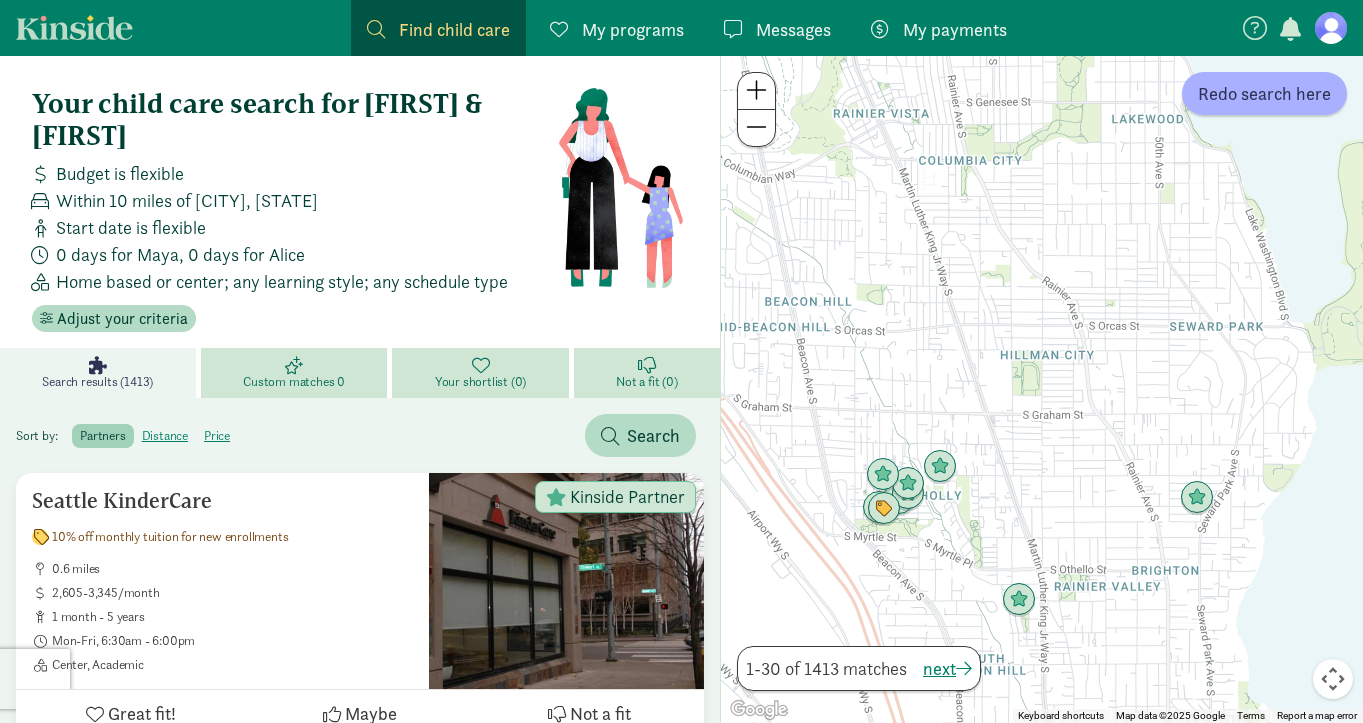 click on "Find child care
Find" 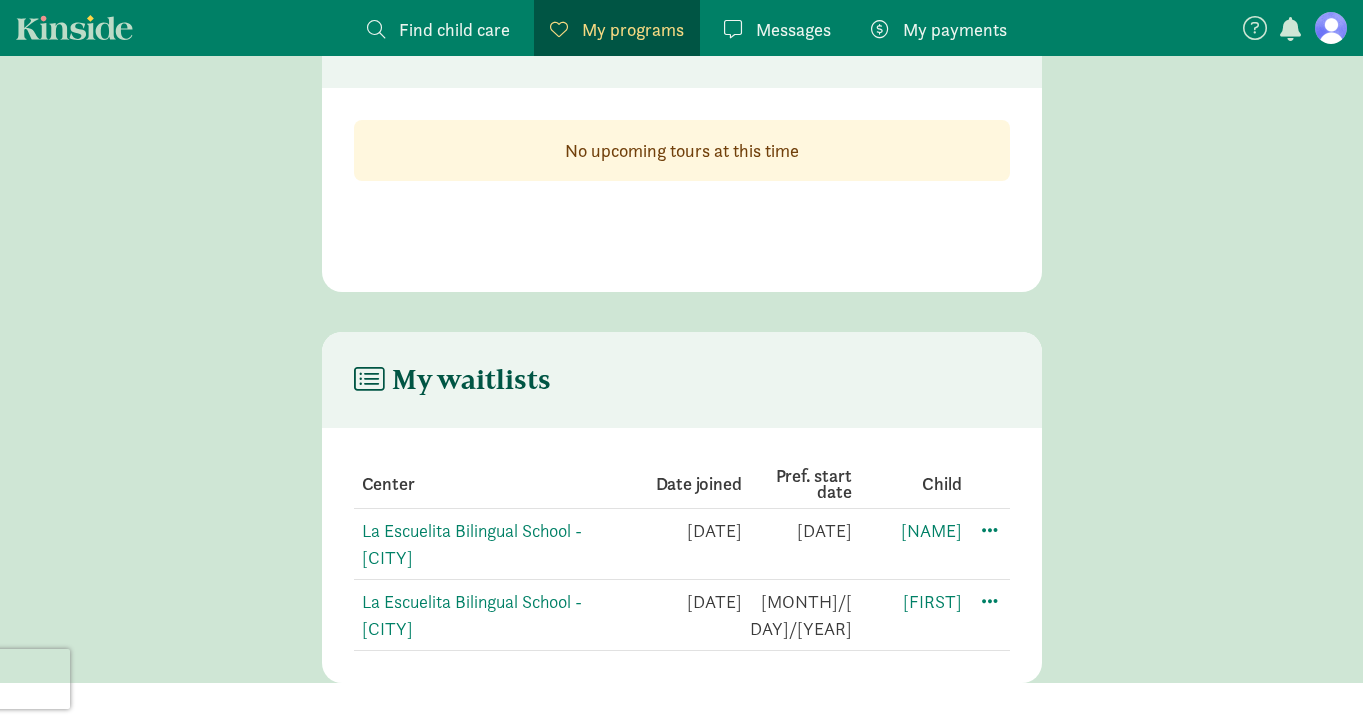 scroll, scrollTop: 0, scrollLeft: 0, axis: both 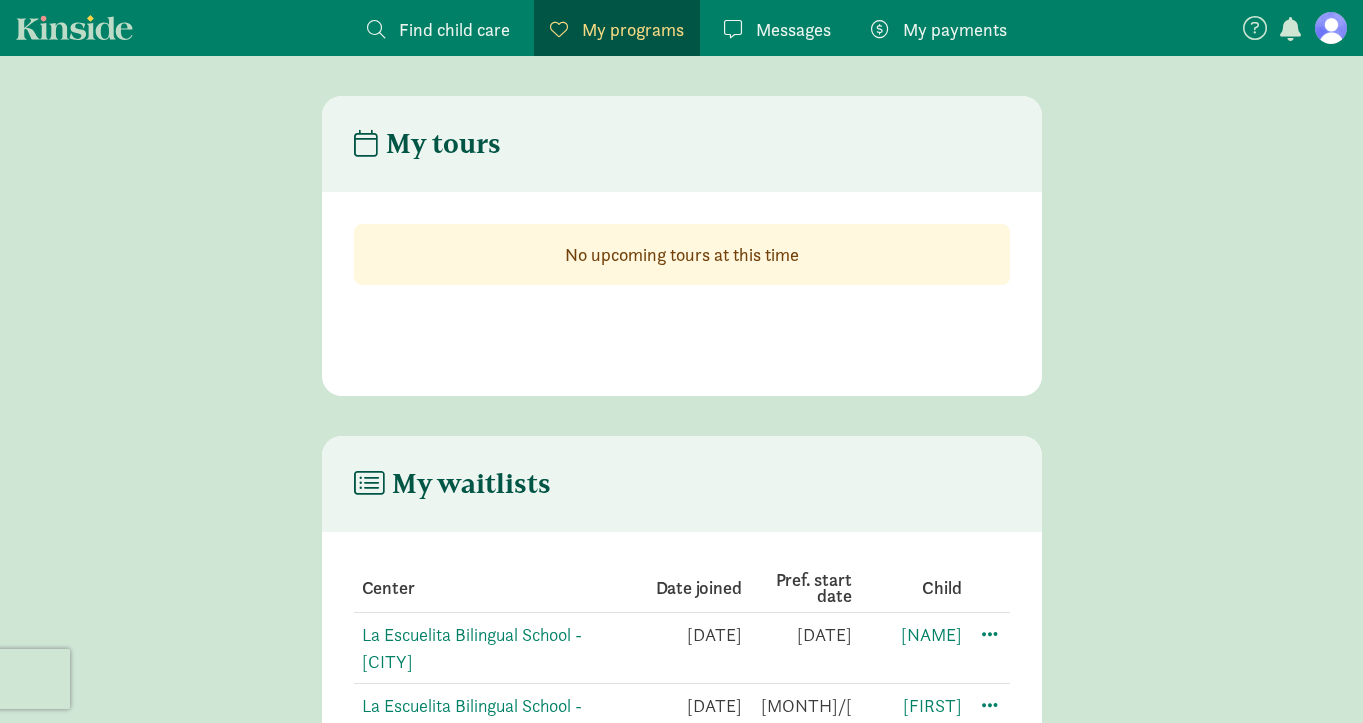 click on "Messages" at bounding box center (793, 29) 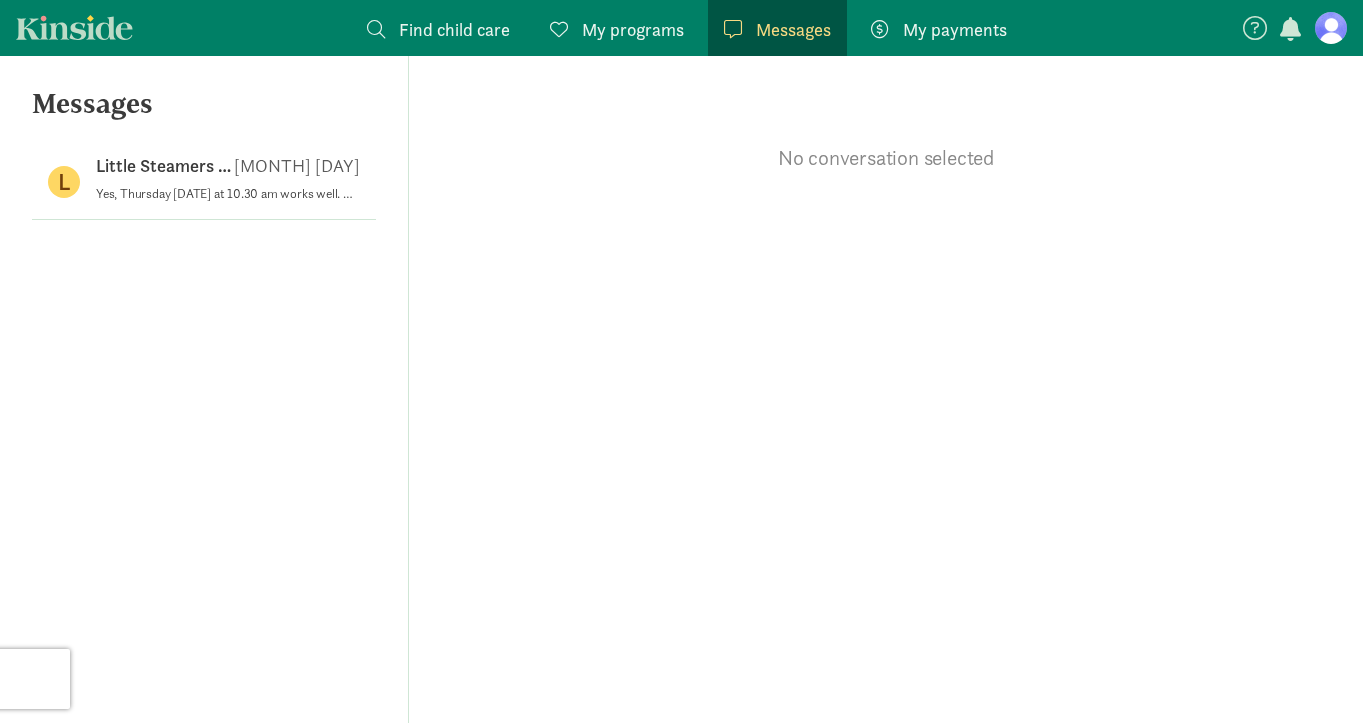 click on "My payments" at bounding box center (955, 29) 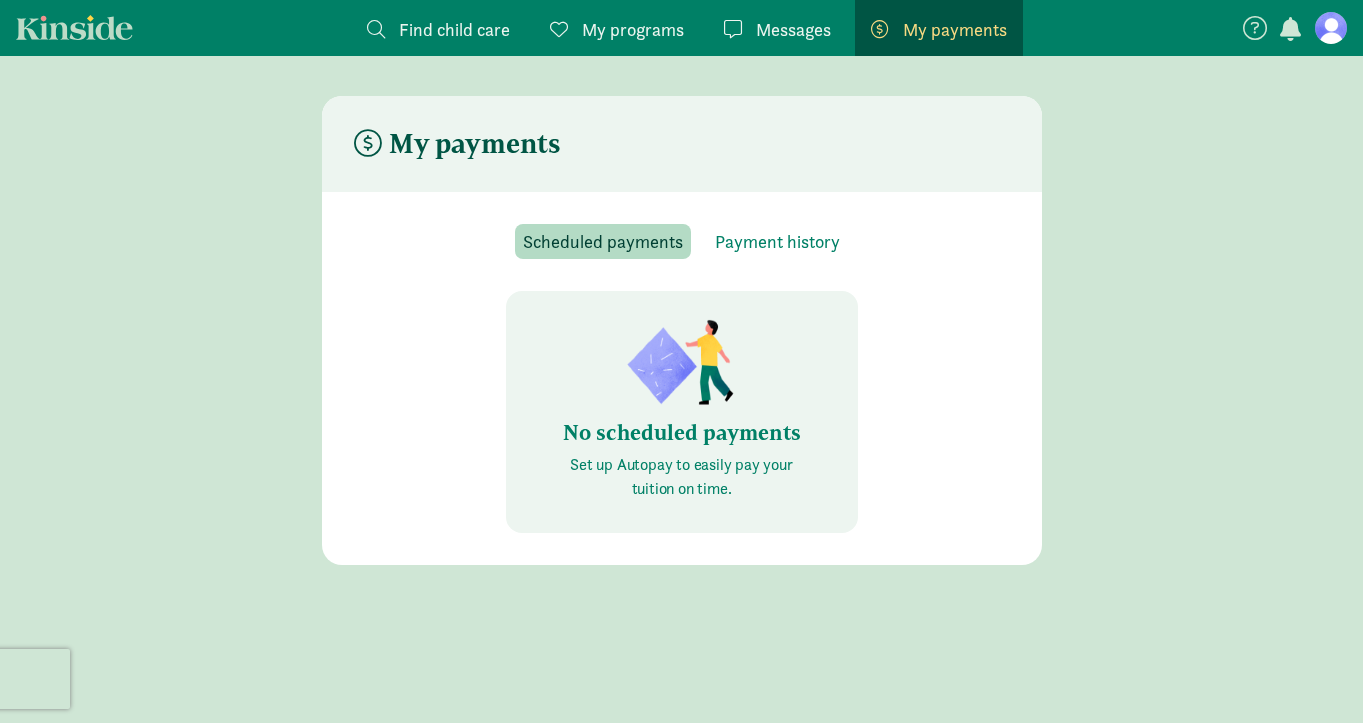 click on "My programs" at bounding box center (633, 29) 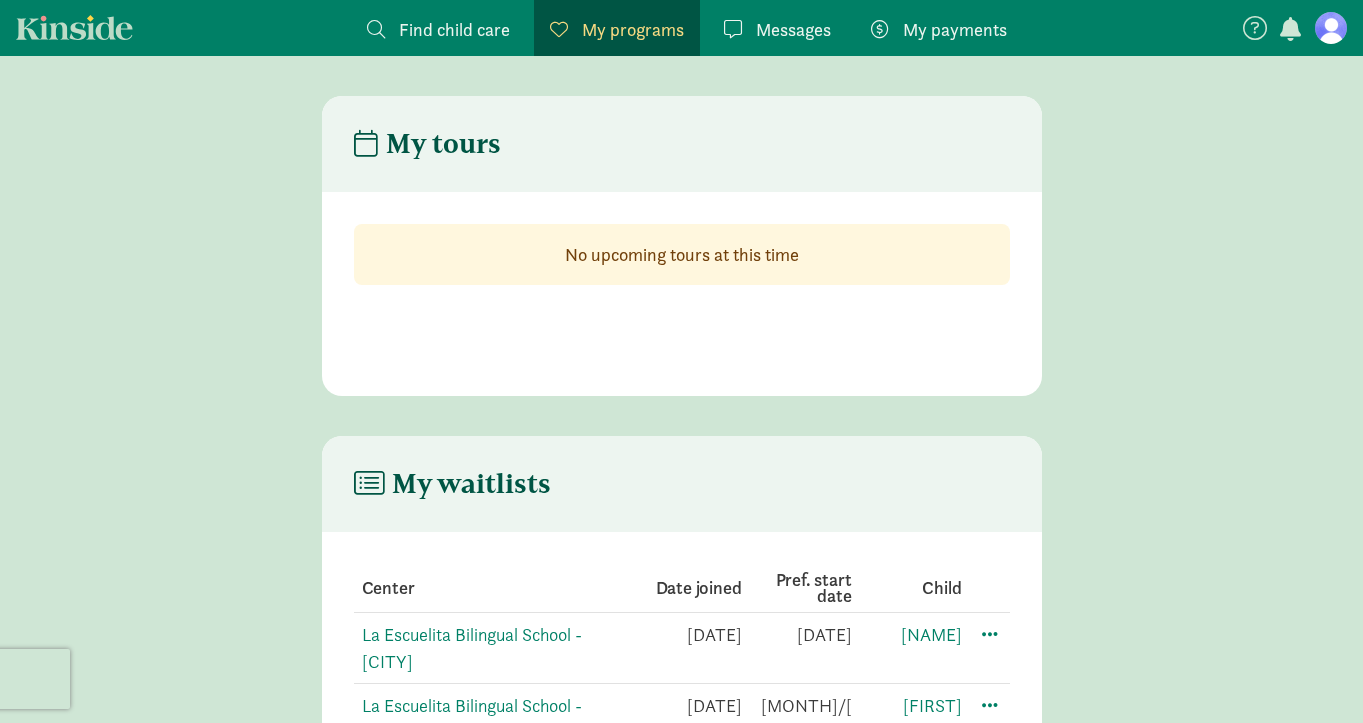 click on "Find child care" at bounding box center (454, 29) 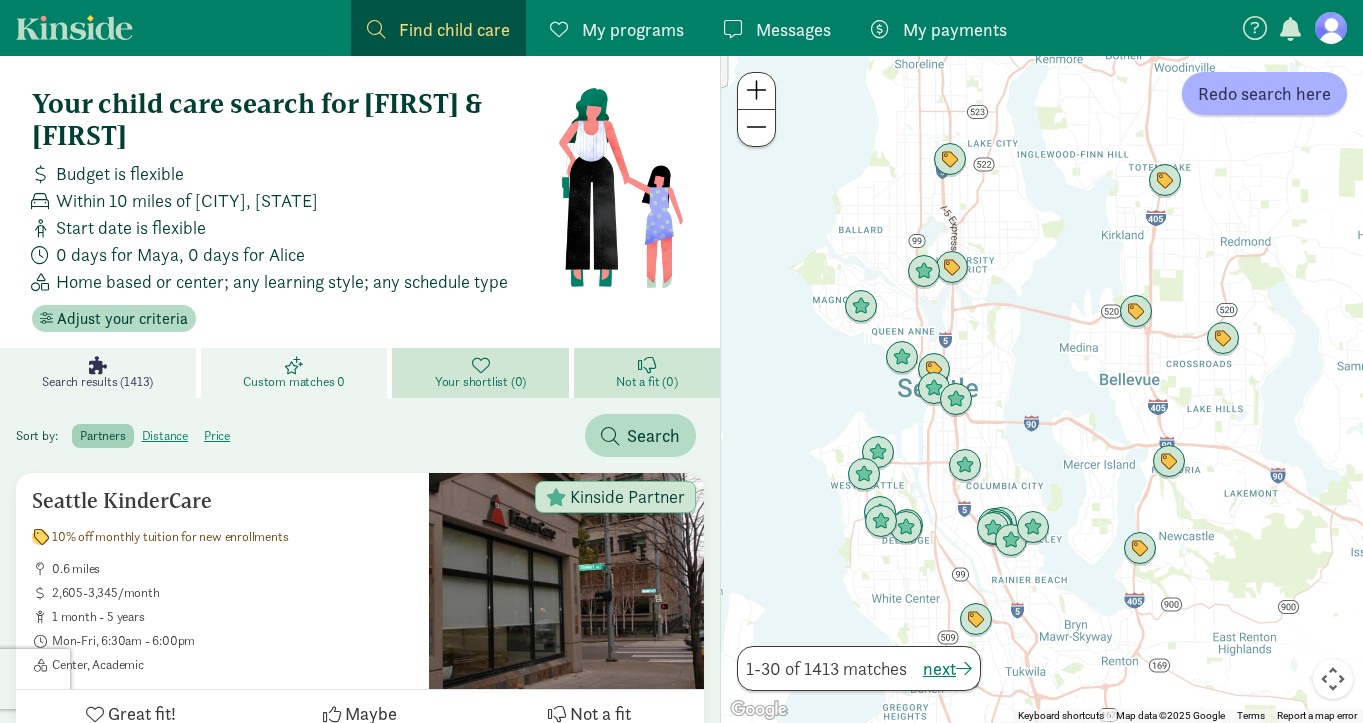 click on "Custom matches 0" at bounding box center (294, 382) 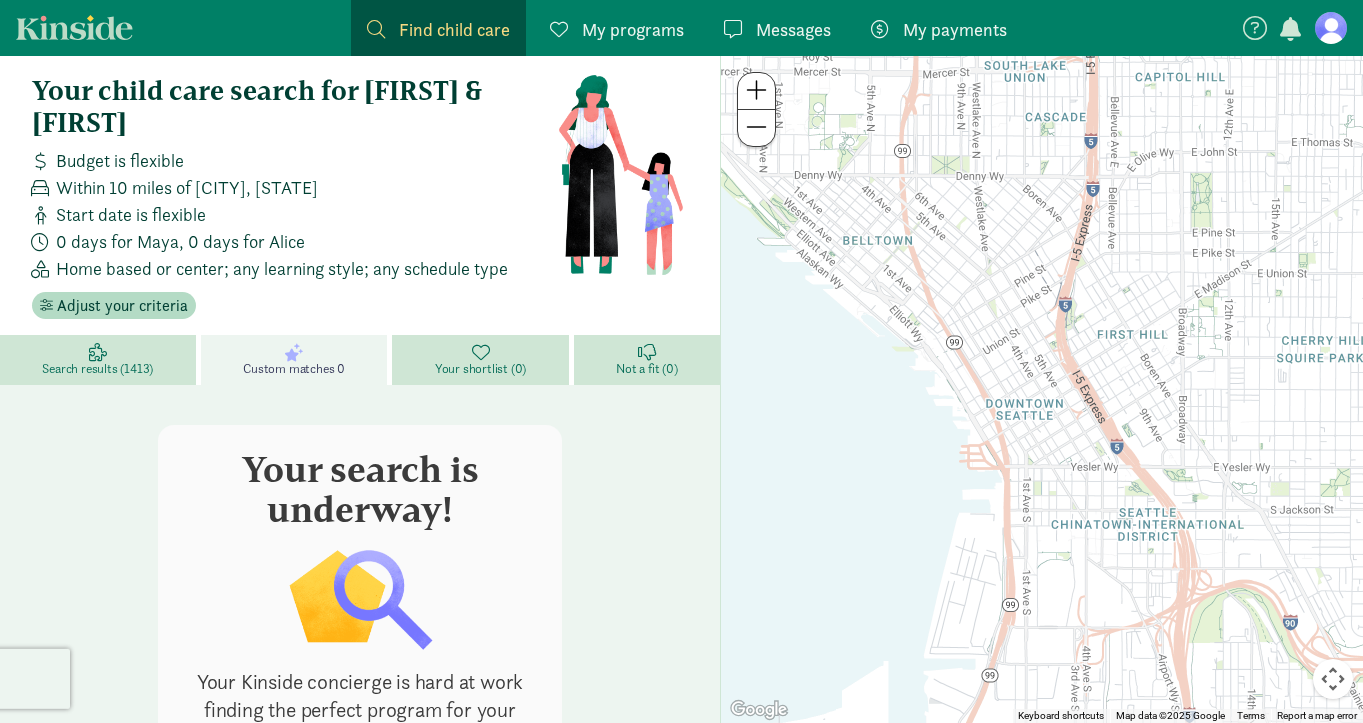 scroll, scrollTop: 0, scrollLeft: 0, axis: both 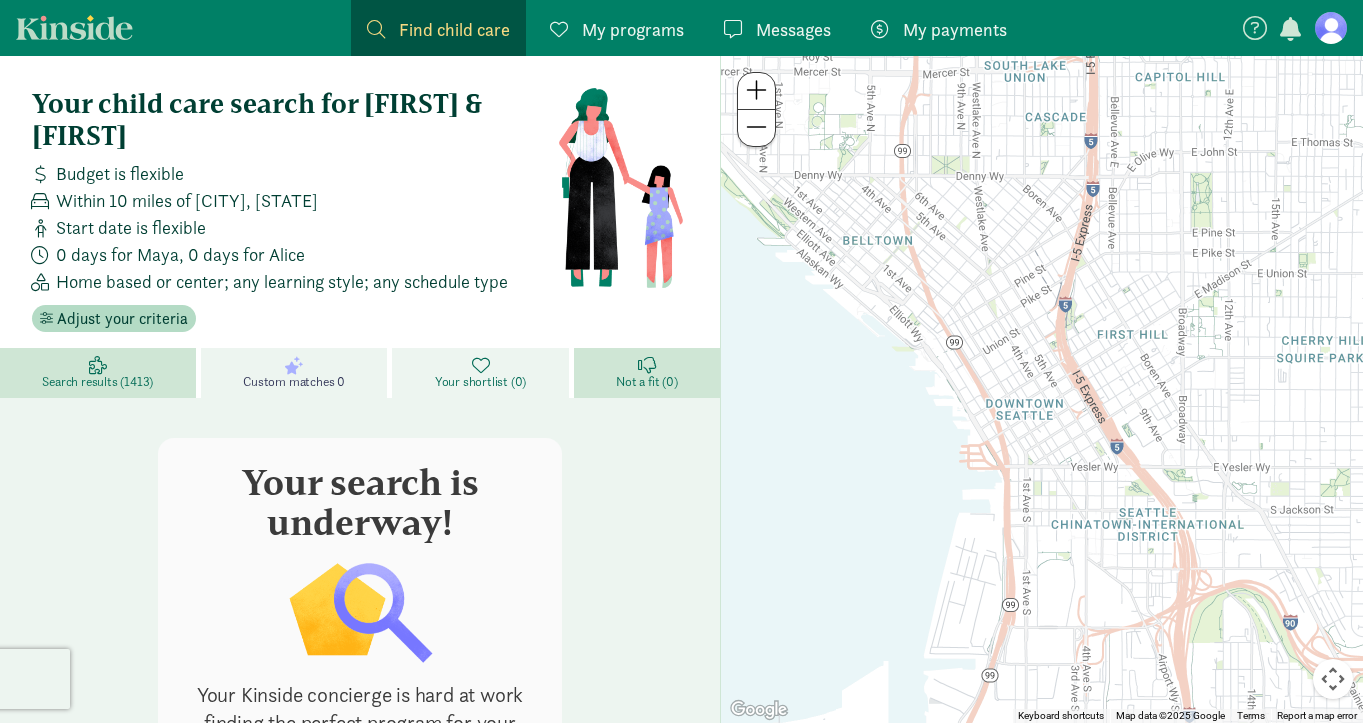 click on "Your shortlist (0)" at bounding box center [482, 373] 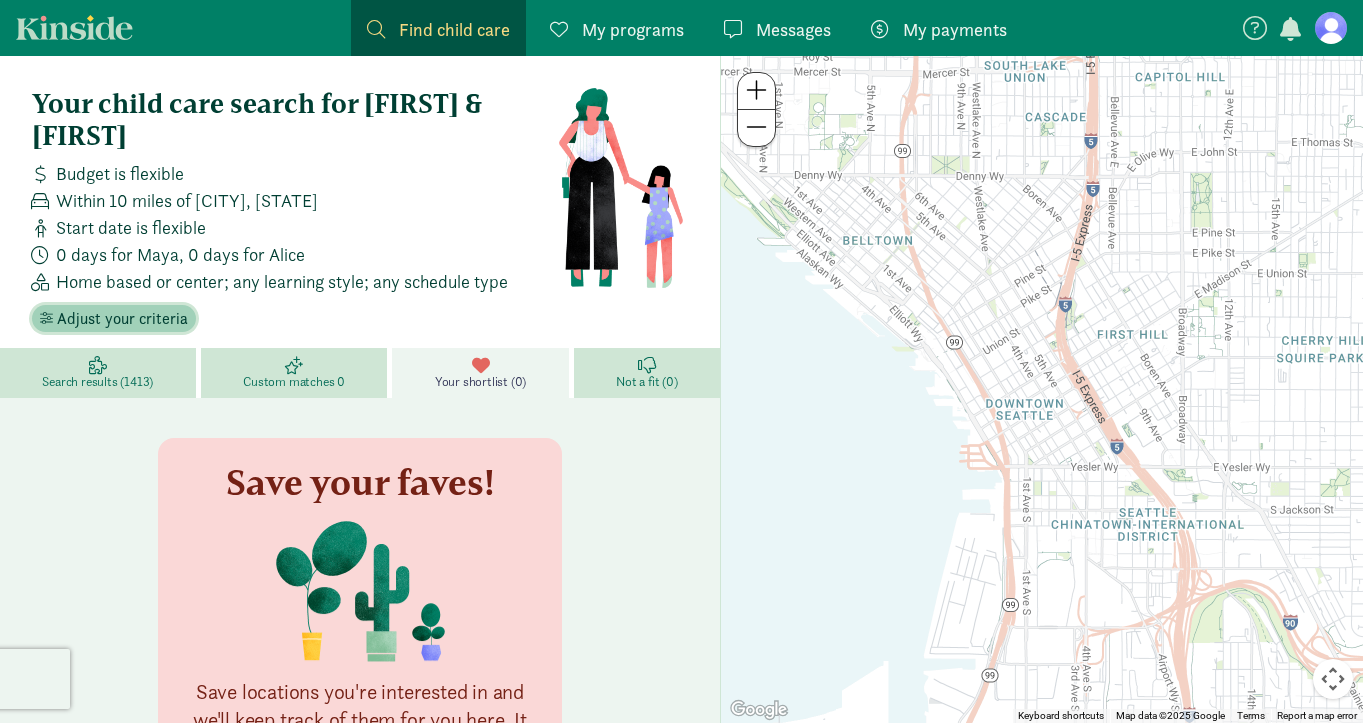 click on "Adjust your criteria" at bounding box center (122, 319) 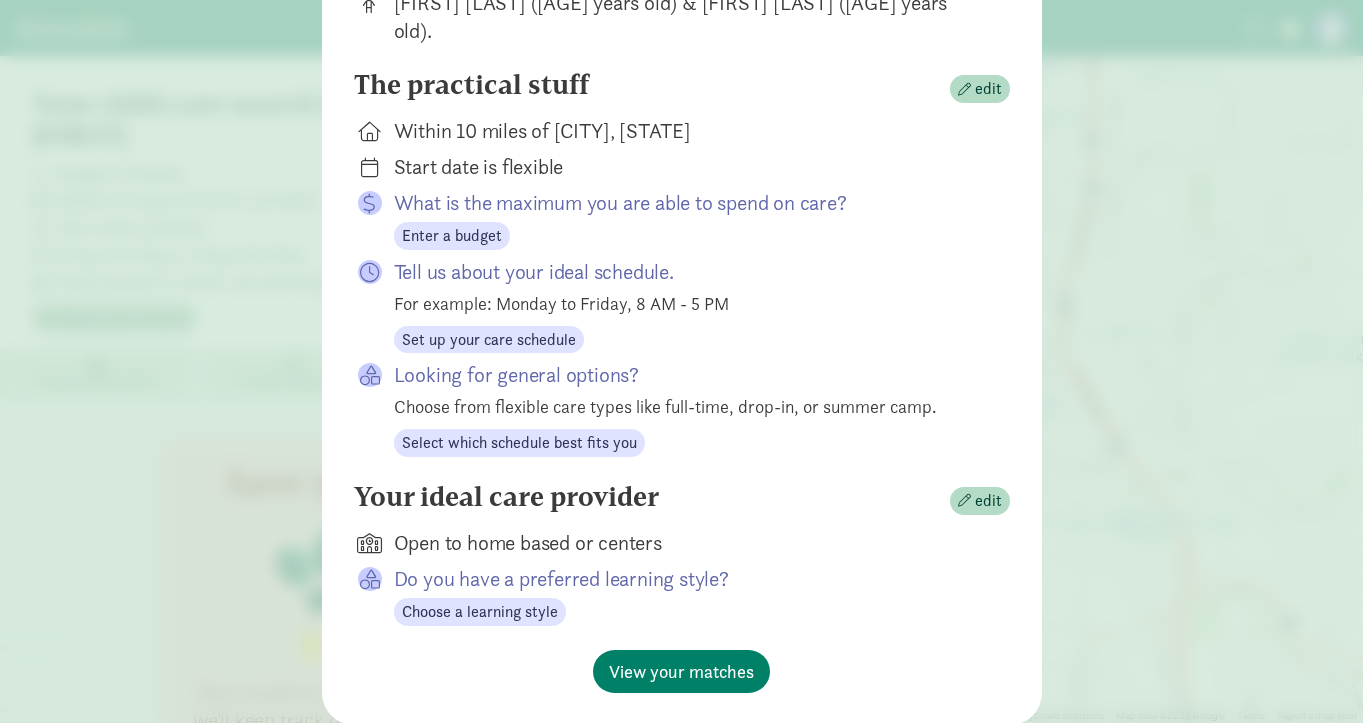 scroll, scrollTop: 261, scrollLeft: 0, axis: vertical 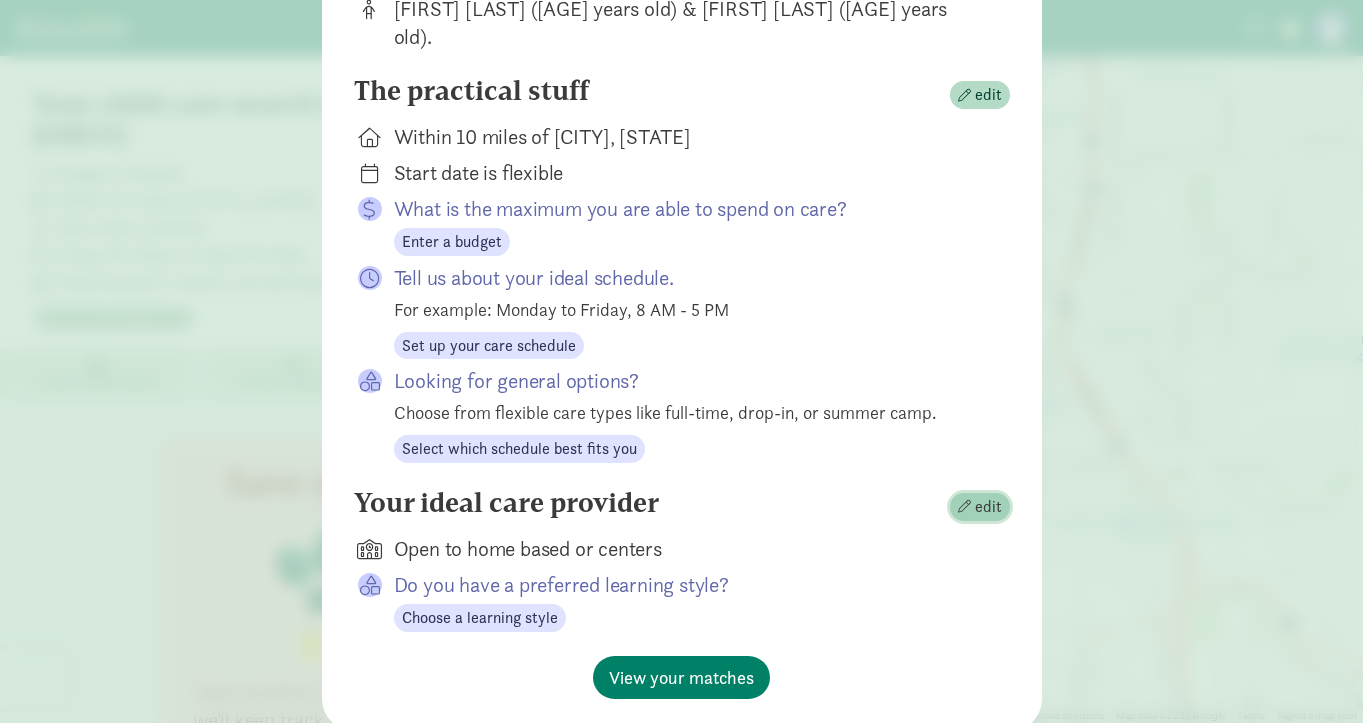 click on "edit" at bounding box center (980, 507) 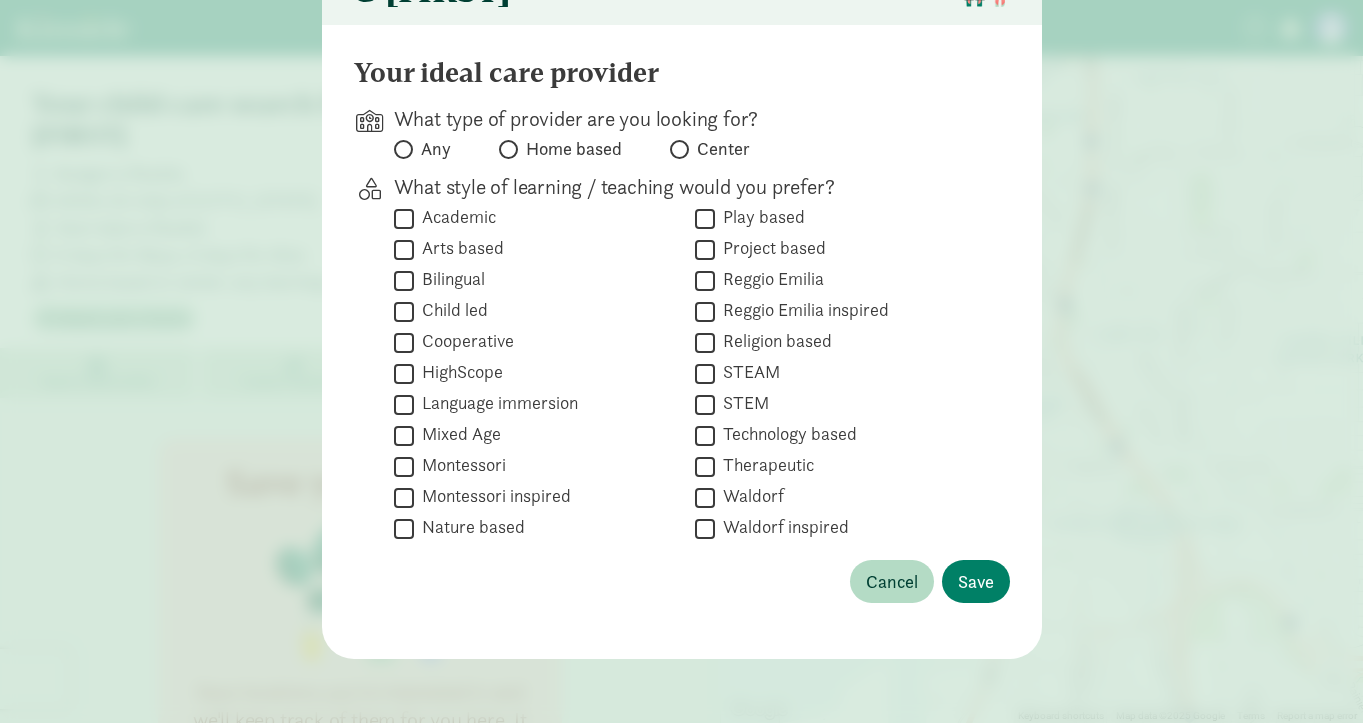 scroll, scrollTop: 153, scrollLeft: 0, axis: vertical 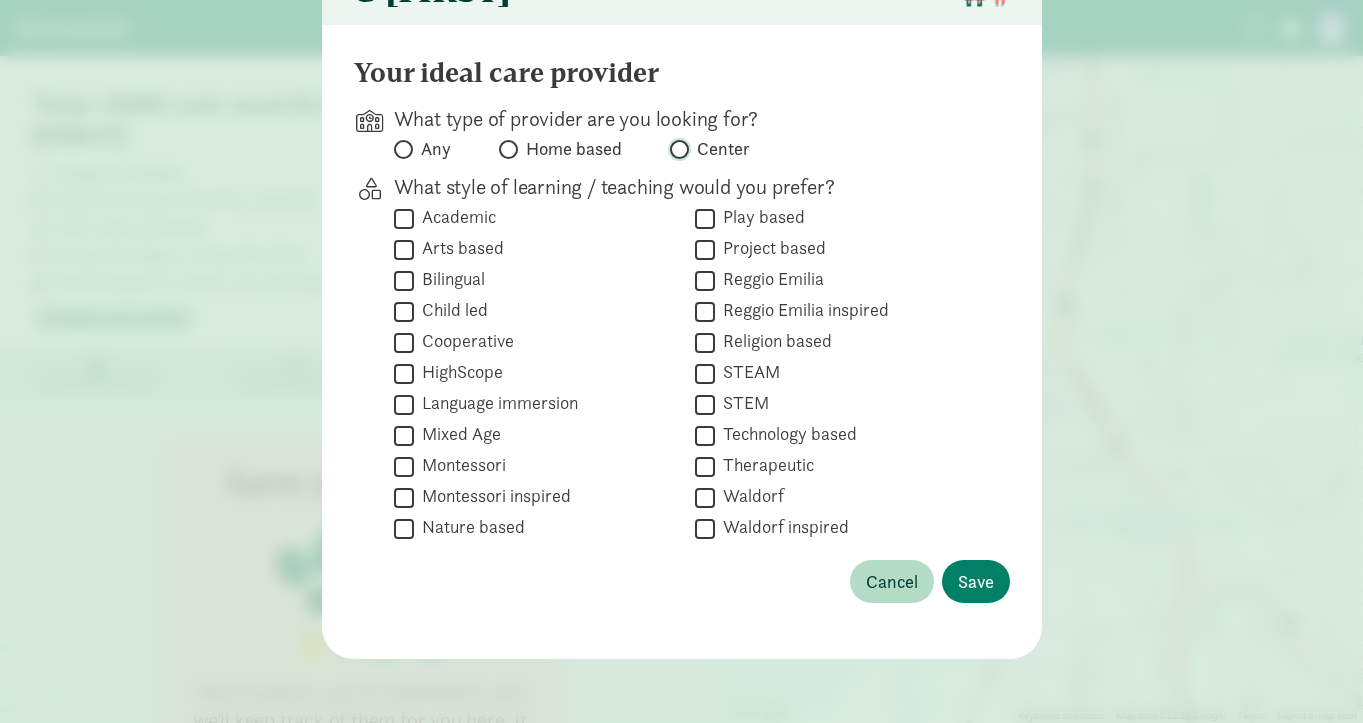 click on "Center" at bounding box center (676, 149) 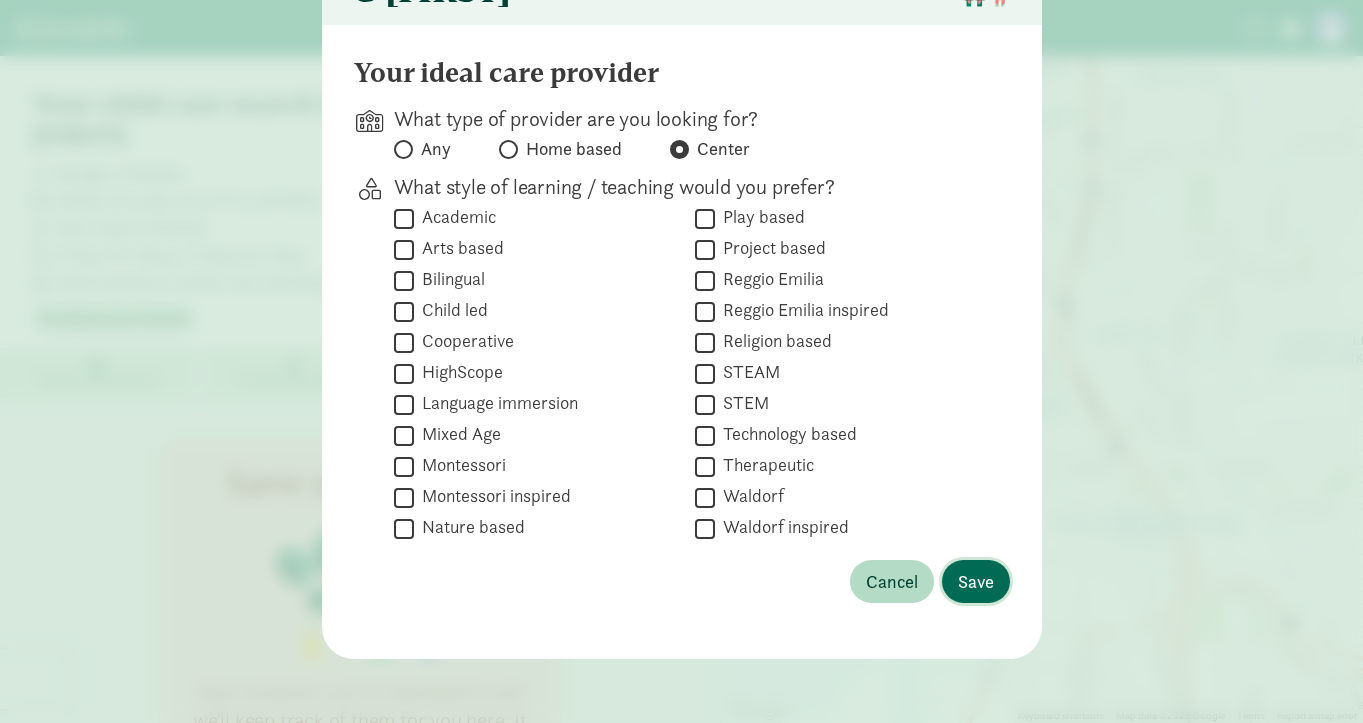 click on "Save" at bounding box center (976, 581) 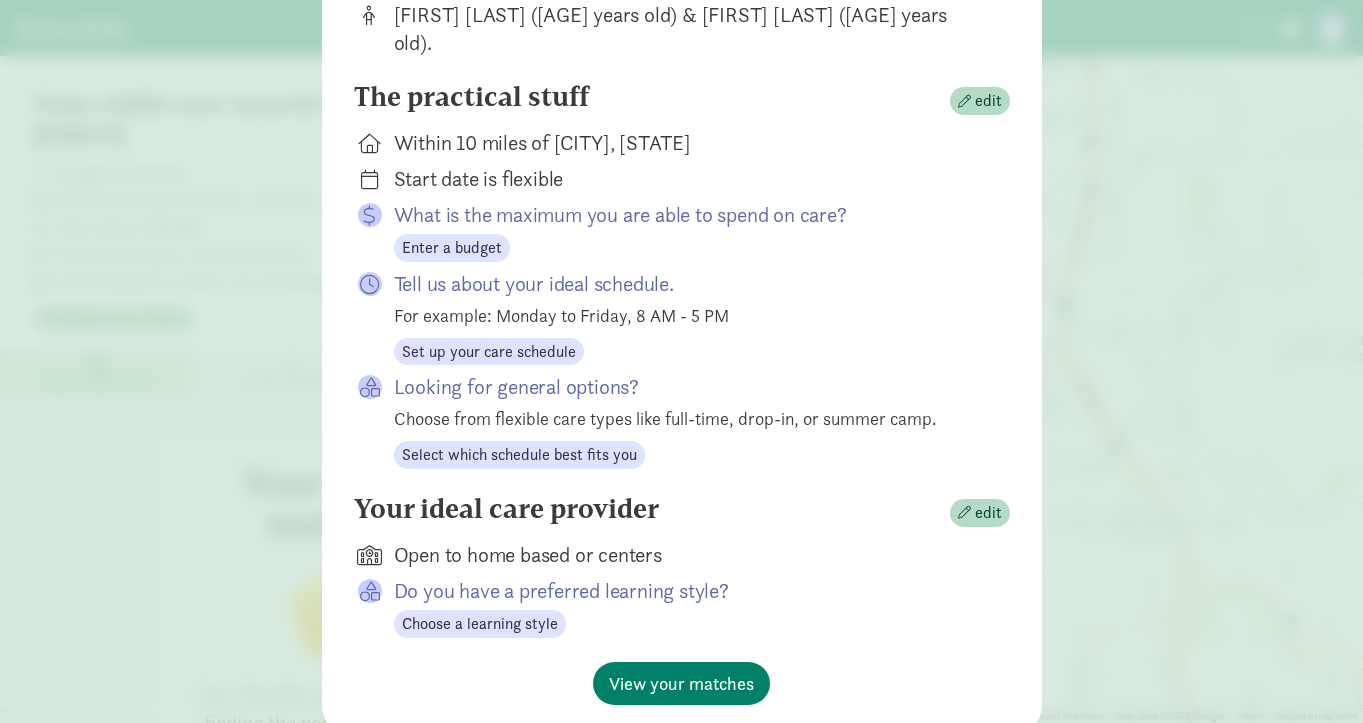 scroll, scrollTop: 306, scrollLeft: 0, axis: vertical 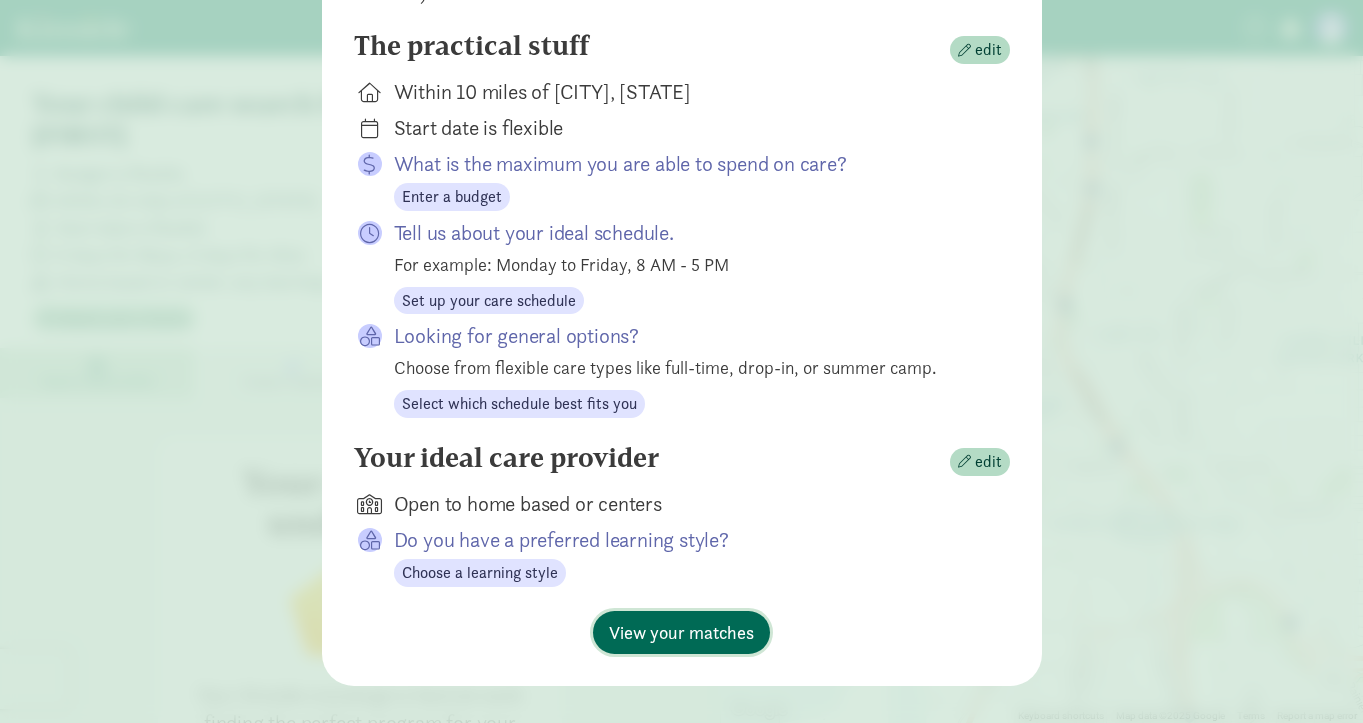 click on "View your matches" at bounding box center (681, 632) 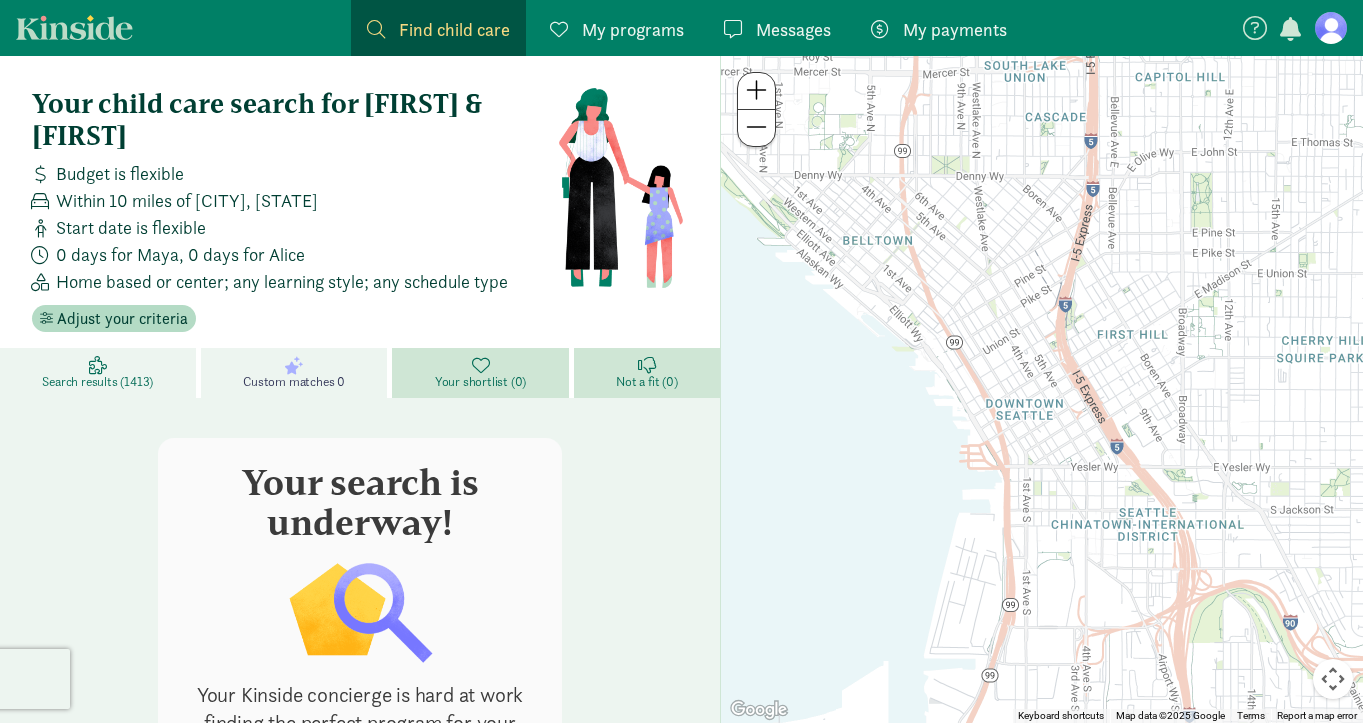 click on "Search results (1413)" at bounding box center (100, 373) 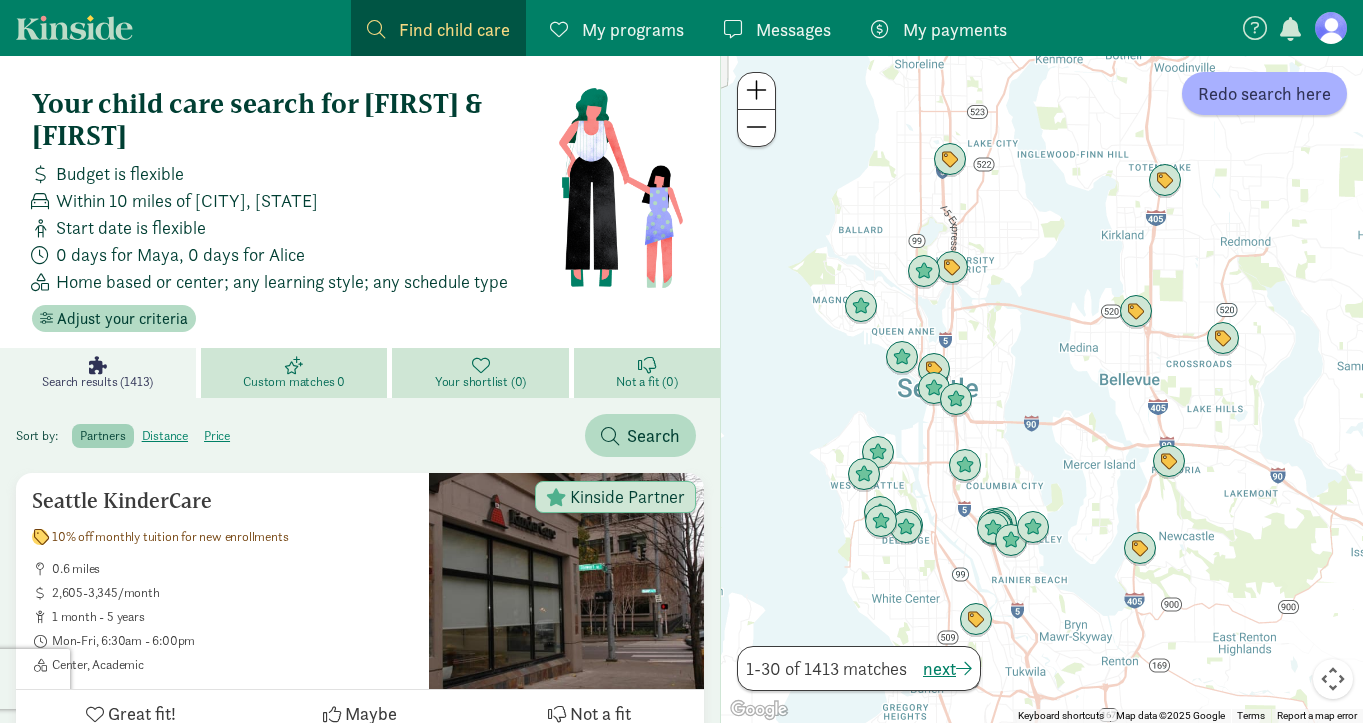 click at bounding box center [756, 90] 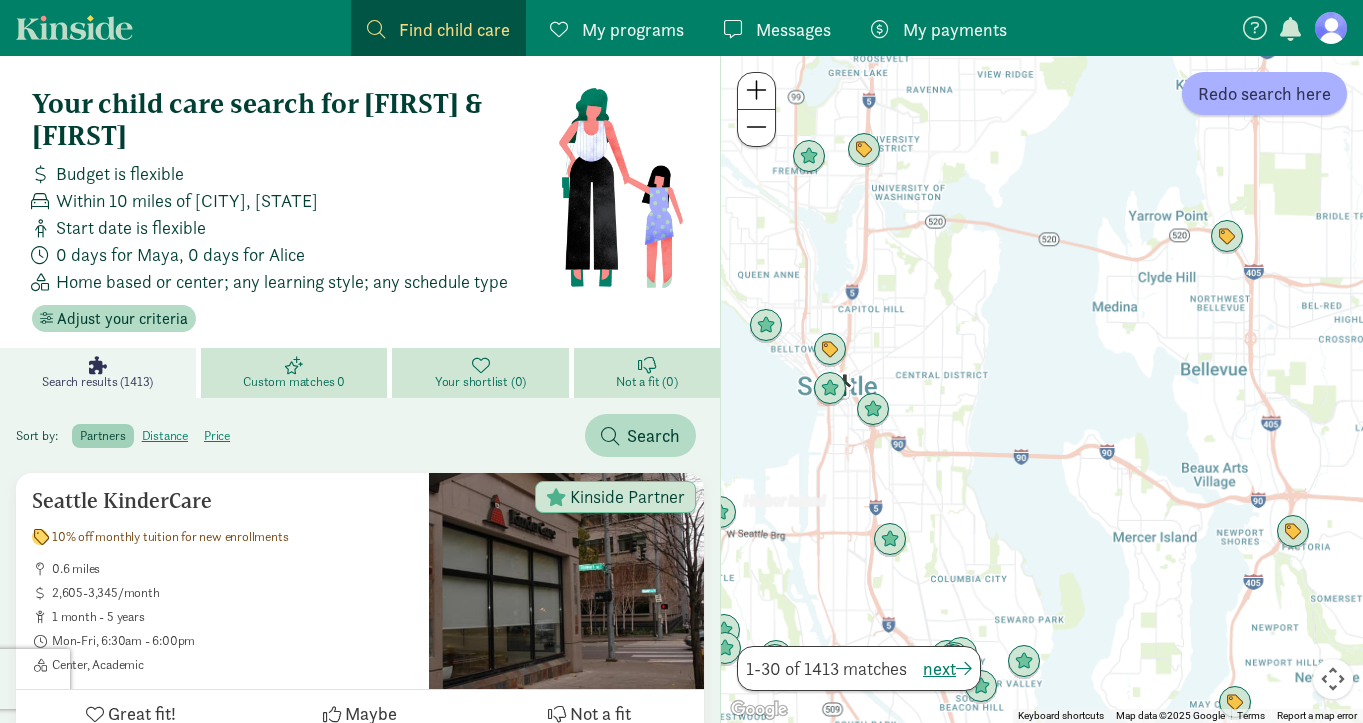 click at bounding box center [756, 90] 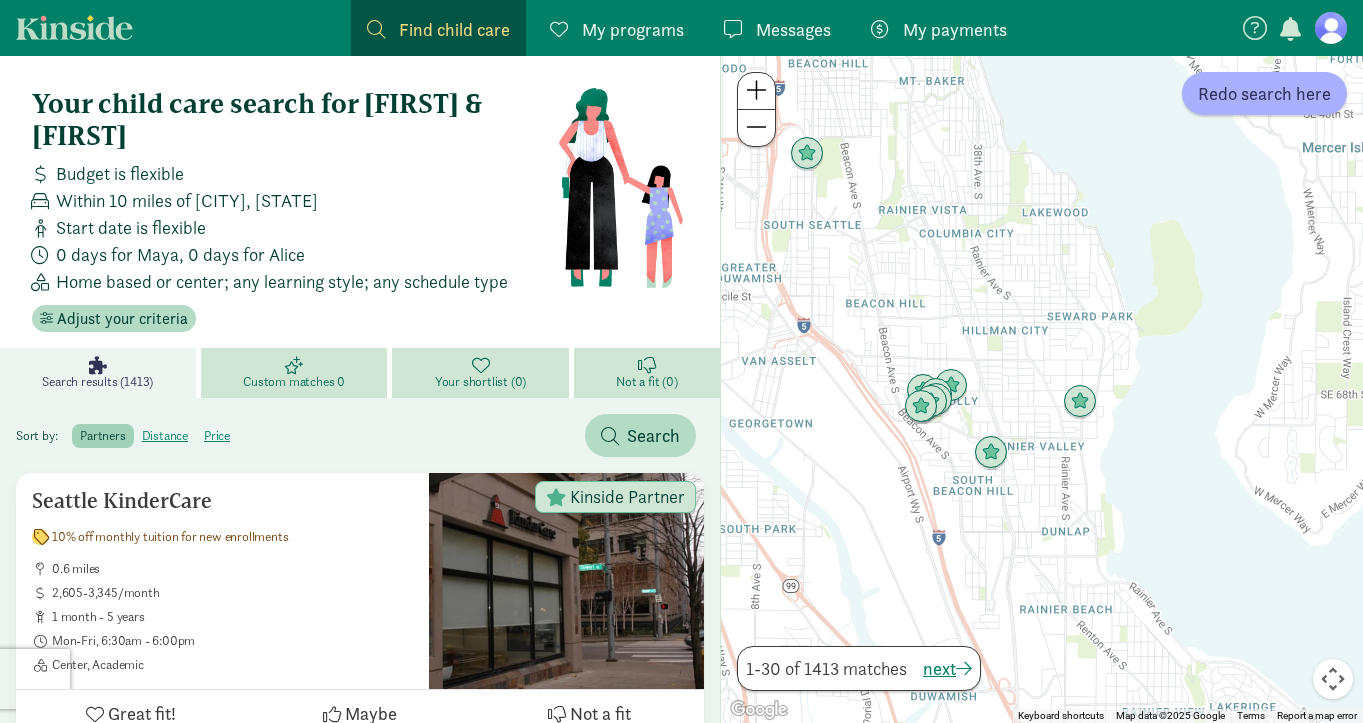 drag, startPoint x: 966, startPoint y: 616, endPoint x: 1032, endPoint y: 79, distance: 541.04065 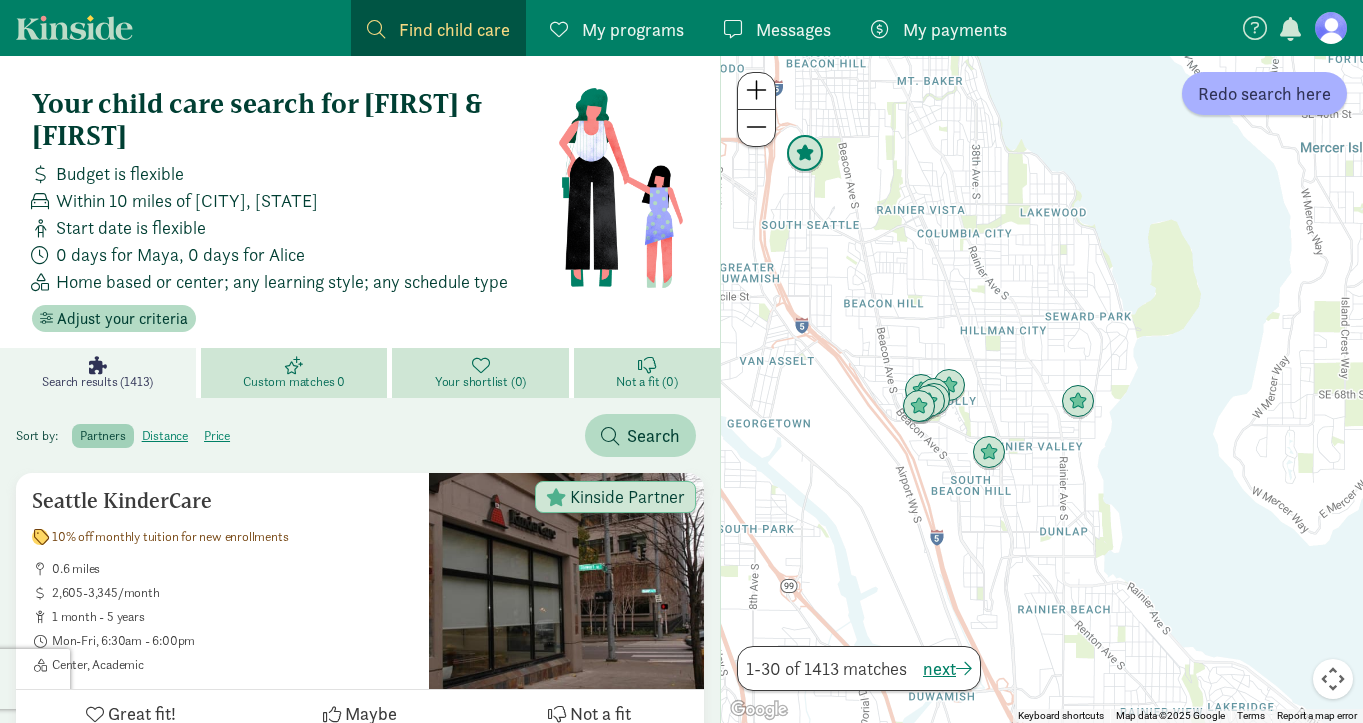 click at bounding box center (805, 154) 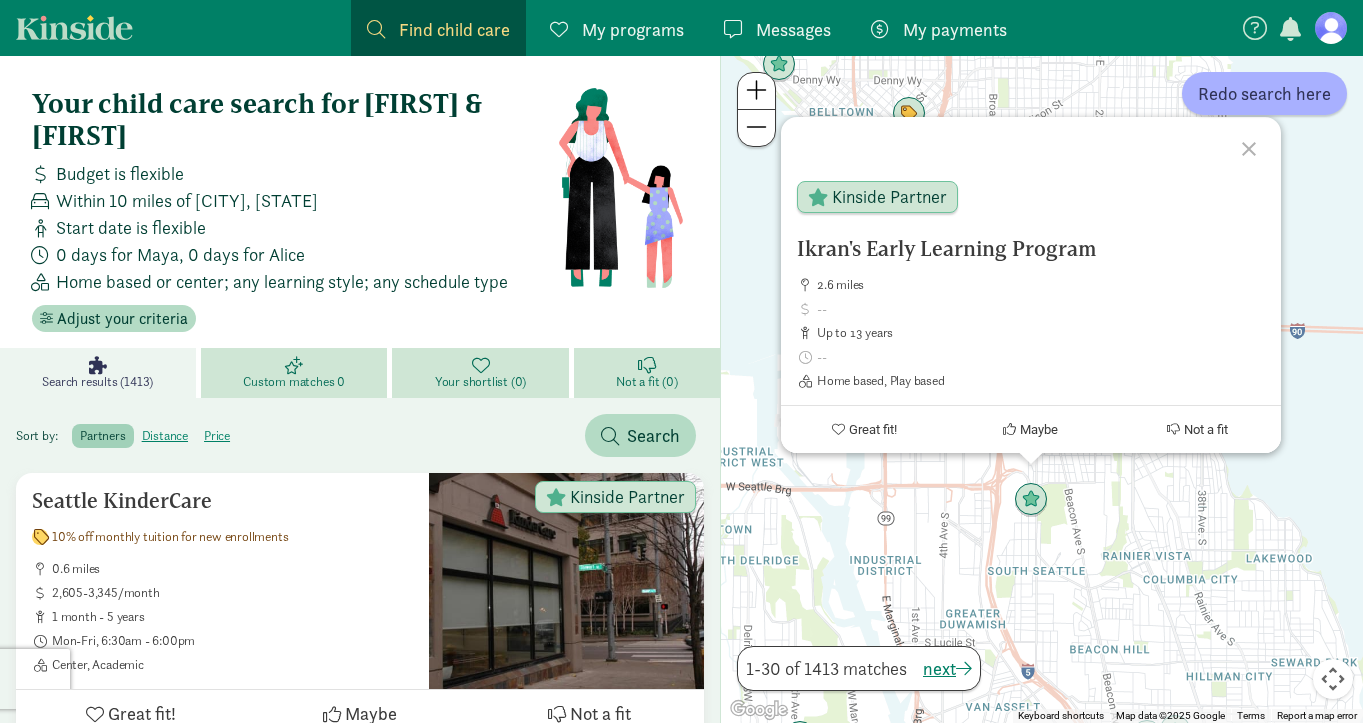 click on "[FIRST]'s Early Learning Program 2.6 miles up to 13 years Home based, Play based Kinside Partner Great fit! Maybe Not a fit" at bounding box center (1042, 389) 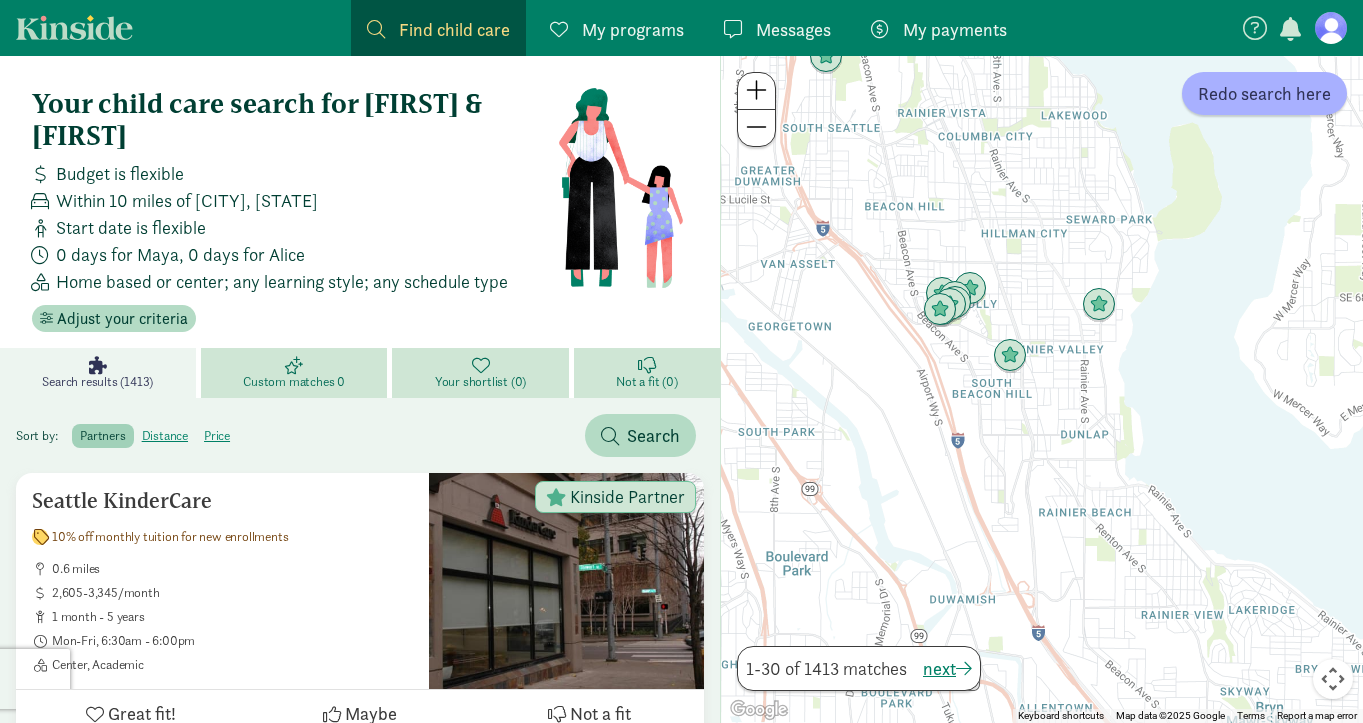 drag, startPoint x: 1231, startPoint y: 583, endPoint x: 999, endPoint y: 101, distance: 534.92804 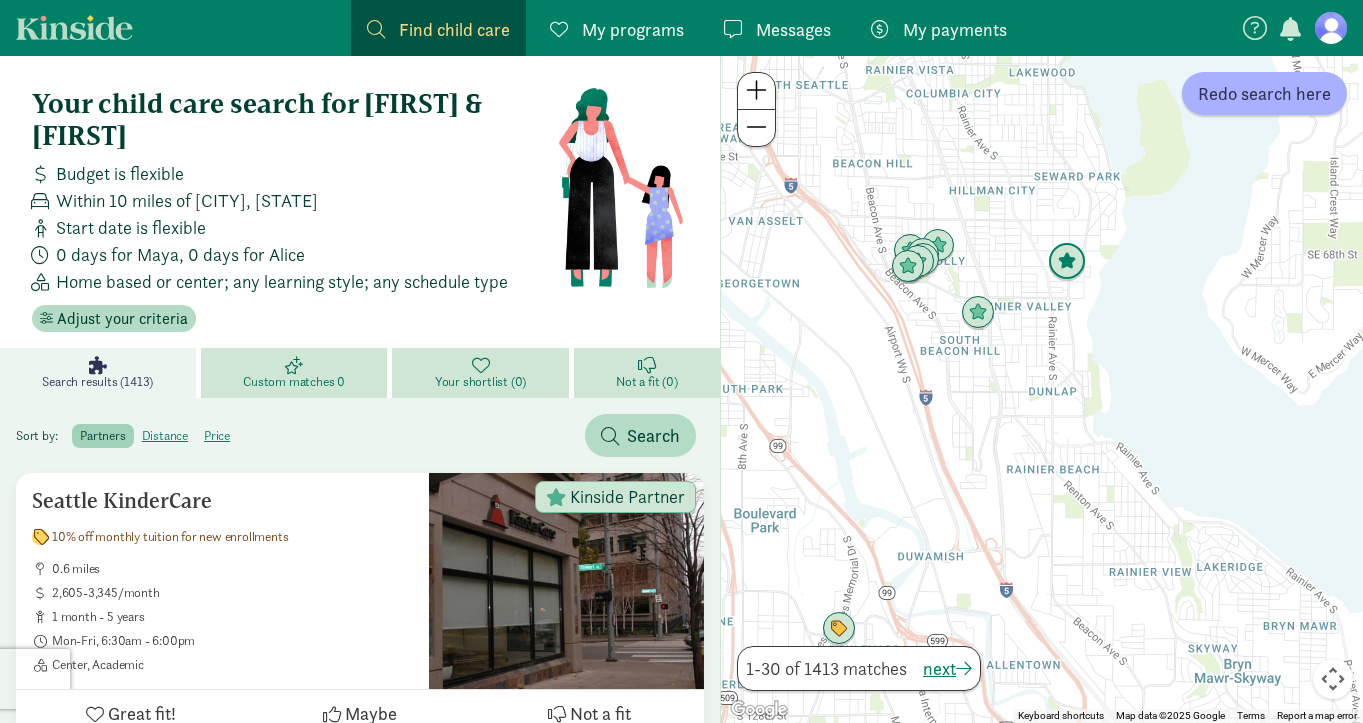 click at bounding box center [1067, 262] 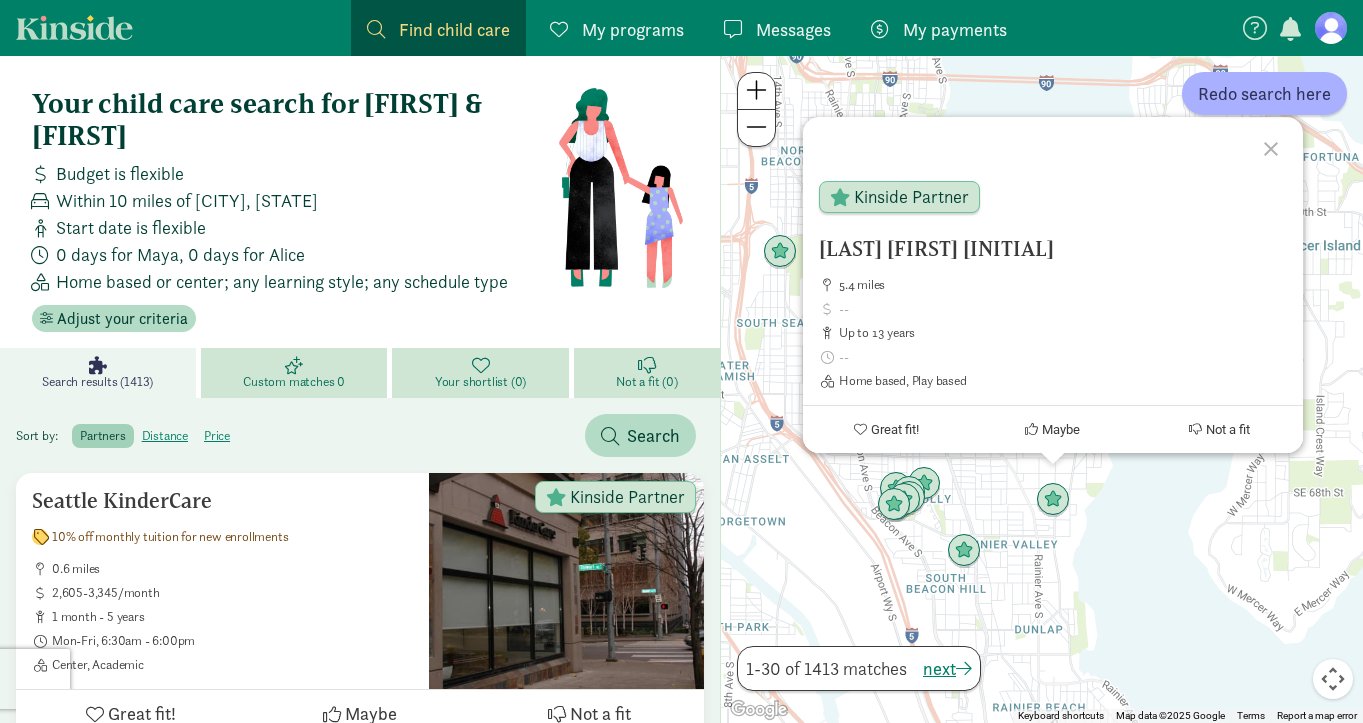 click 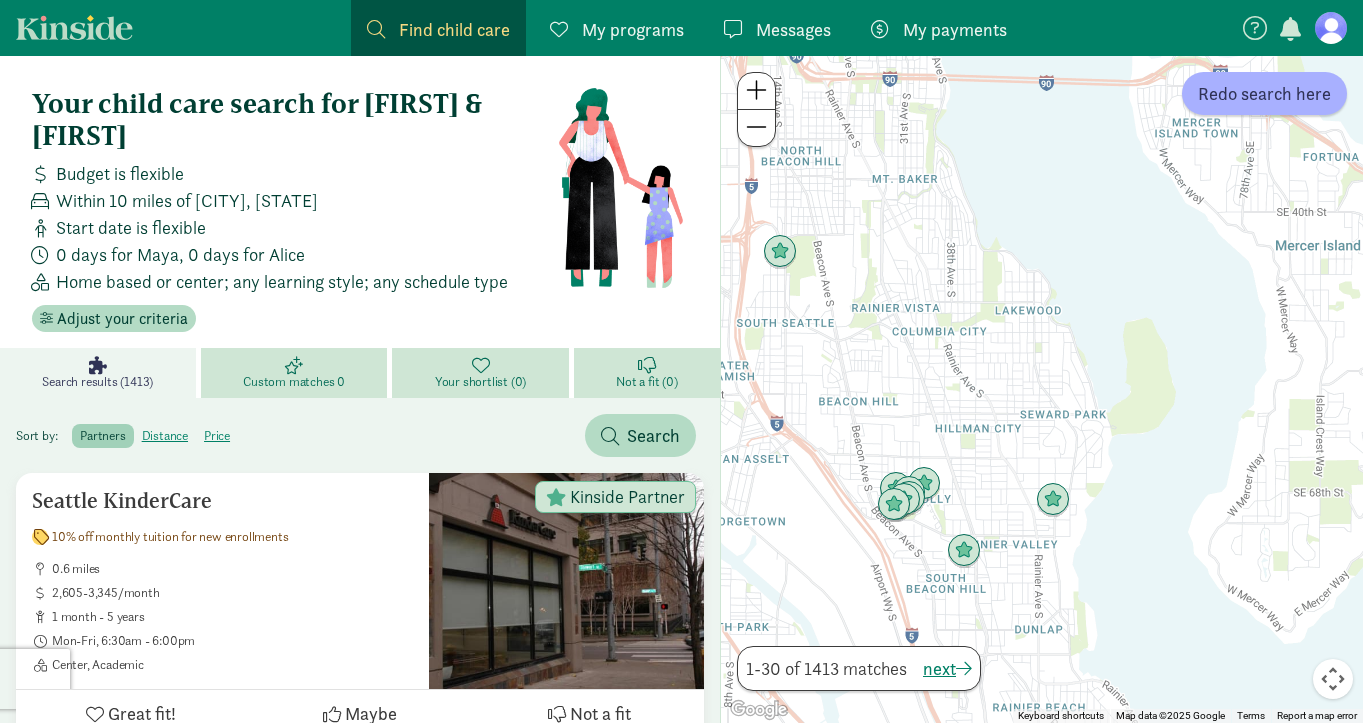 click at bounding box center [756, 91] 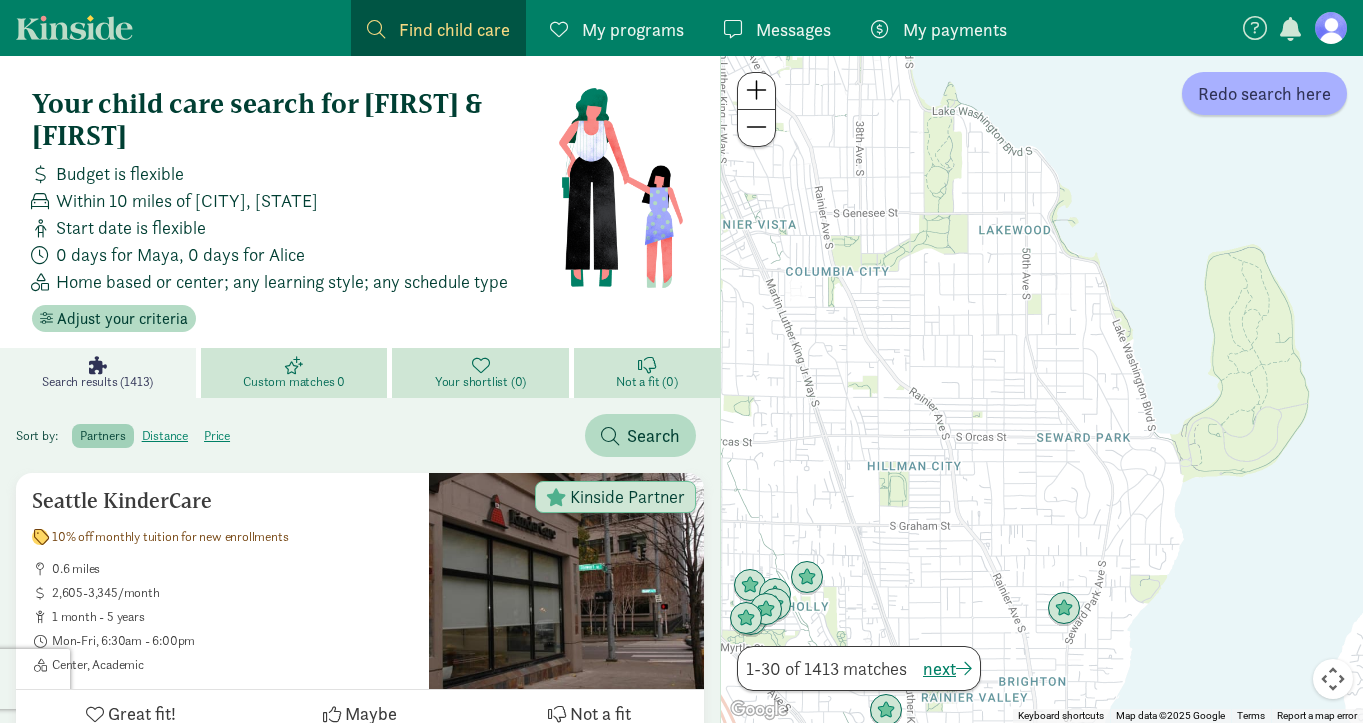 click at bounding box center [756, 91] 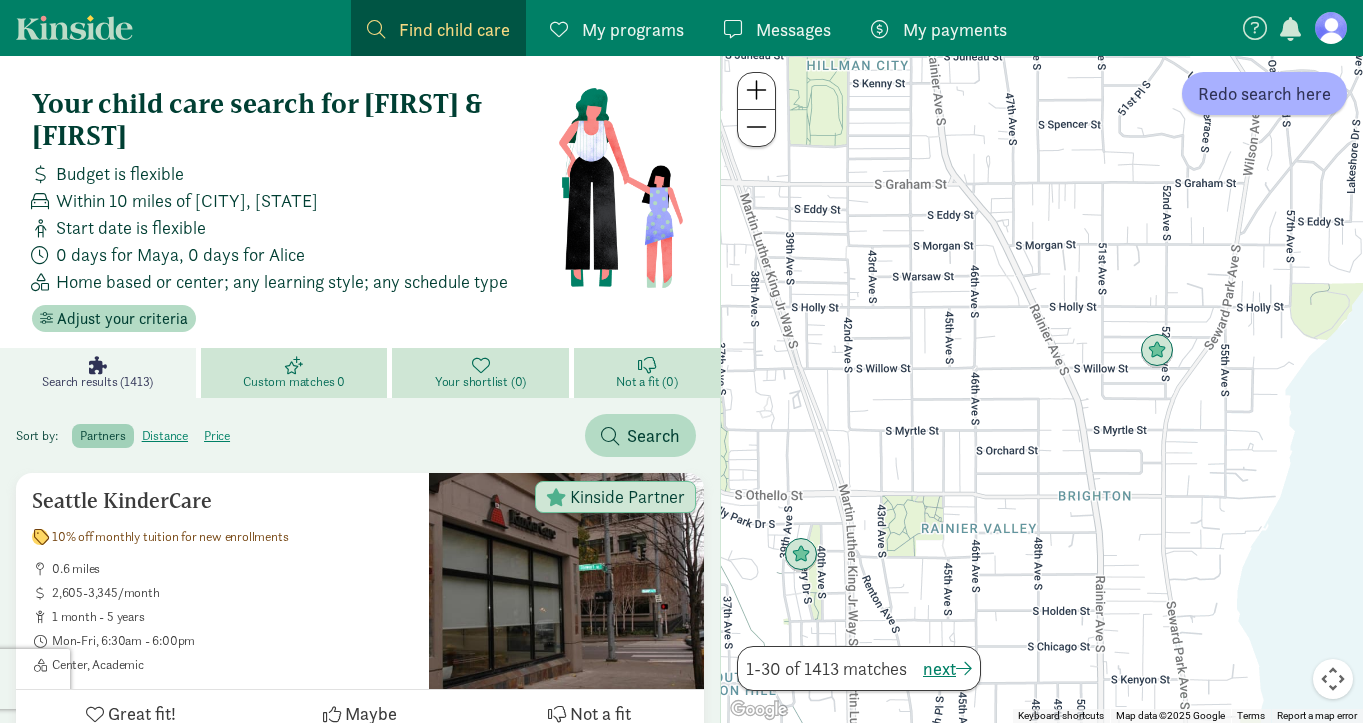 drag, startPoint x: 994, startPoint y: 545, endPoint x: 1062, endPoint y: 63, distance: 486.77304 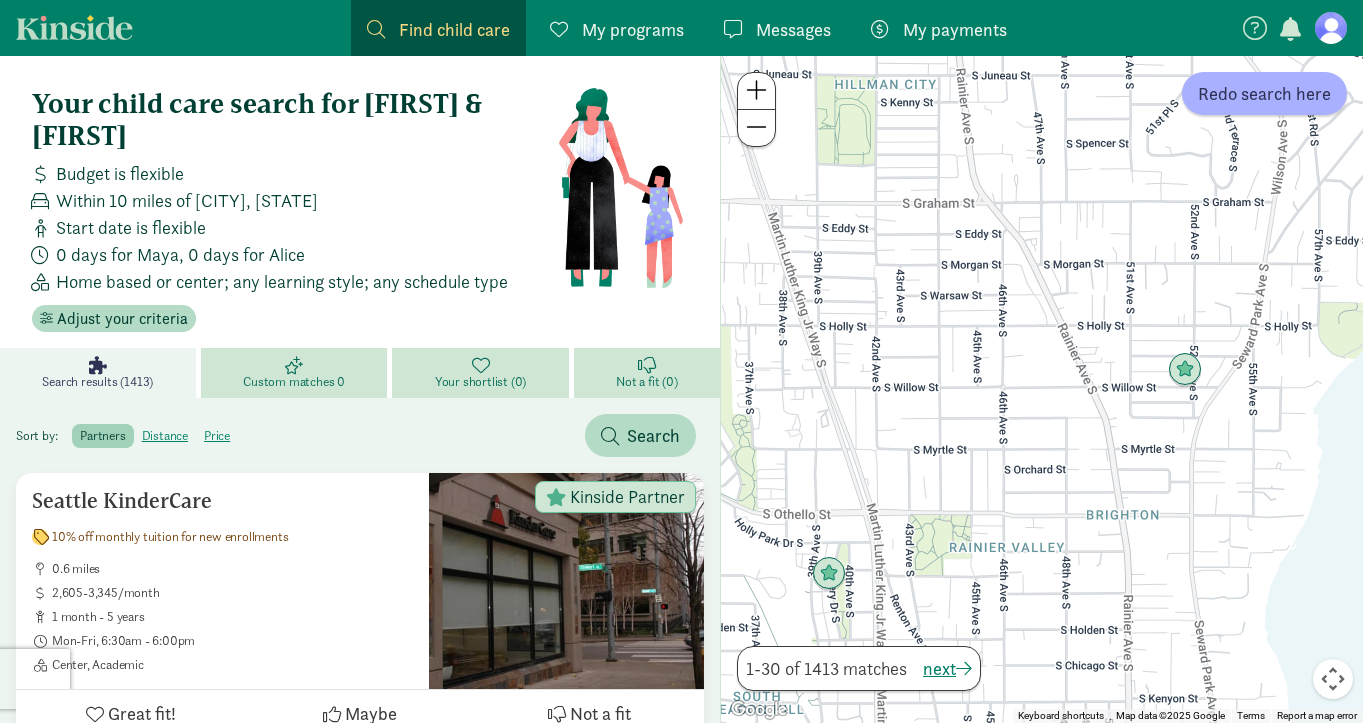 drag, startPoint x: 1153, startPoint y: 572, endPoint x: 1185, endPoint y: 594, distance: 38.832977 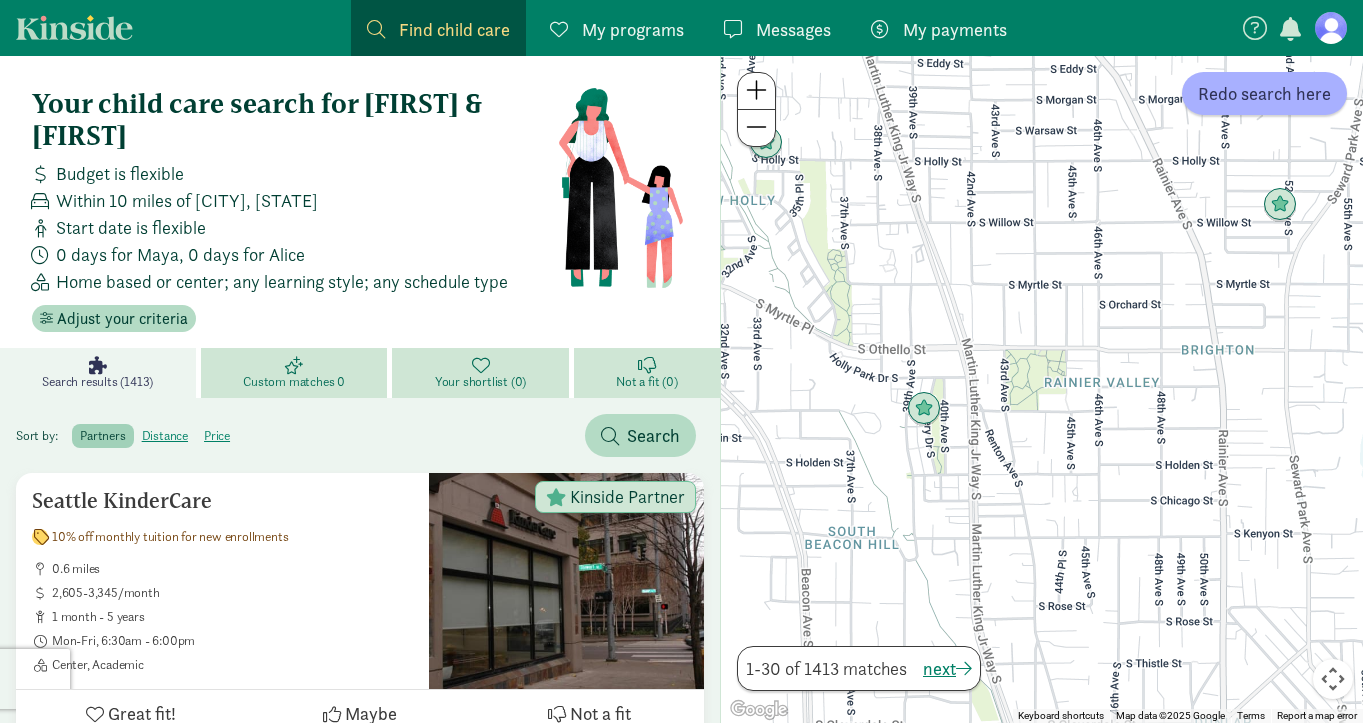 drag, startPoint x: 1060, startPoint y: 349, endPoint x: 1148, endPoint y: 179, distance: 191.42622 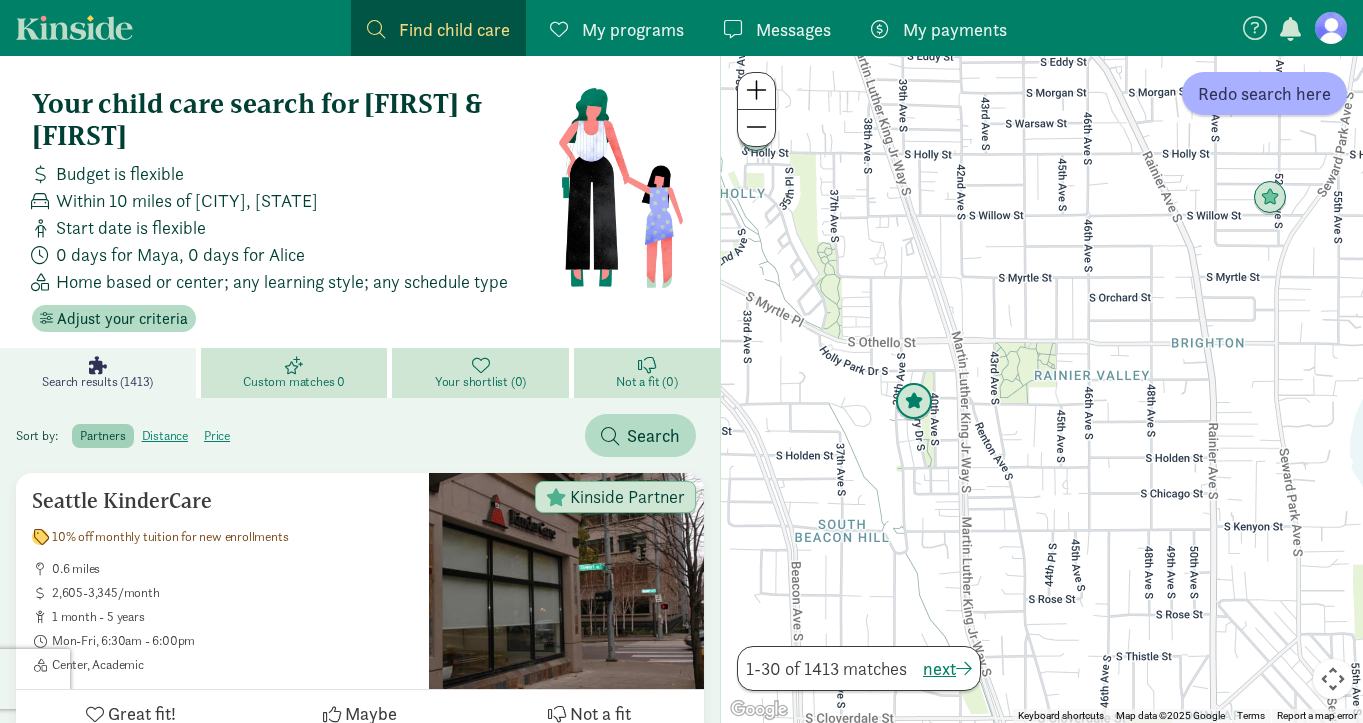 click at bounding box center [914, 402] 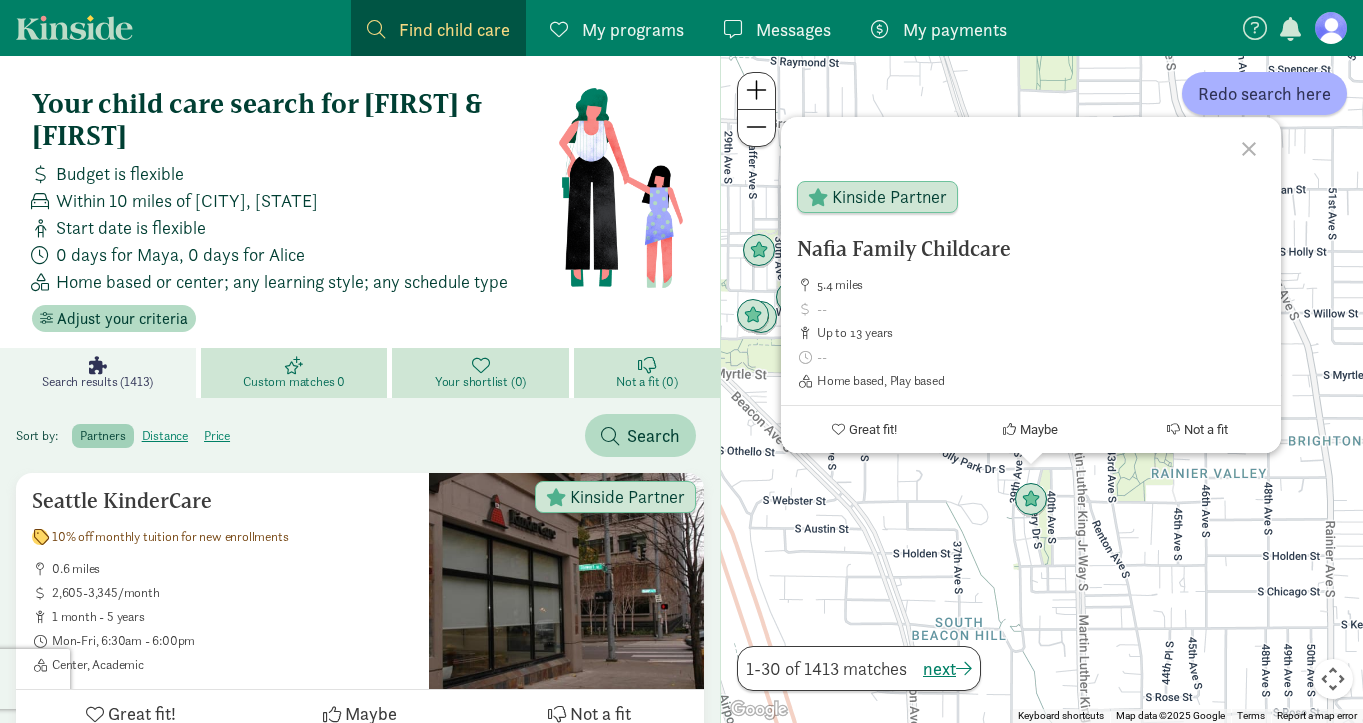 click on "[FIRST] Family Childcare 5.4 miles up to 13 years Home based, Play based Kinside Partner Great fit! Maybe Not a fit" at bounding box center (1042, 389) 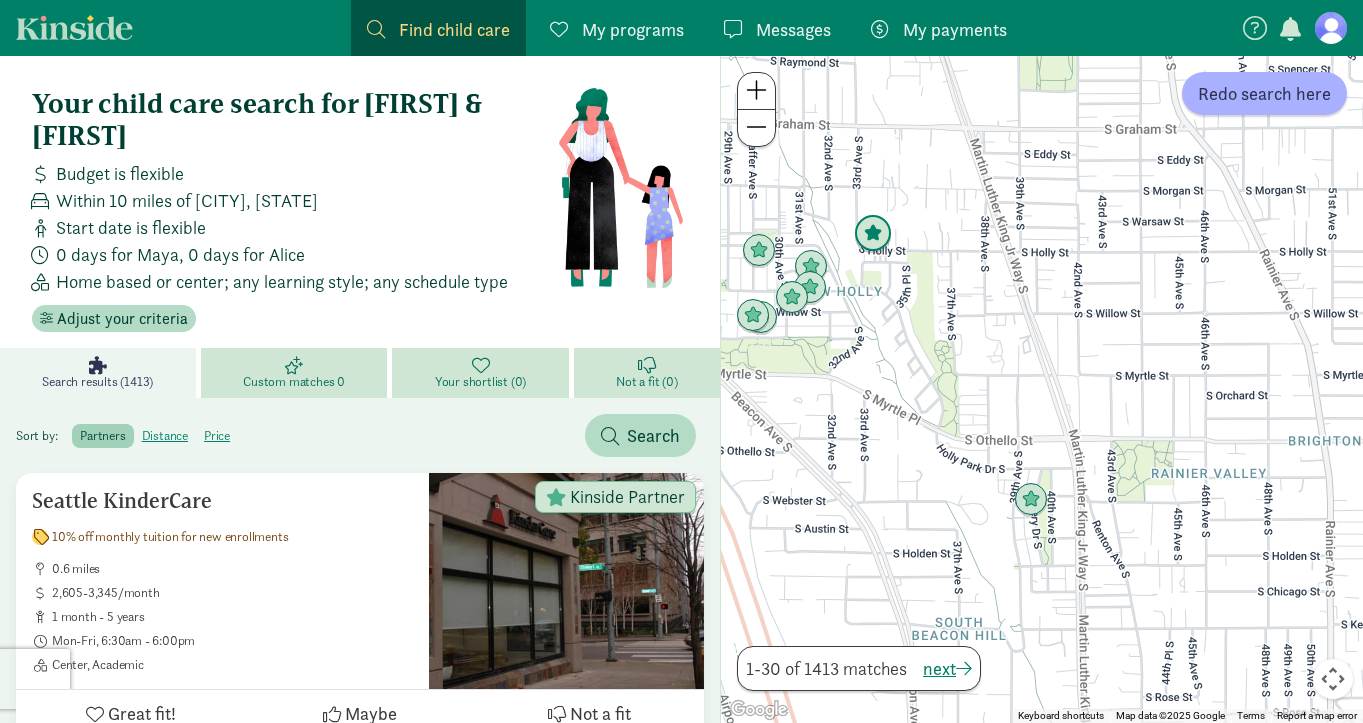 click at bounding box center (873, 234) 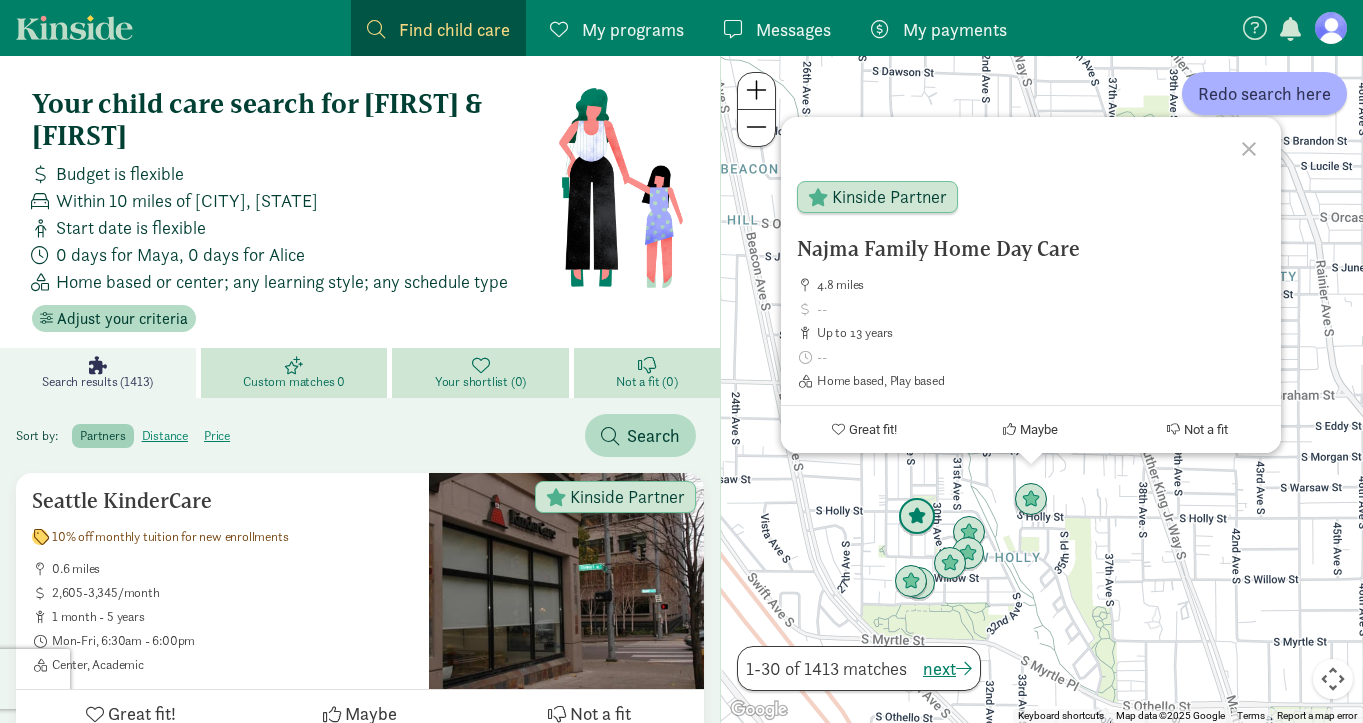 click at bounding box center [917, 517] 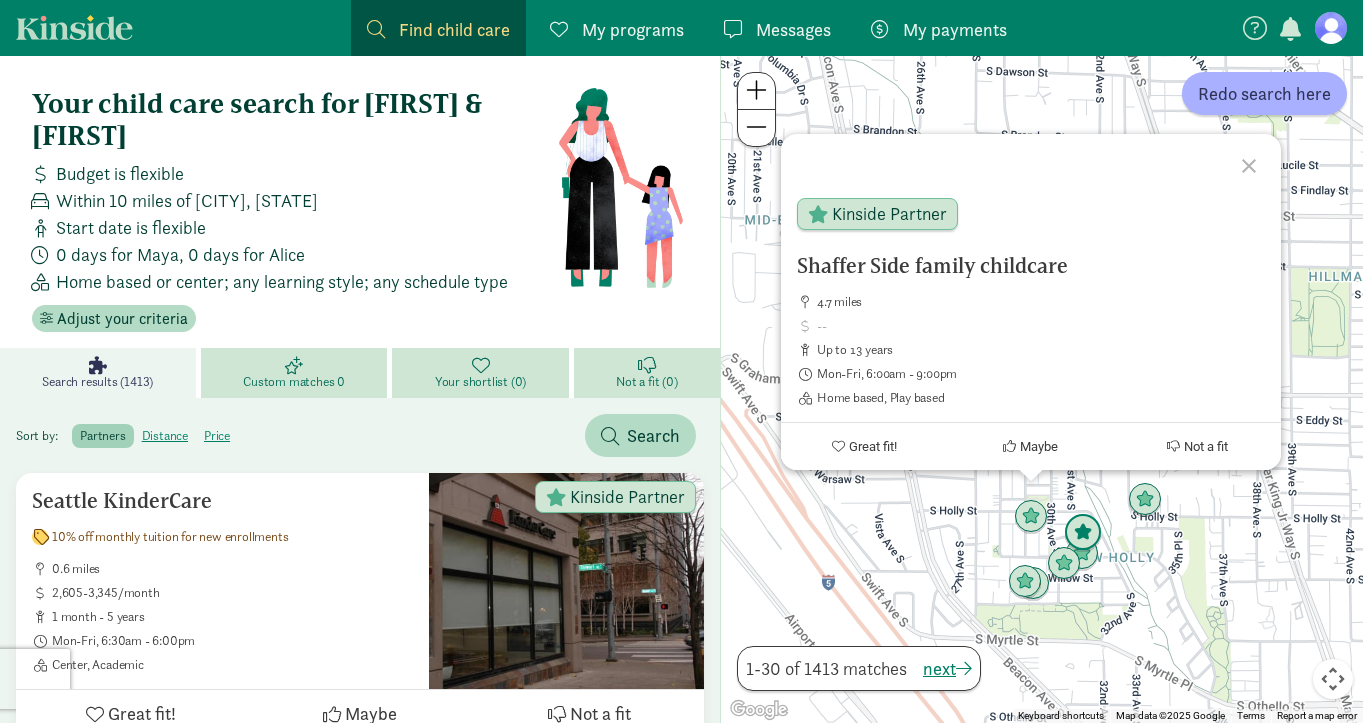 click at bounding box center [1083, 533] 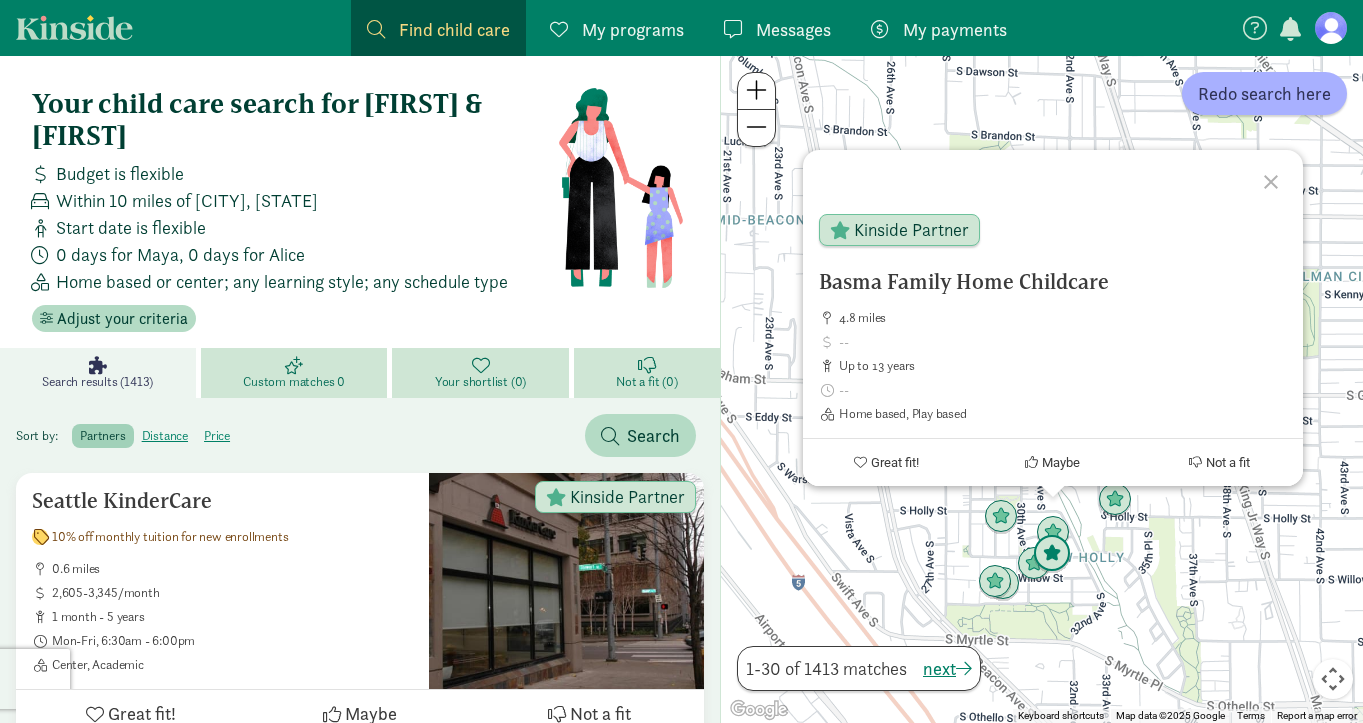 click at bounding box center [1052, 554] 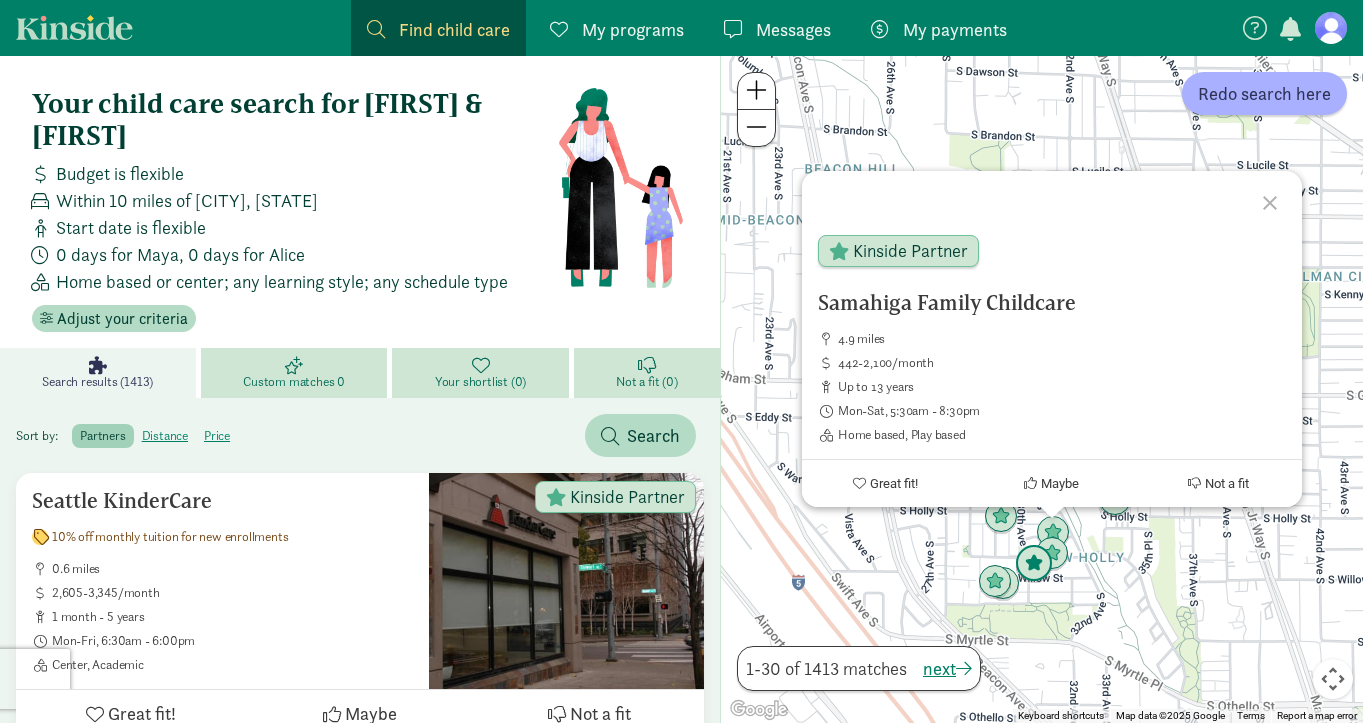 click at bounding box center [1034, 564] 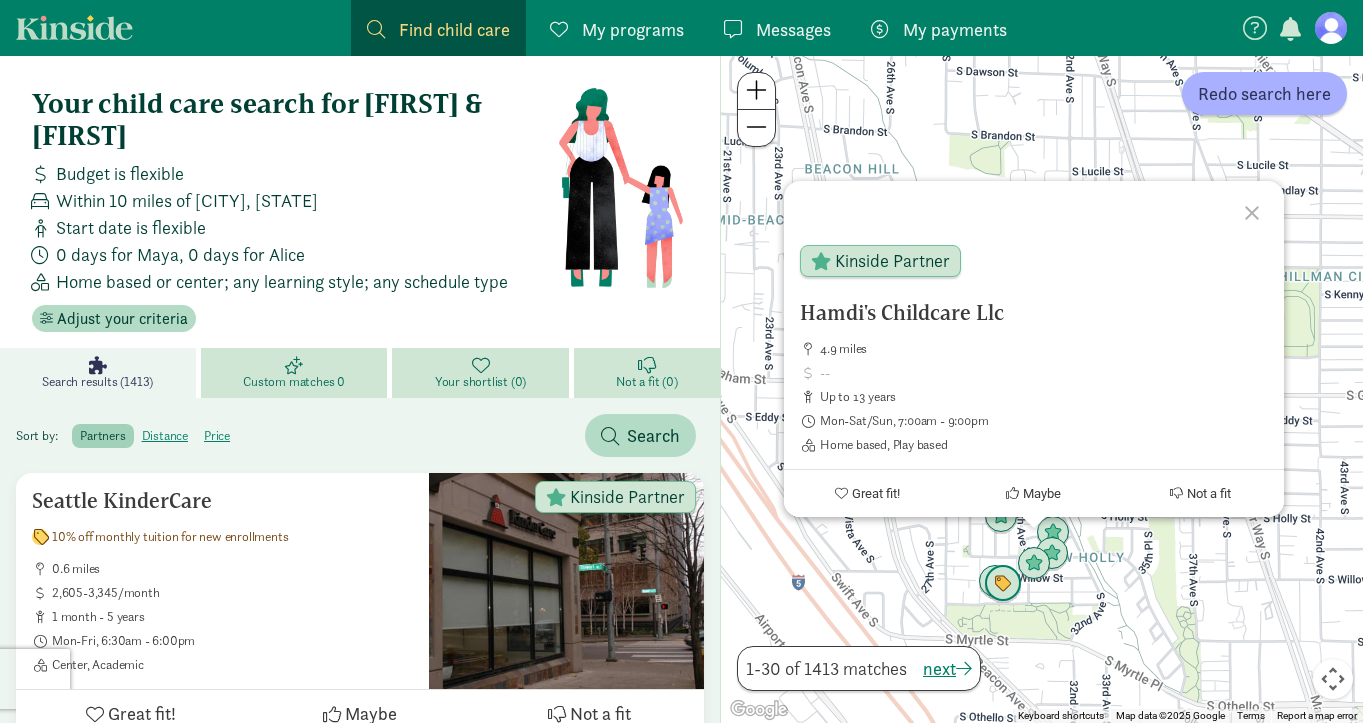 click at bounding box center (1003, 584) 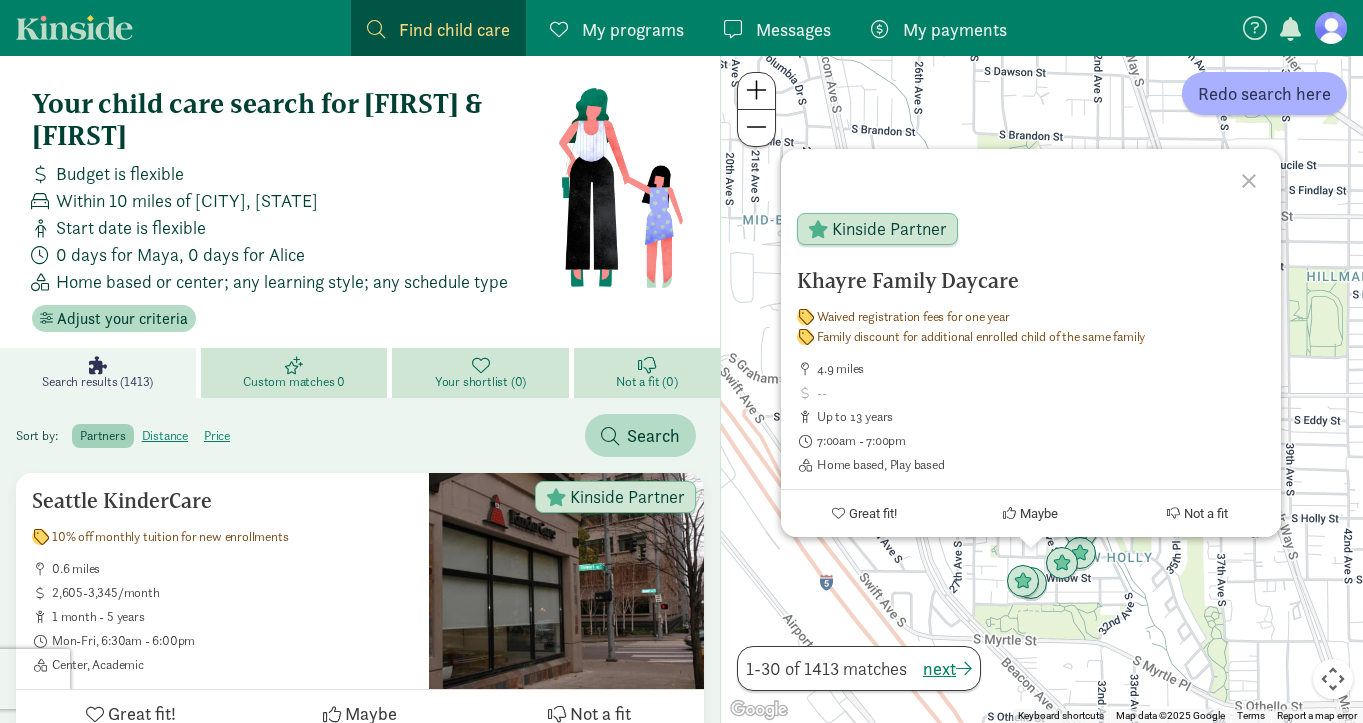 click 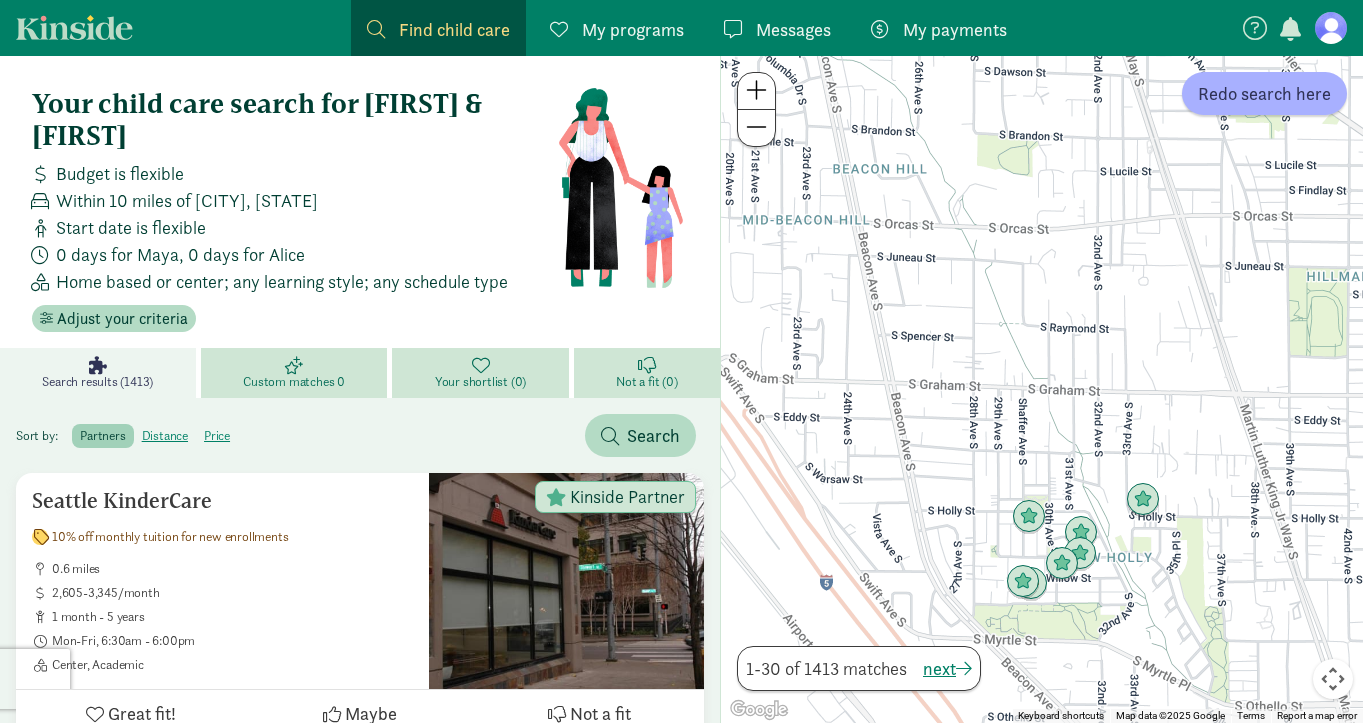 click at bounding box center (756, 127) 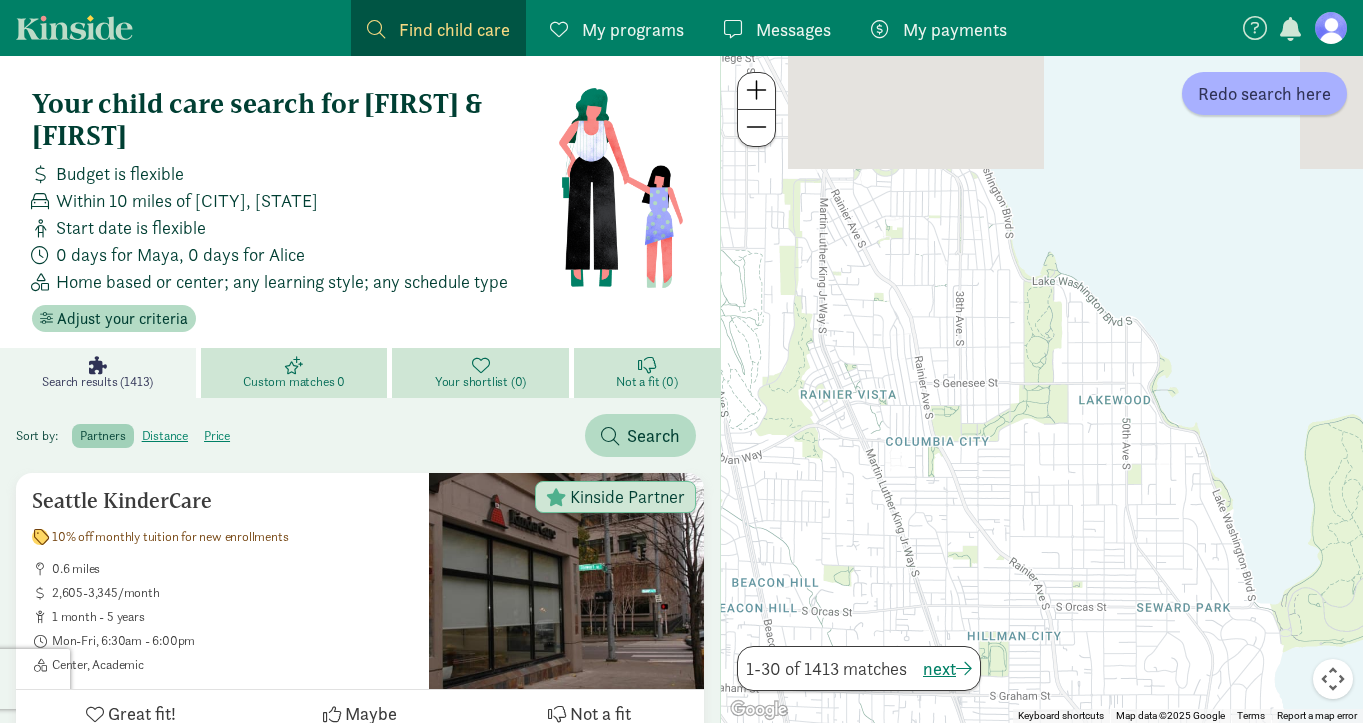 drag, startPoint x: 1061, startPoint y: 175, endPoint x: 857, endPoint y: 497, distance: 381.18237 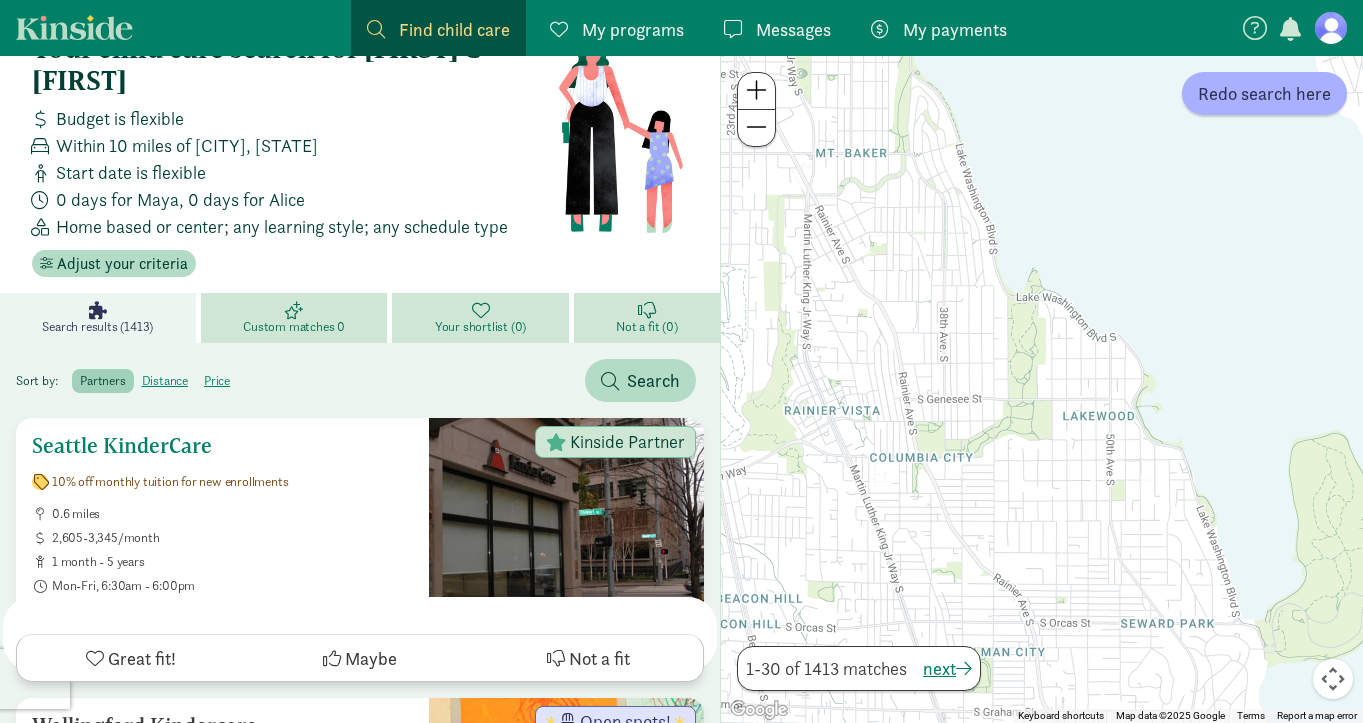 scroll, scrollTop: 0, scrollLeft: 0, axis: both 